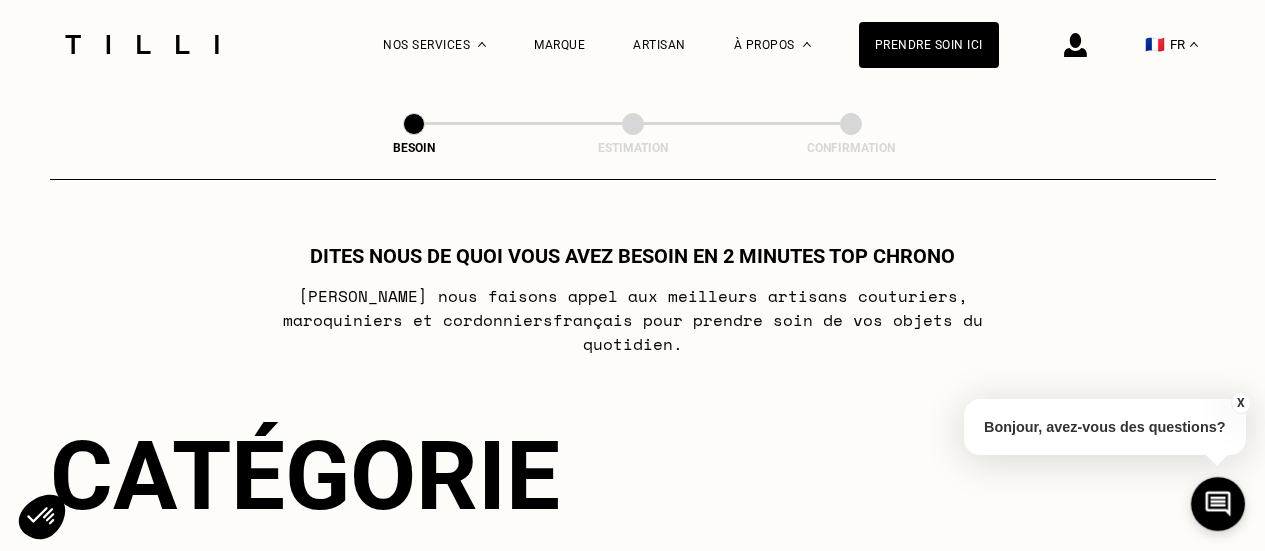 scroll, scrollTop: 0, scrollLeft: 0, axis: both 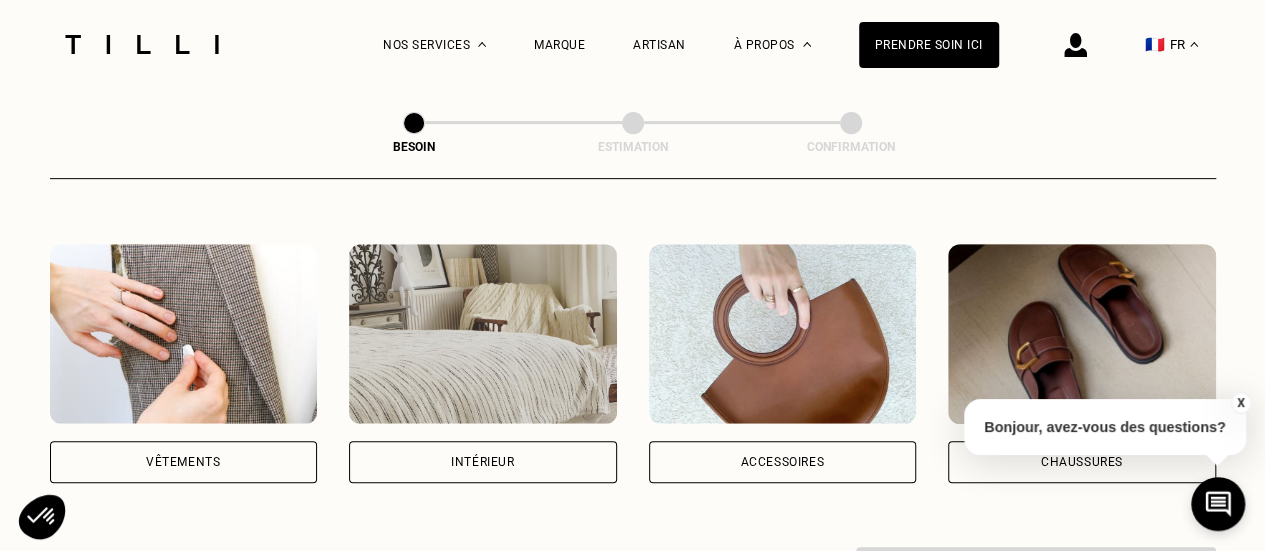 click on "Vêtements" at bounding box center (184, 462) 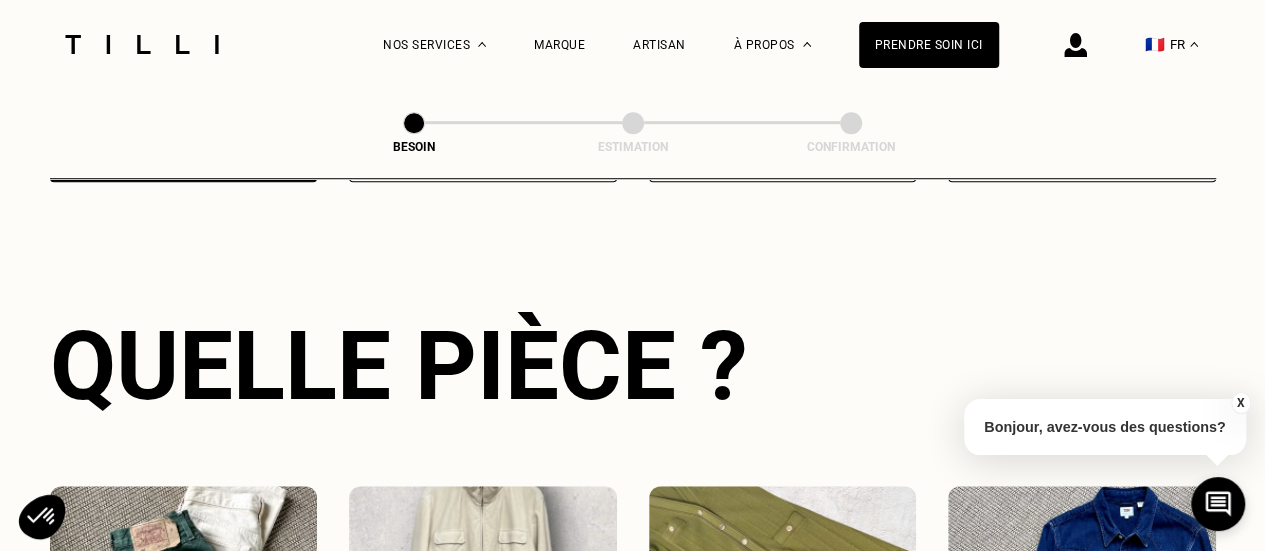 scroll, scrollTop: 654, scrollLeft: 0, axis: vertical 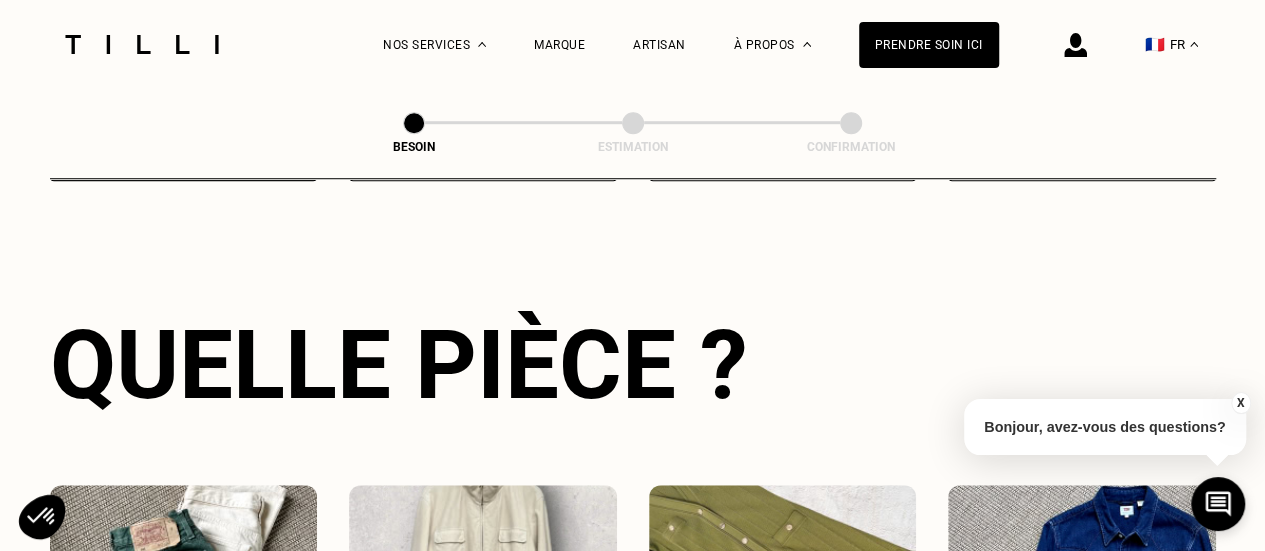 click on "X" at bounding box center [1240, 403] 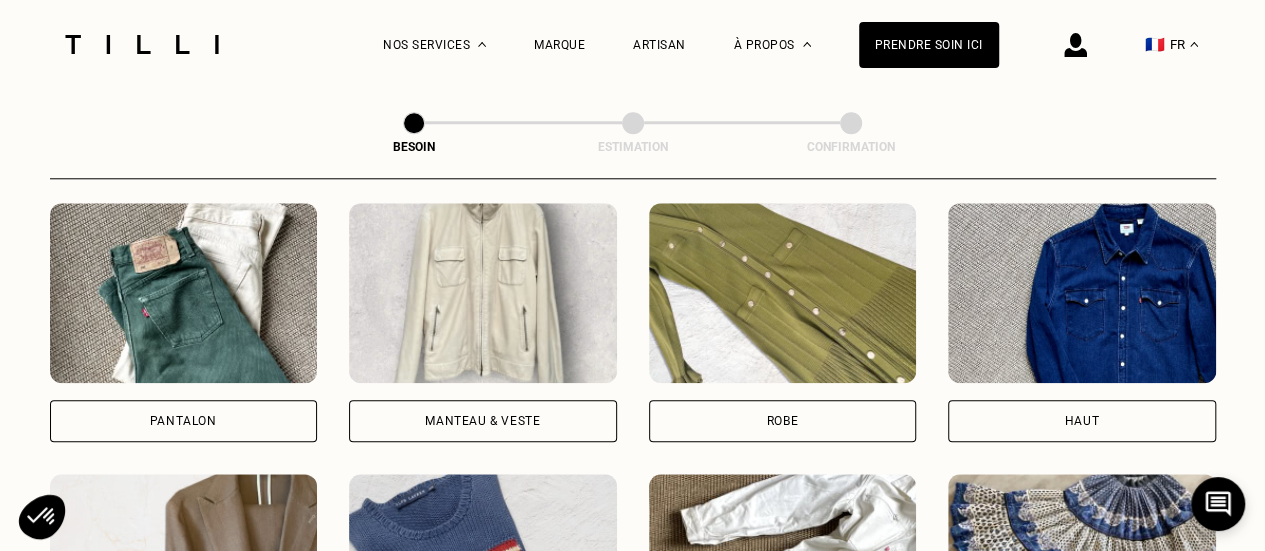 scroll, scrollTop: 936, scrollLeft: 0, axis: vertical 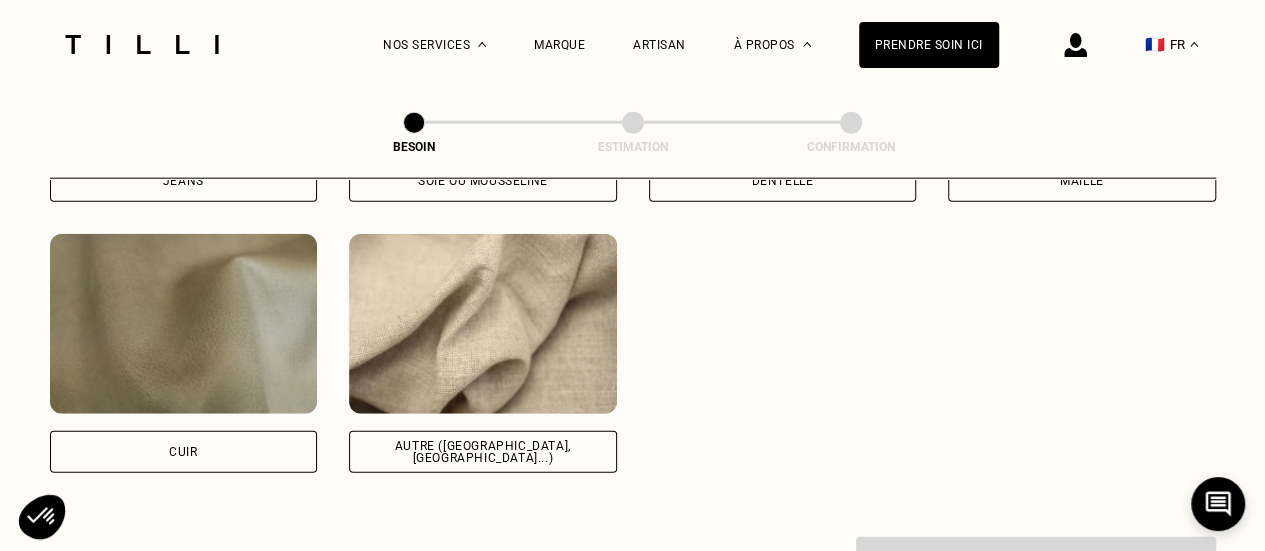 drag, startPoint x: 610, startPoint y: 434, endPoint x: 812, endPoint y: 507, distance: 214.78593 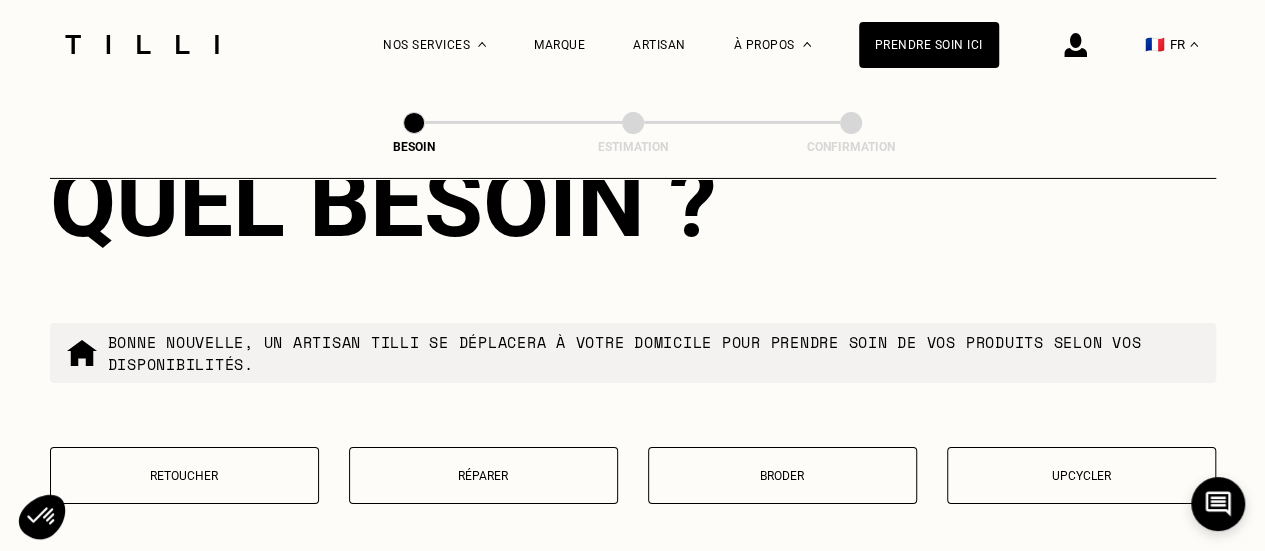scroll, scrollTop: 3431, scrollLeft: 0, axis: vertical 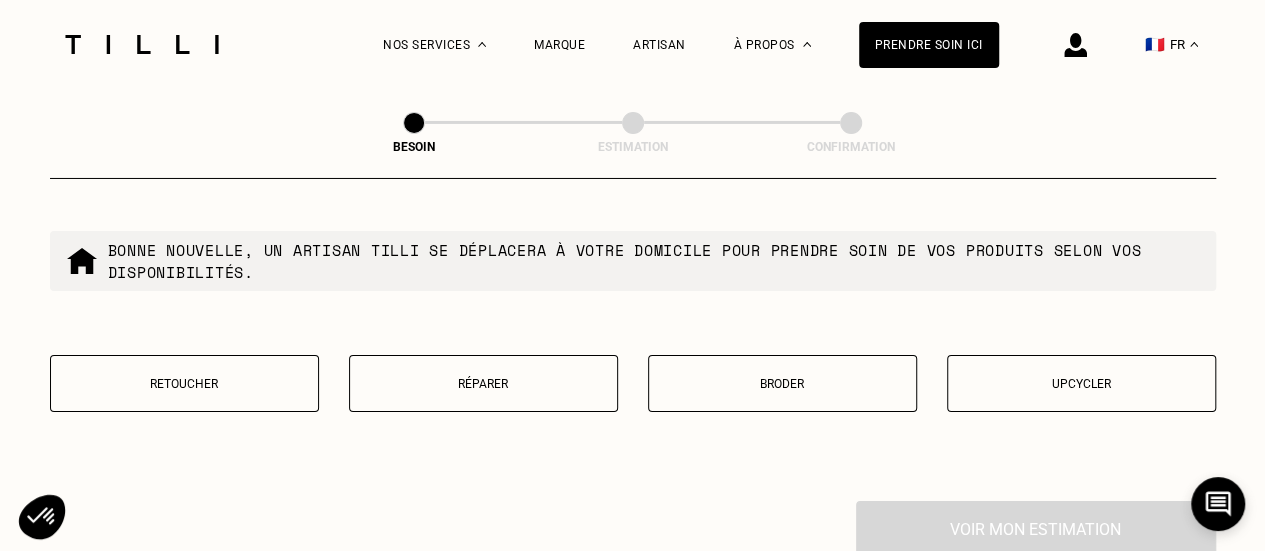 click on "Retoucher" at bounding box center [184, 383] 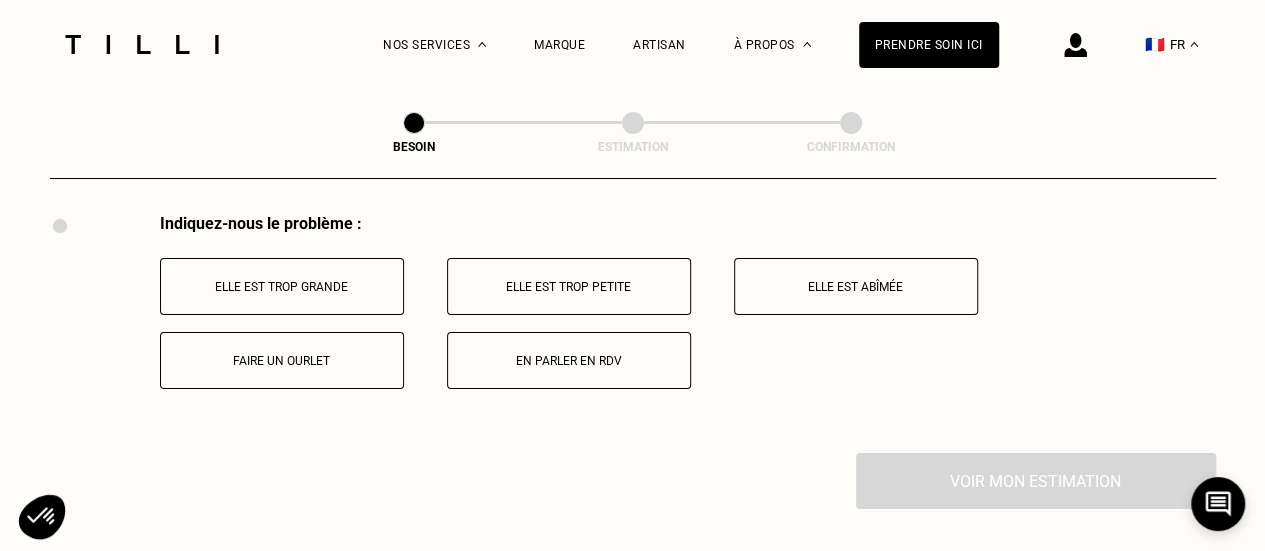 scroll, scrollTop: 3722, scrollLeft: 0, axis: vertical 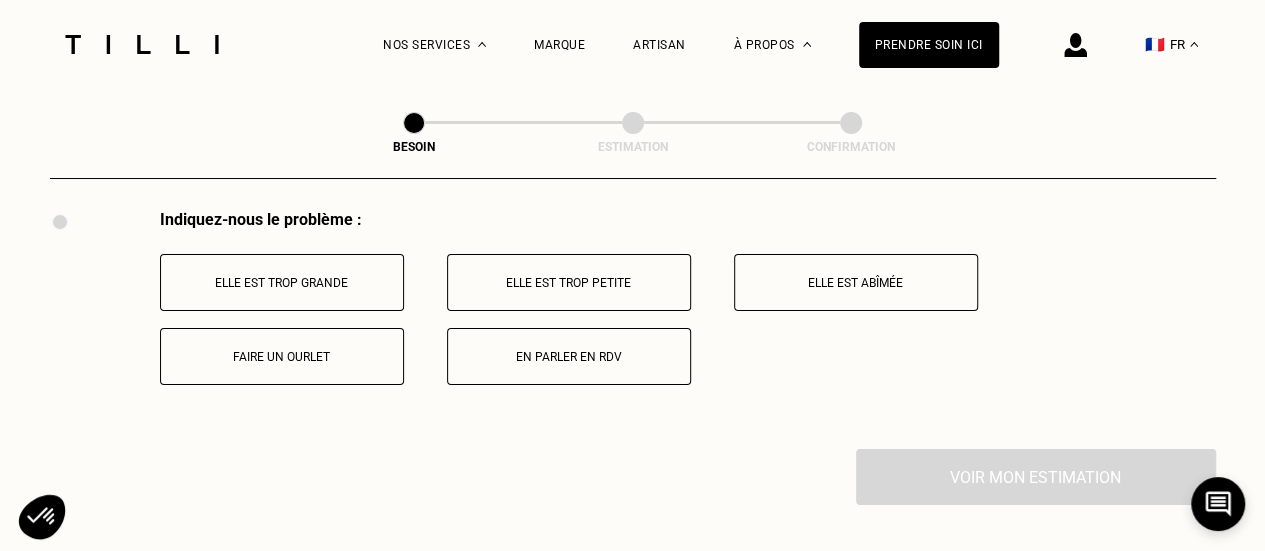 click on "Elle est trop grande" at bounding box center [282, 282] 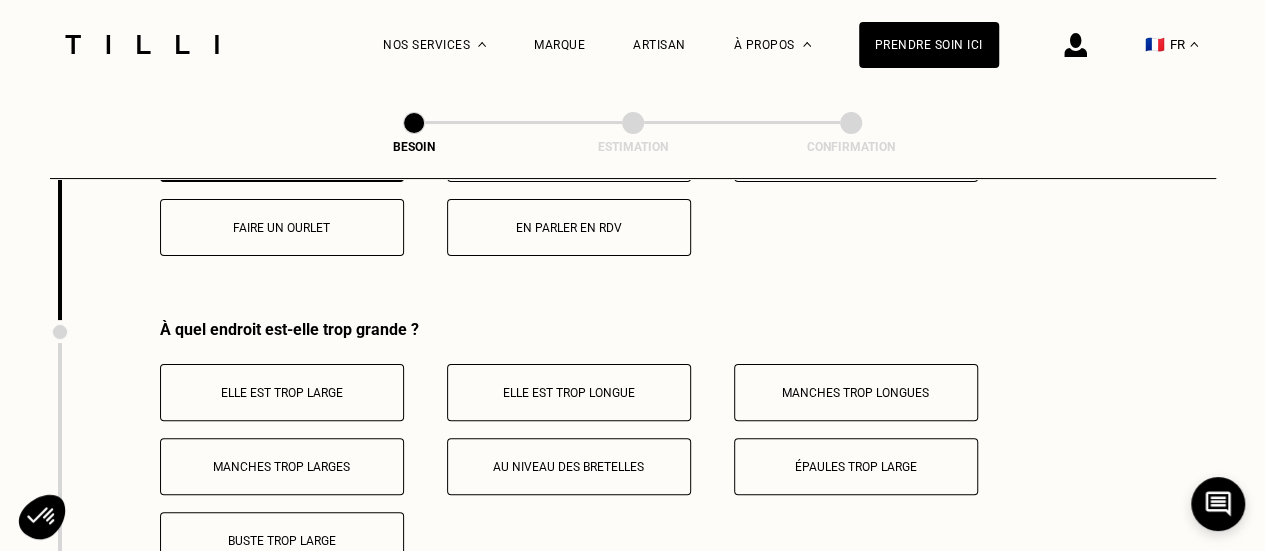 scroll, scrollTop: 3911, scrollLeft: 0, axis: vertical 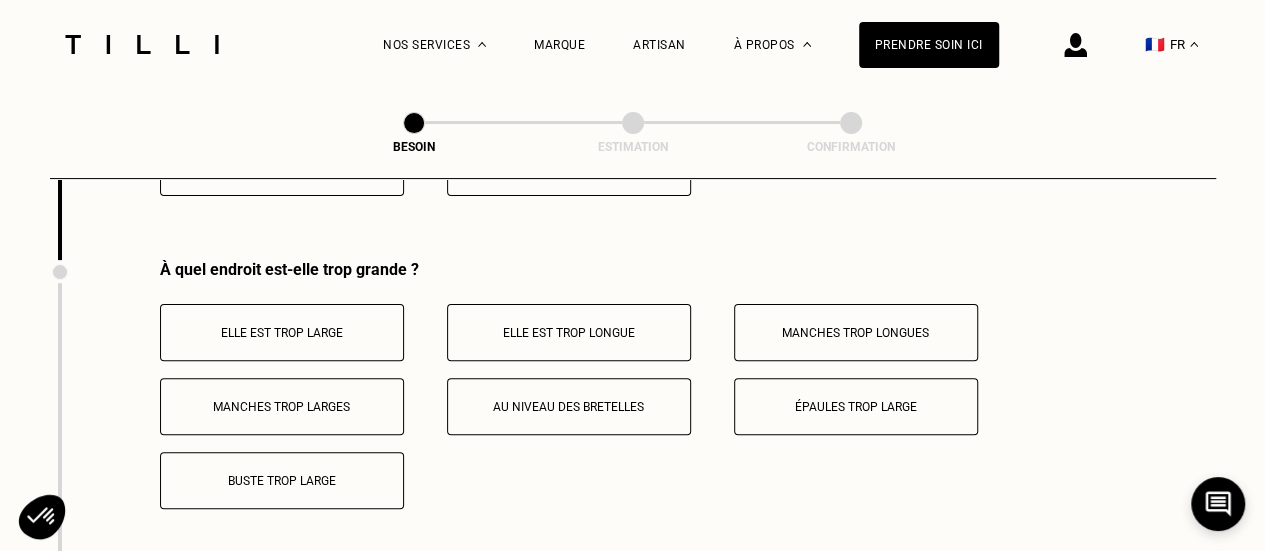 drag, startPoint x: 786, startPoint y: 337, endPoint x: 553, endPoint y: 325, distance: 233.3088 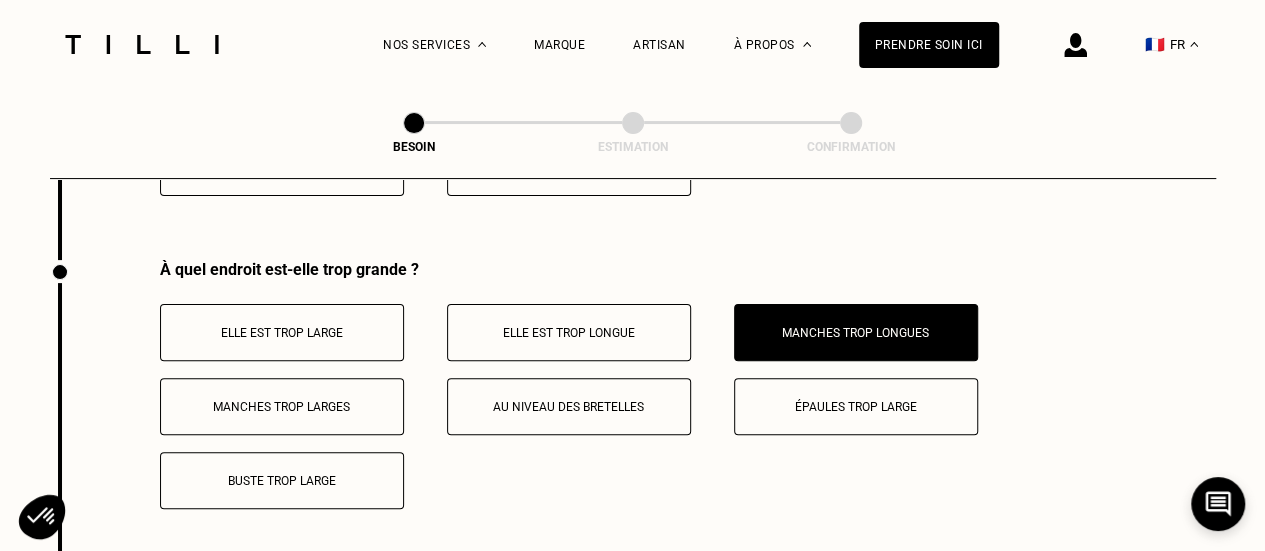 click on "Elle est trop large" at bounding box center (282, 333) 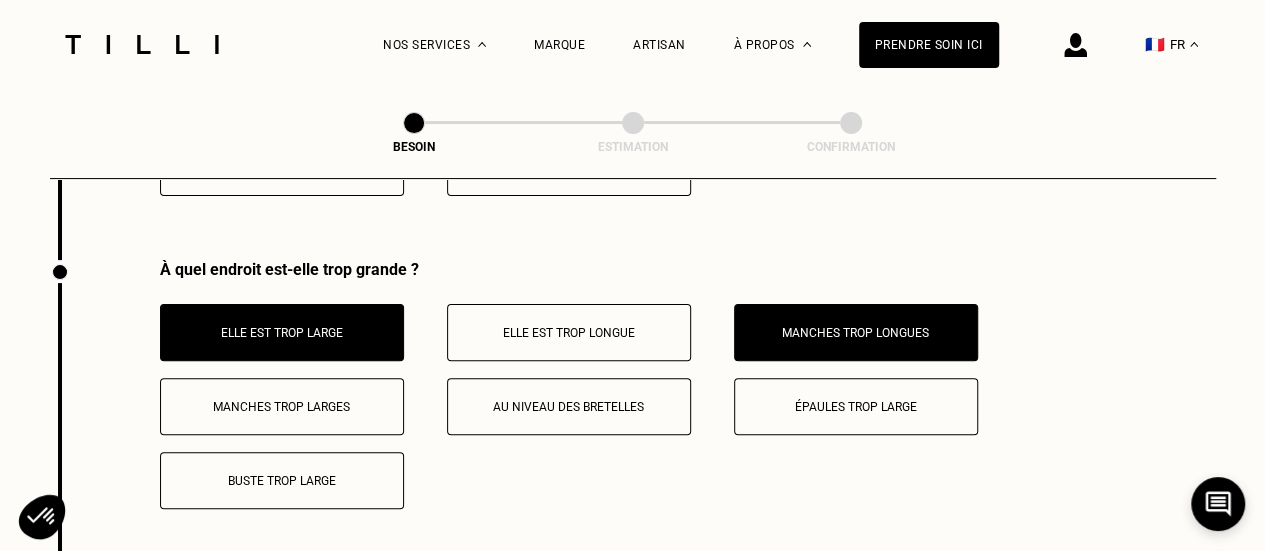 click on "Épaules trop large" at bounding box center (856, 407) 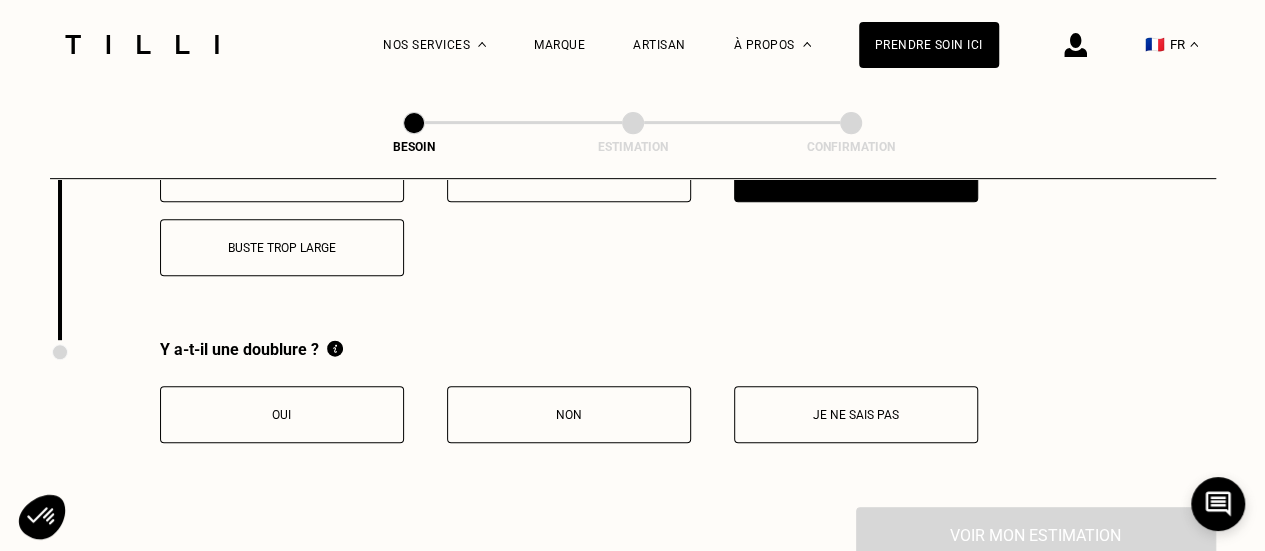 scroll, scrollTop: 4164, scrollLeft: 0, axis: vertical 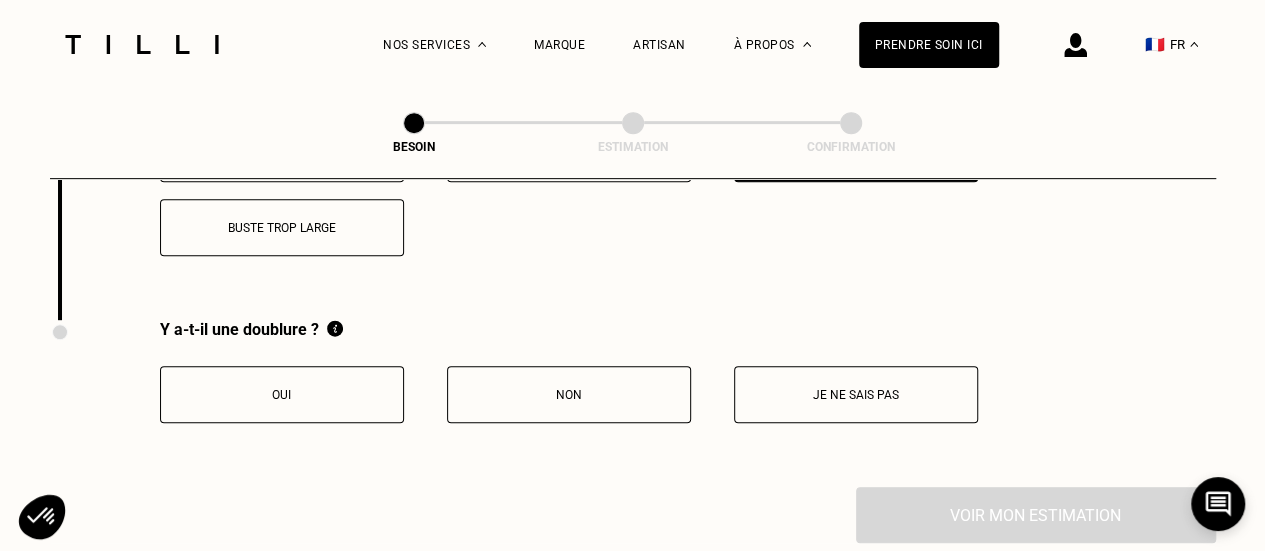 click on "Oui" at bounding box center [282, 394] 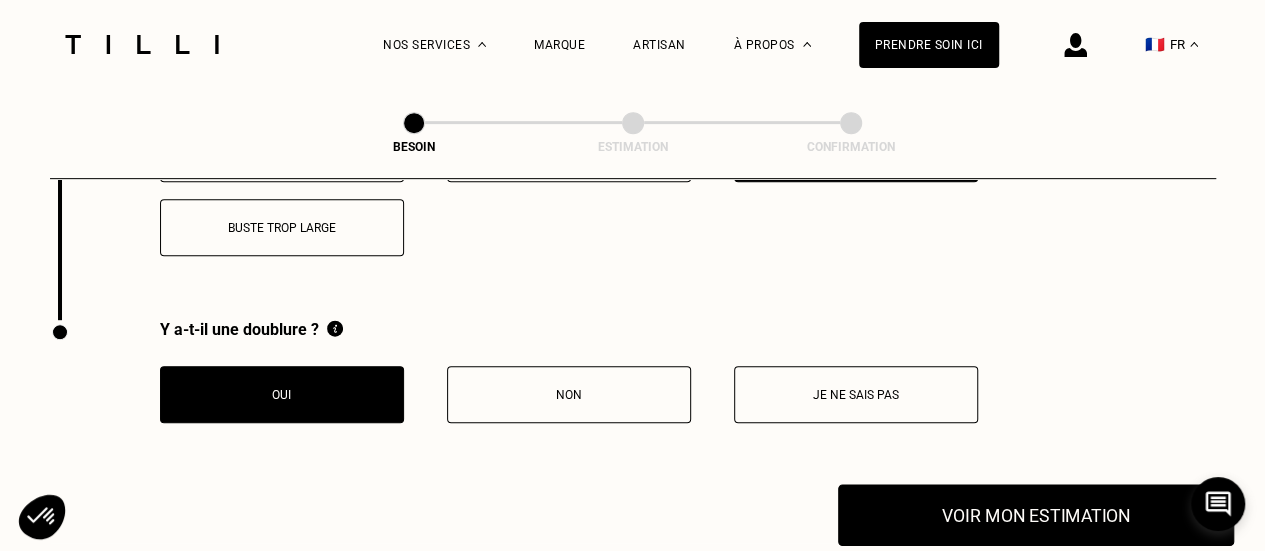 drag, startPoint x: 868, startPoint y: 381, endPoint x: 1027, endPoint y: 507, distance: 202.87189 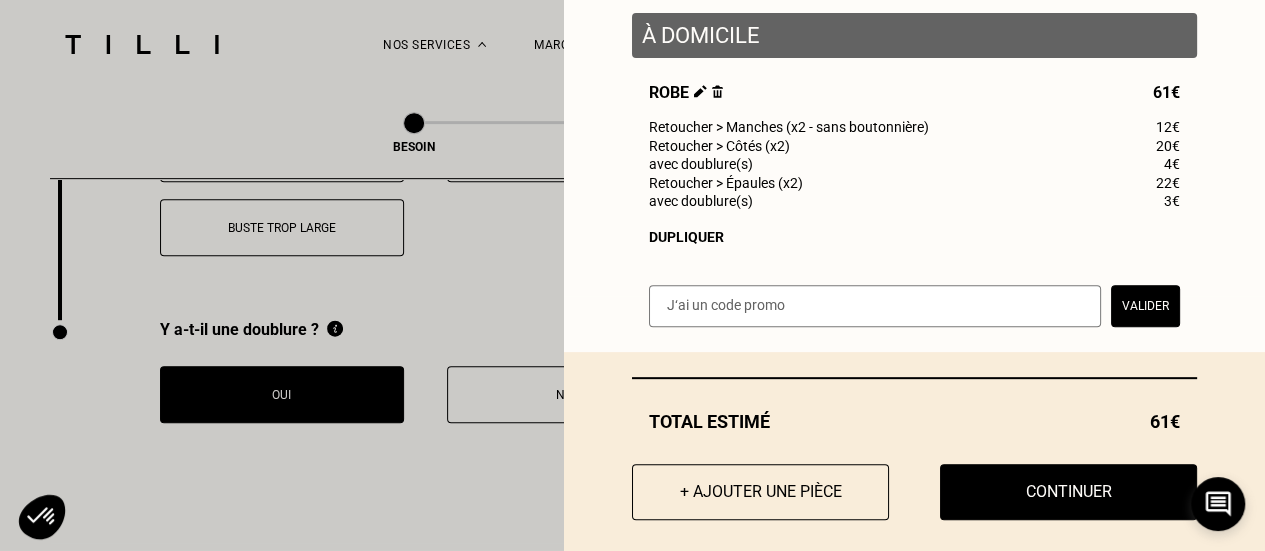 scroll, scrollTop: 282, scrollLeft: 0, axis: vertical 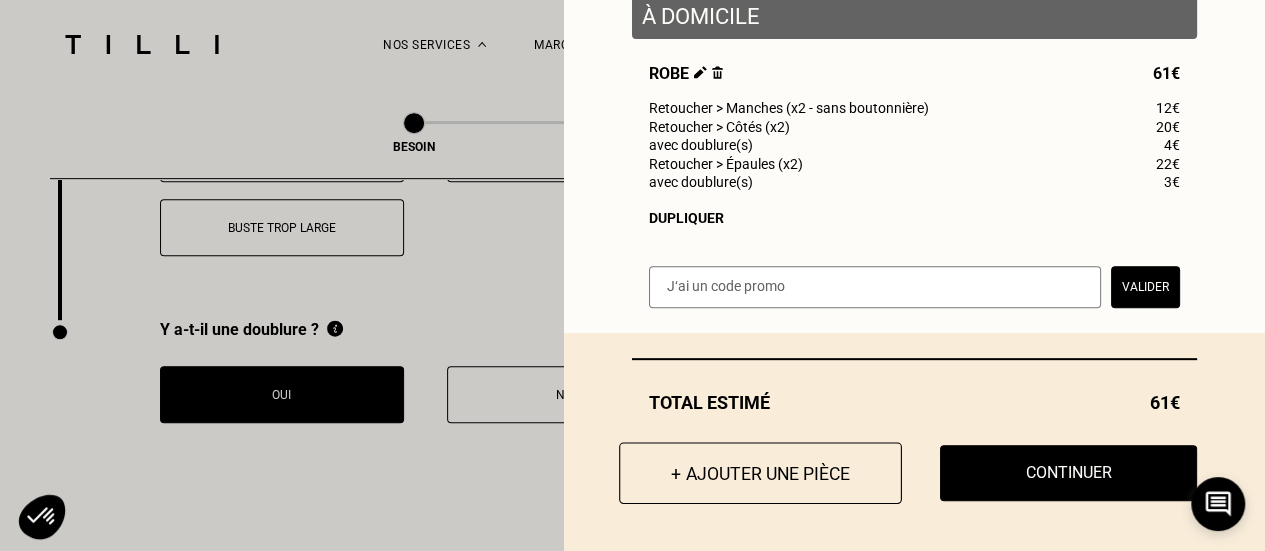 click on "+ Ajouter une pièce" at bounding box center (760, 473) 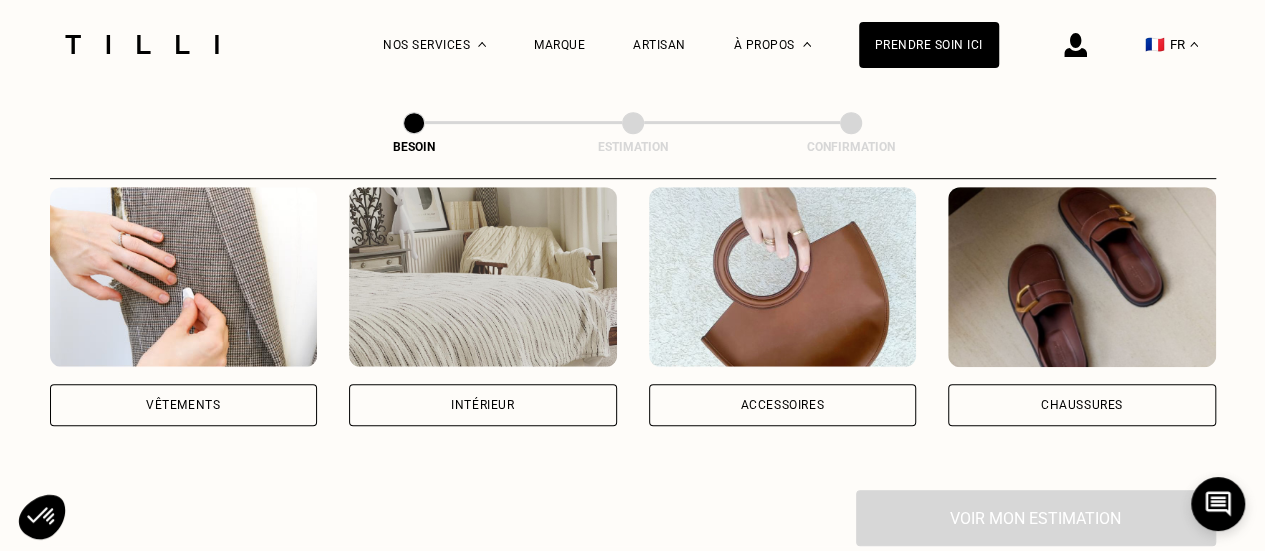 scroll, scrollTop: 414, scrollLeft: 0, axis: vertical 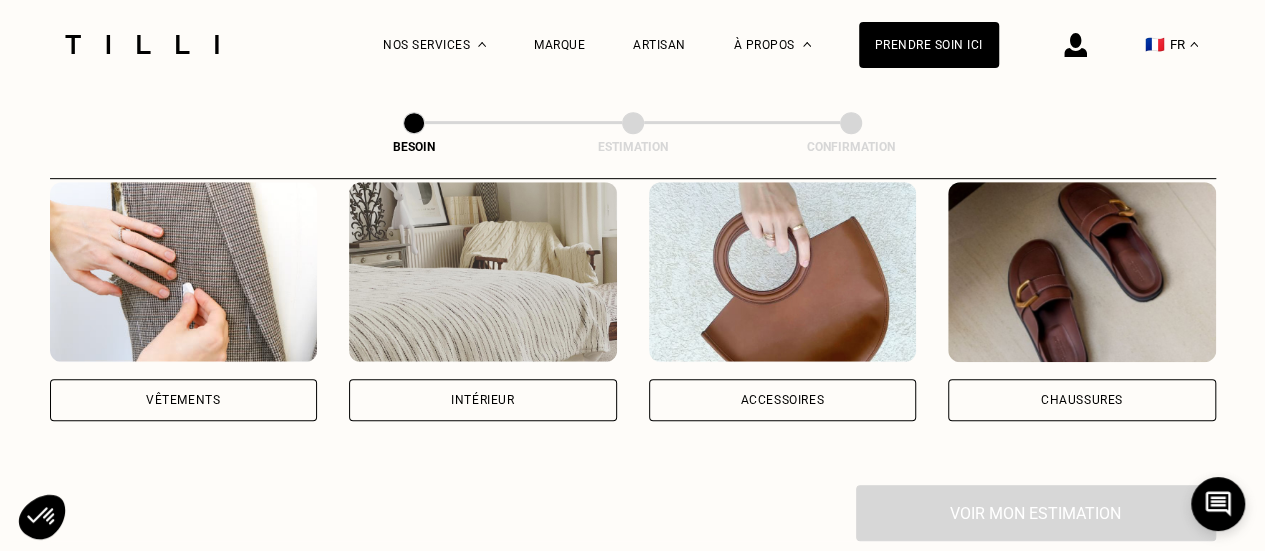 click on "Vêtements" at bounding box center [184, 400] 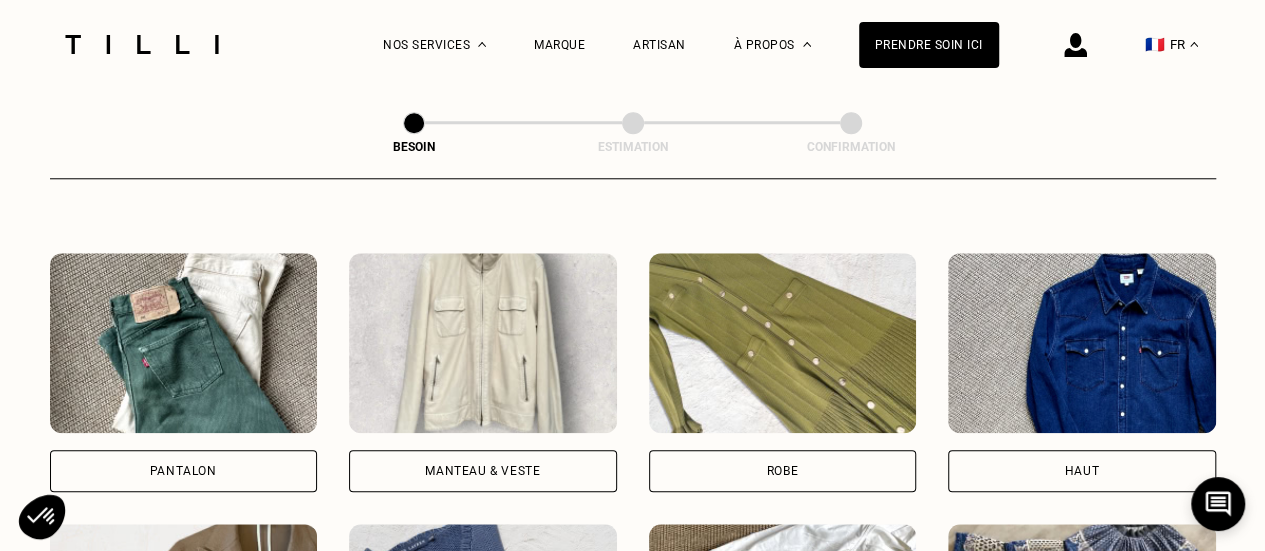 scroll, scrollTop: 896, scrollLeft: 0, axis: vertical 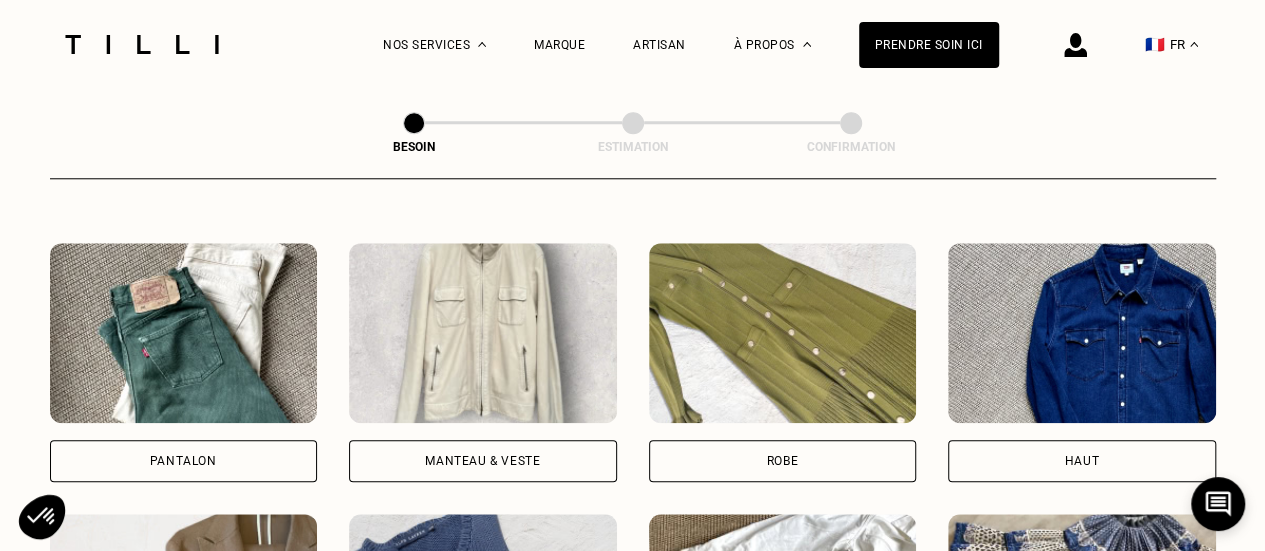 click on "Robe" at bounding box center (783, 461) 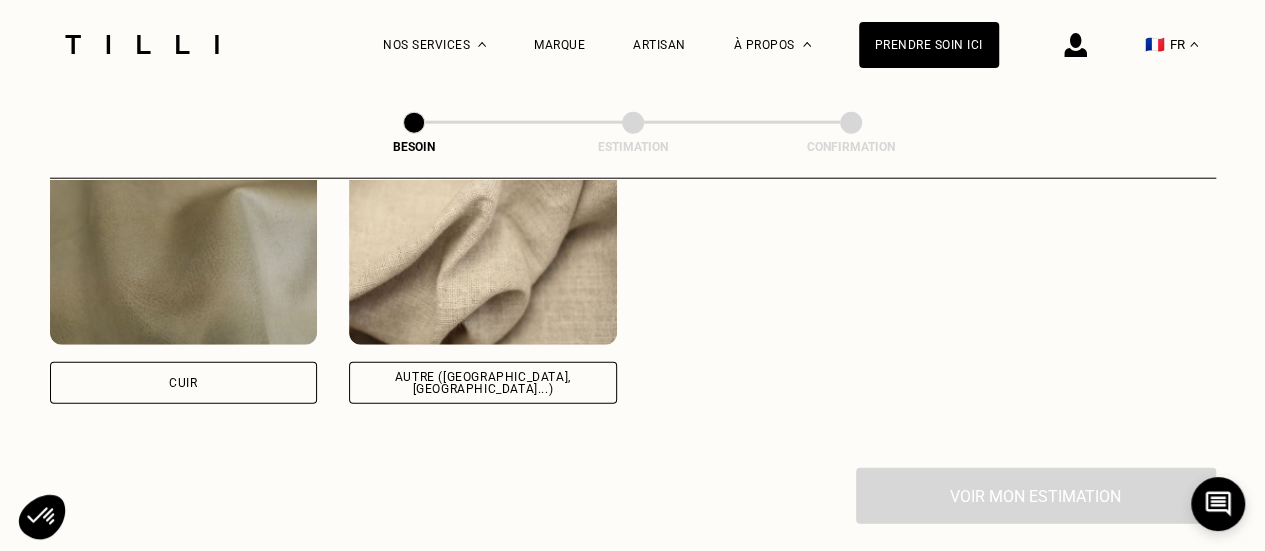 scroll, scrollTop: 2461, scrollLeft: 0, axis: vertical 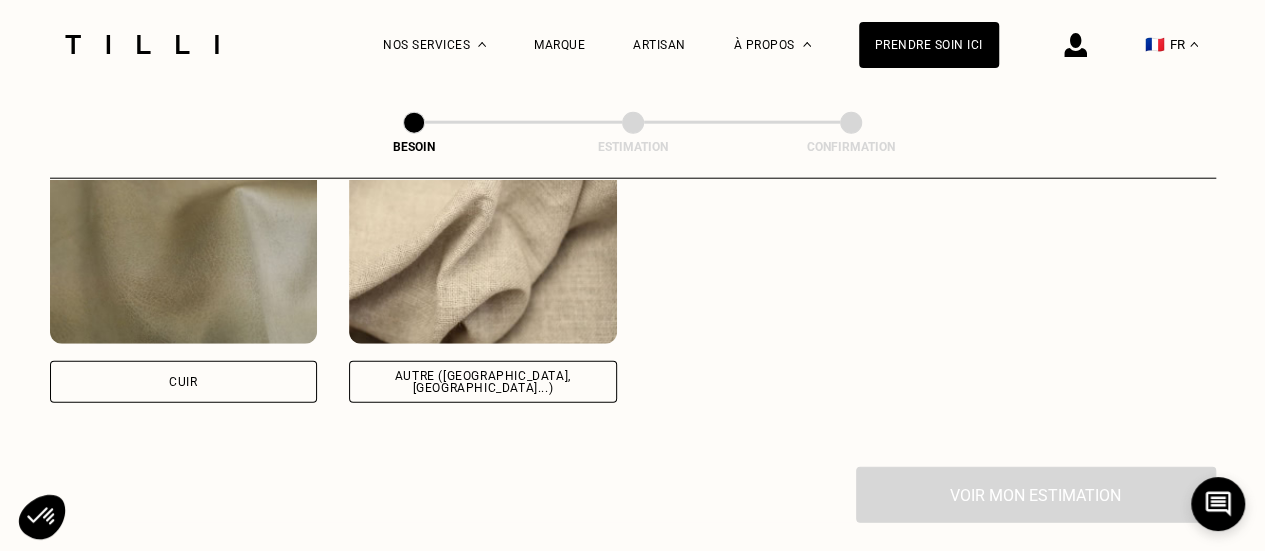 click on "Autre ([GEOGRAPHIC_DATA], [GEOGRAPHIC_DATA]...)" at bounding box center (483, 382) 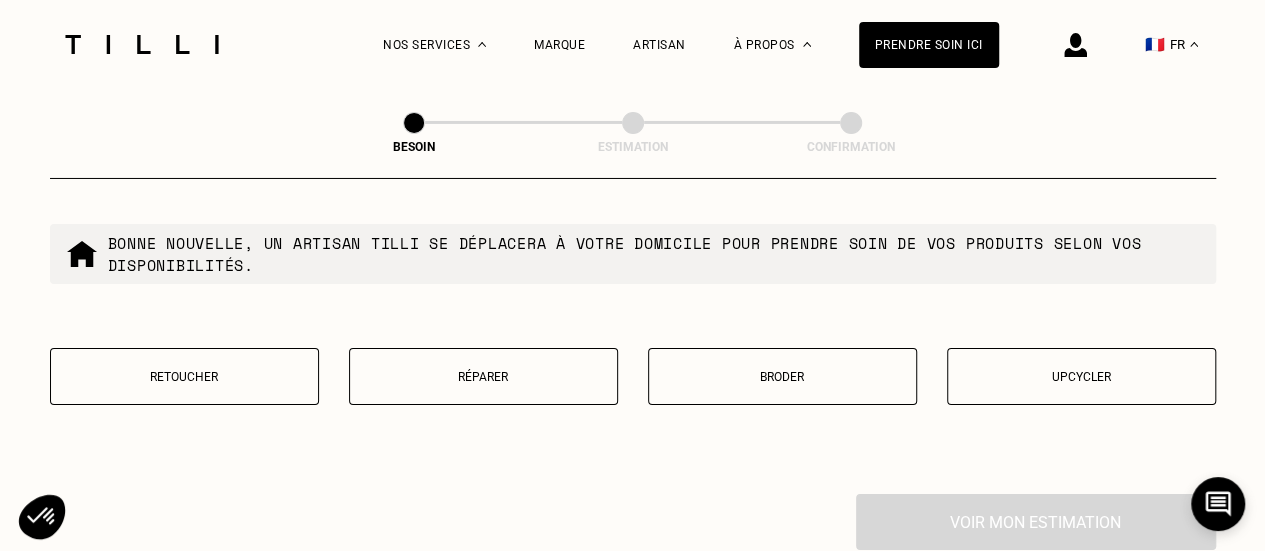 scroll, scrollTop: 3439, scrollLeft: 0, axis: vertical 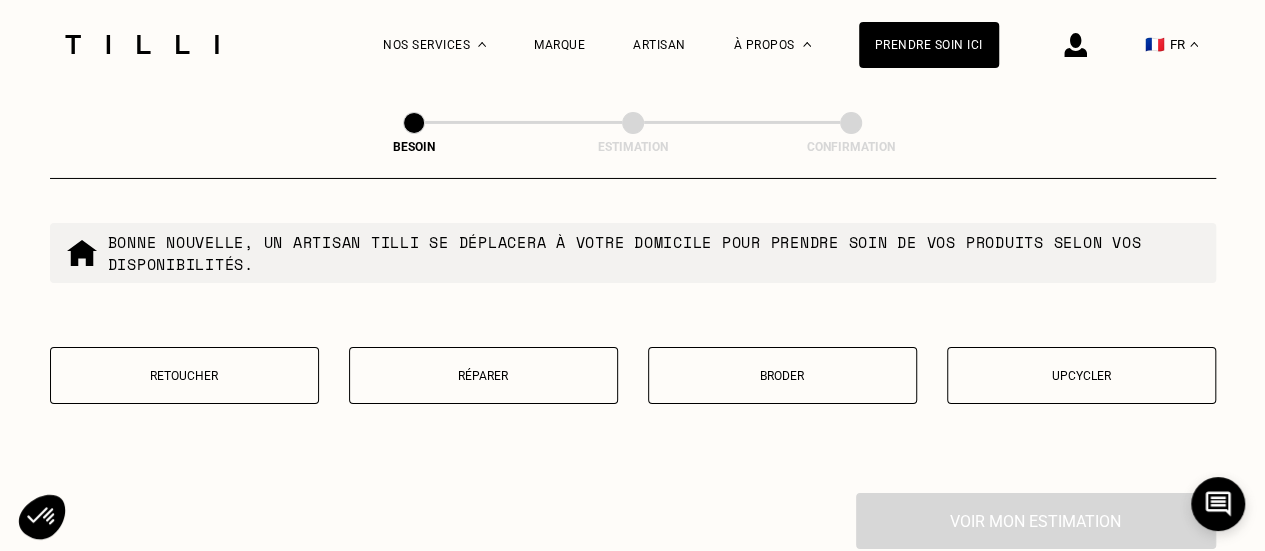 click on "Retoucher" at bounding box center [184, 375] 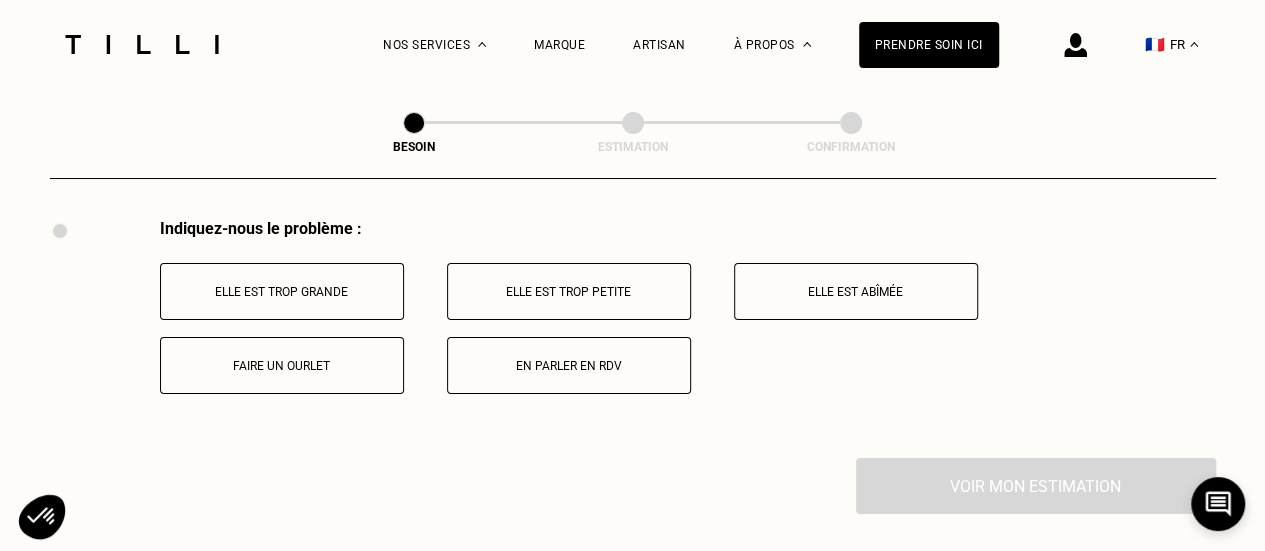 scroll, scrollTop: 3719, scrollLeft: 0, axis: vertical 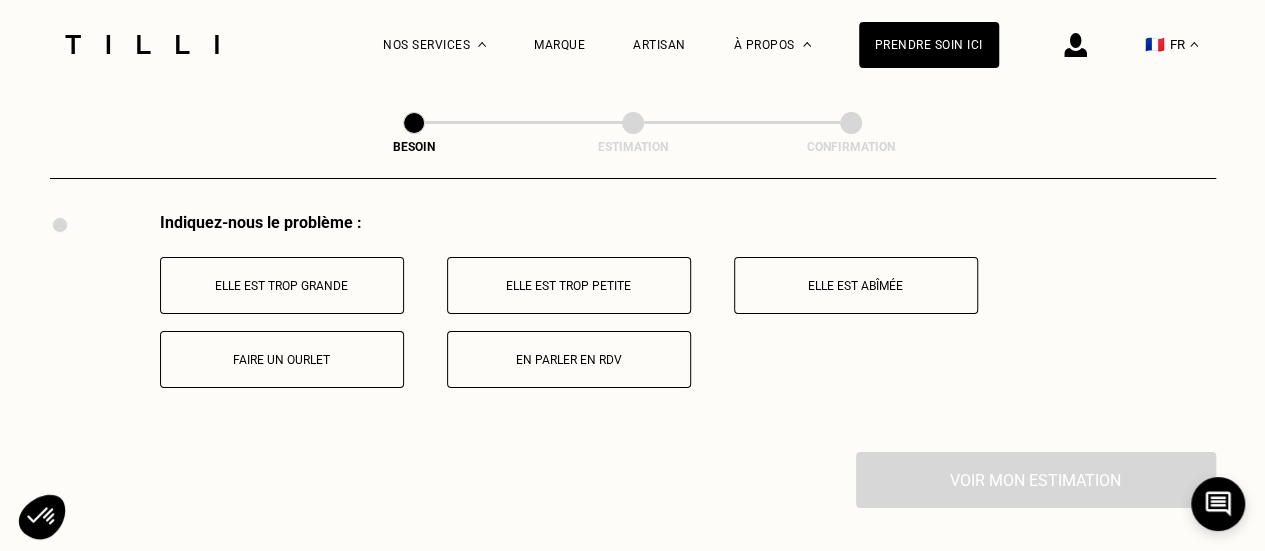 click on "Elle est trop grande" at bounding box center (282, 285) 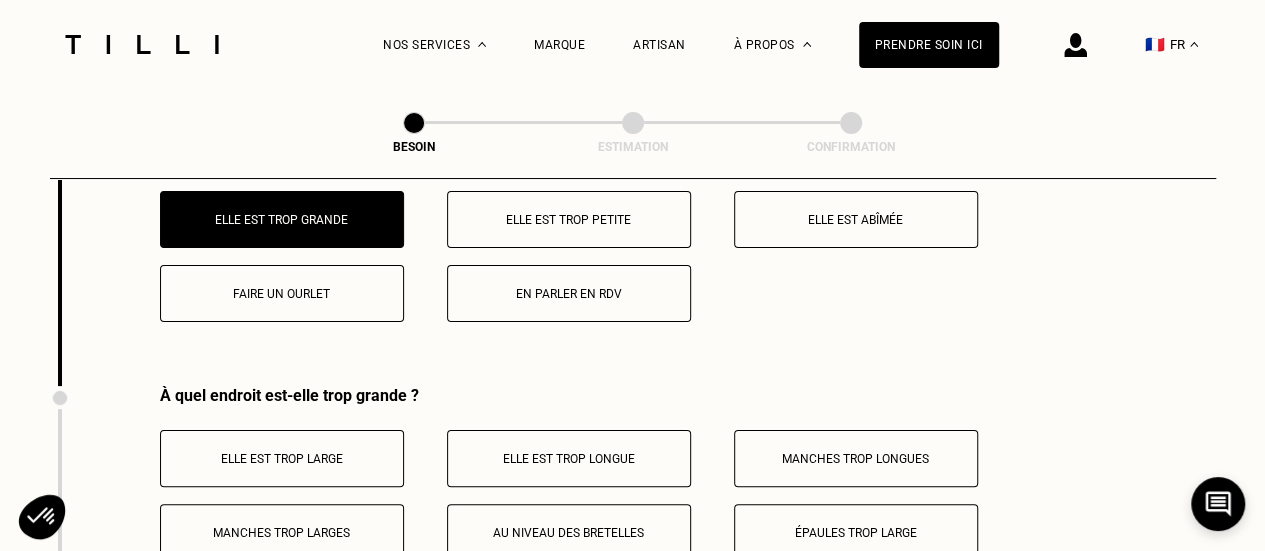scroll, scrollTop: 3784, scrollLeft: 0, axis: vertical 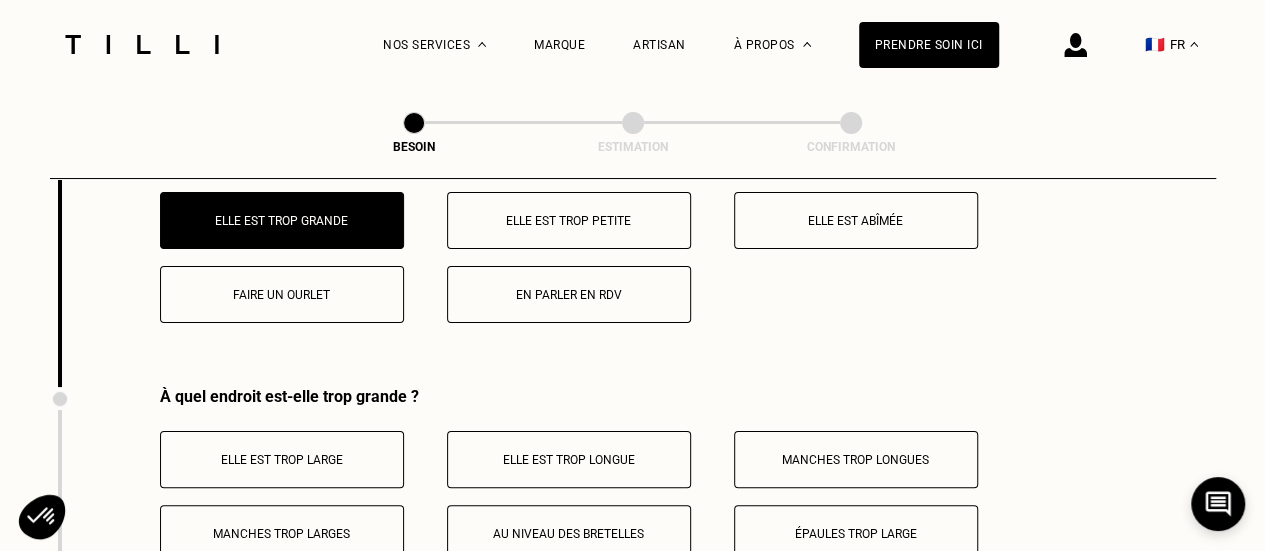 click on "Faire un ourlet" at bounding box center [282, 294] 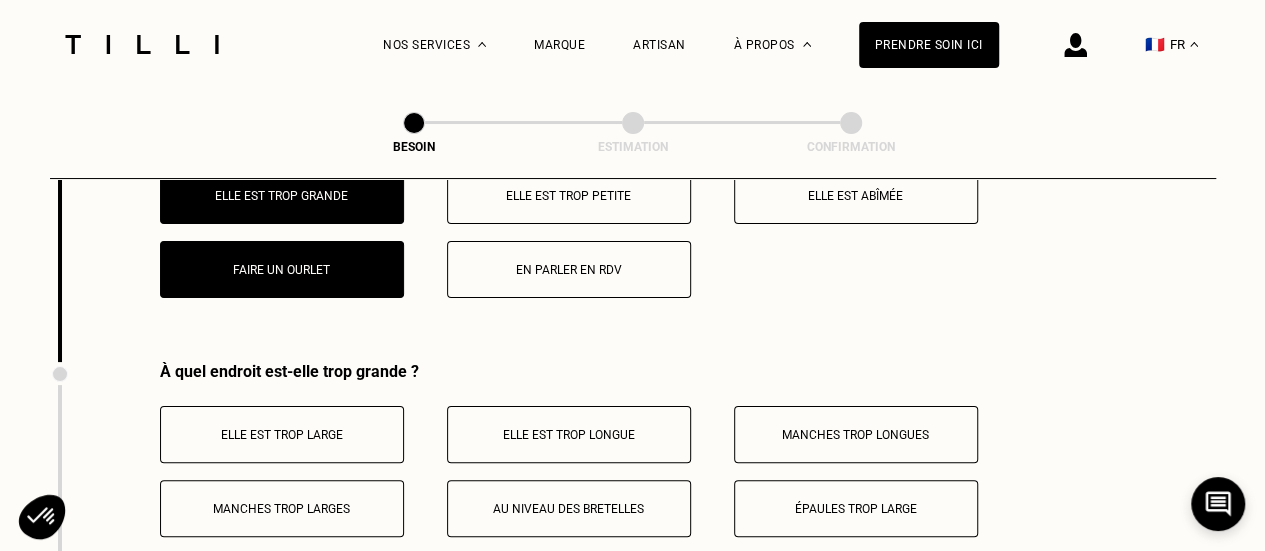 scroll, scrollTop: 3800, scrollLeft: 0, axis: vertical 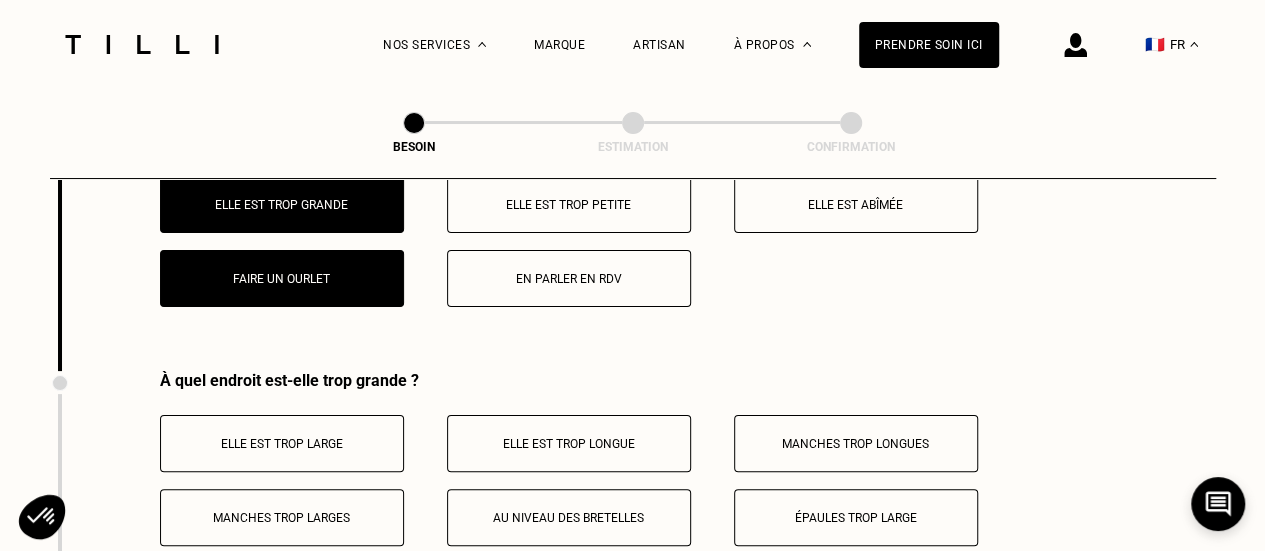 click on "Faire un ourlet" at bounding box center [282, 278] 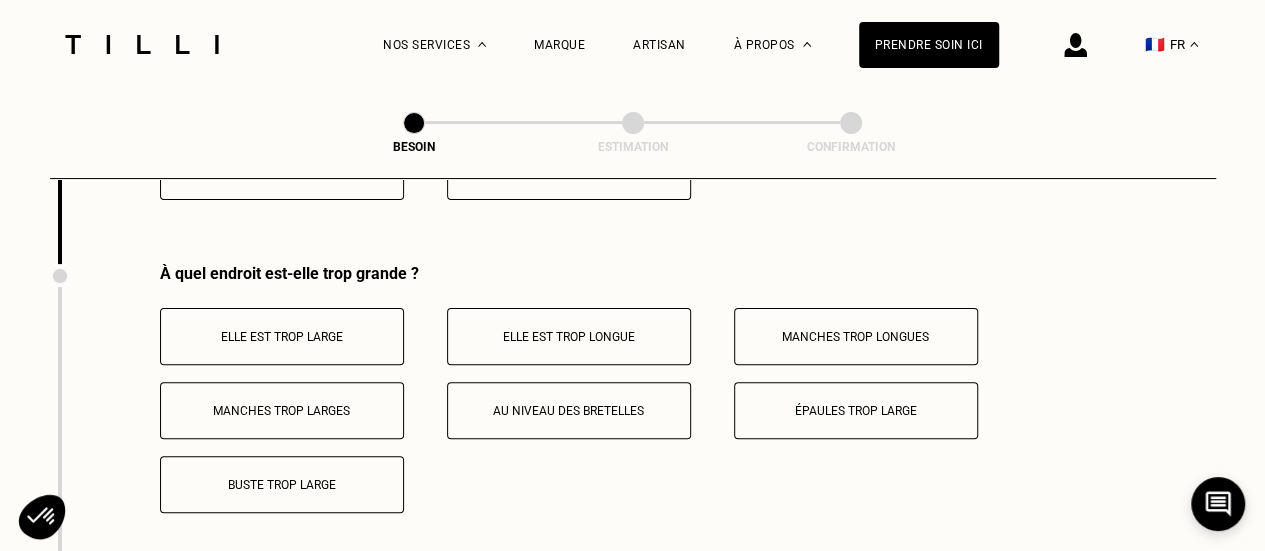 scroll, scrollTop: 3908, scrollLeft: 0, axis: vertical 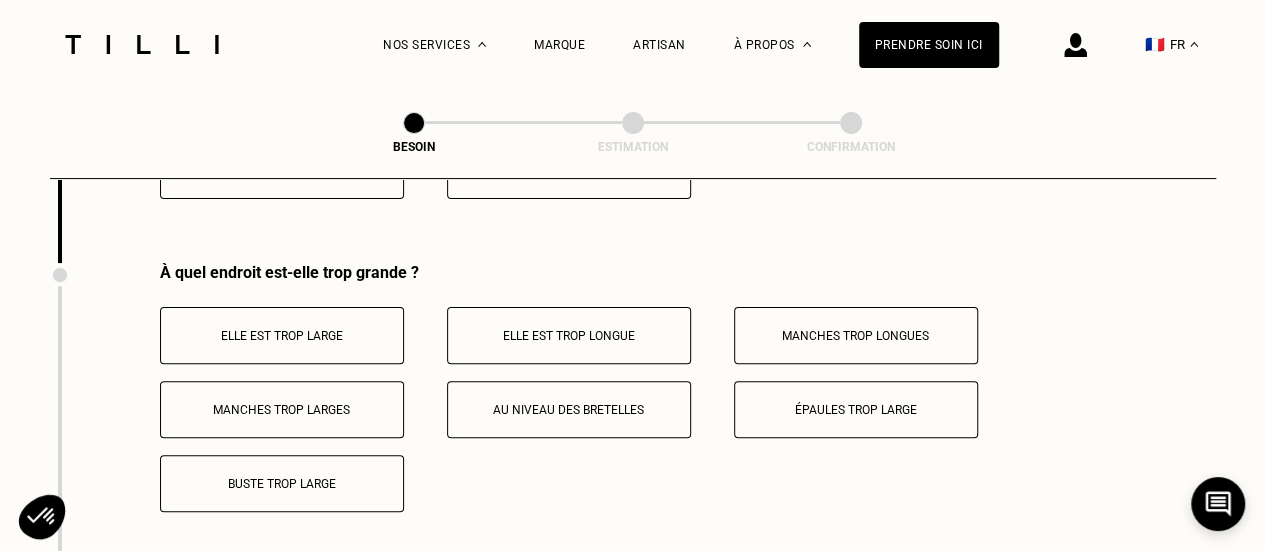click on "Épaules trop large" at bounding box center [856, 410] 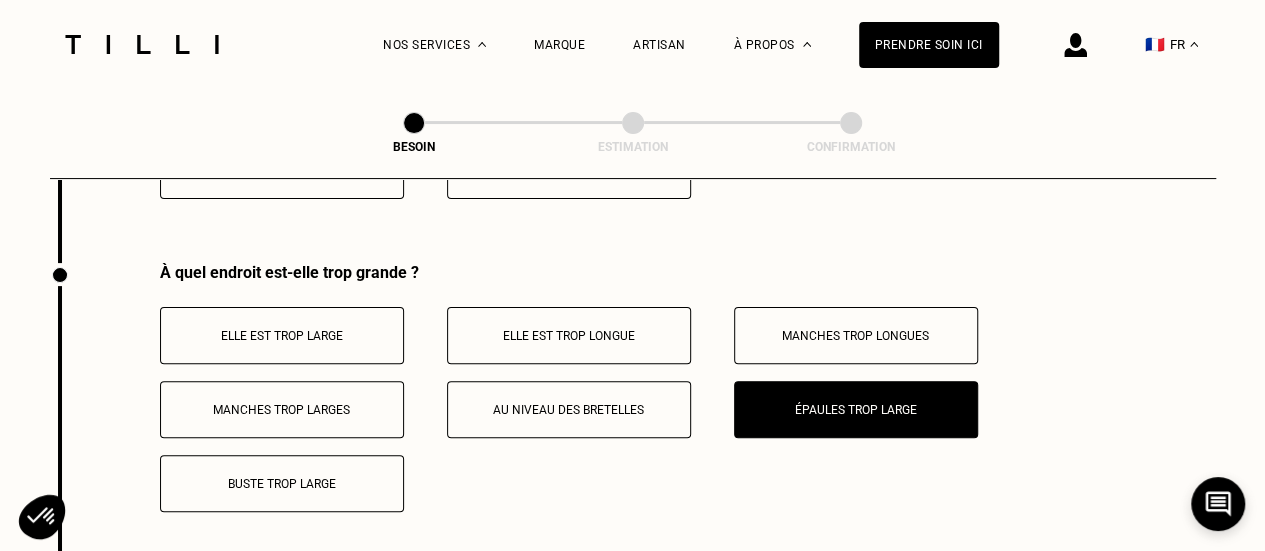 click on "Elle est trop large" at bounding box center [282, 336] 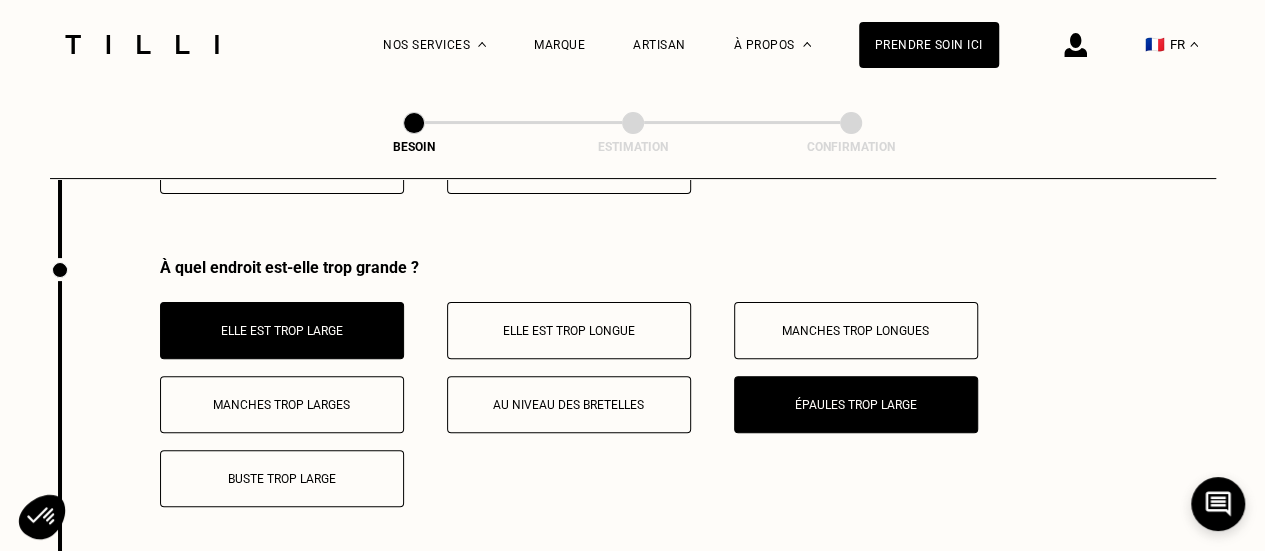 scroll, scrollTop: 3915, scrollLeft: 0, axis: vertical 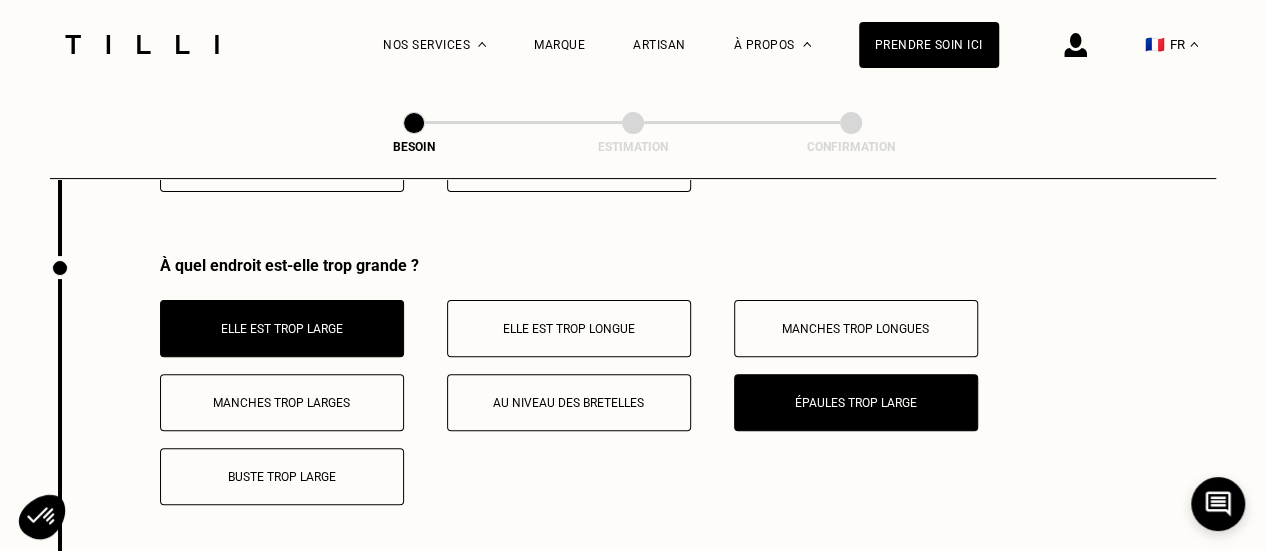 click on "Elle est trop large" at bounding box center [282, 328] 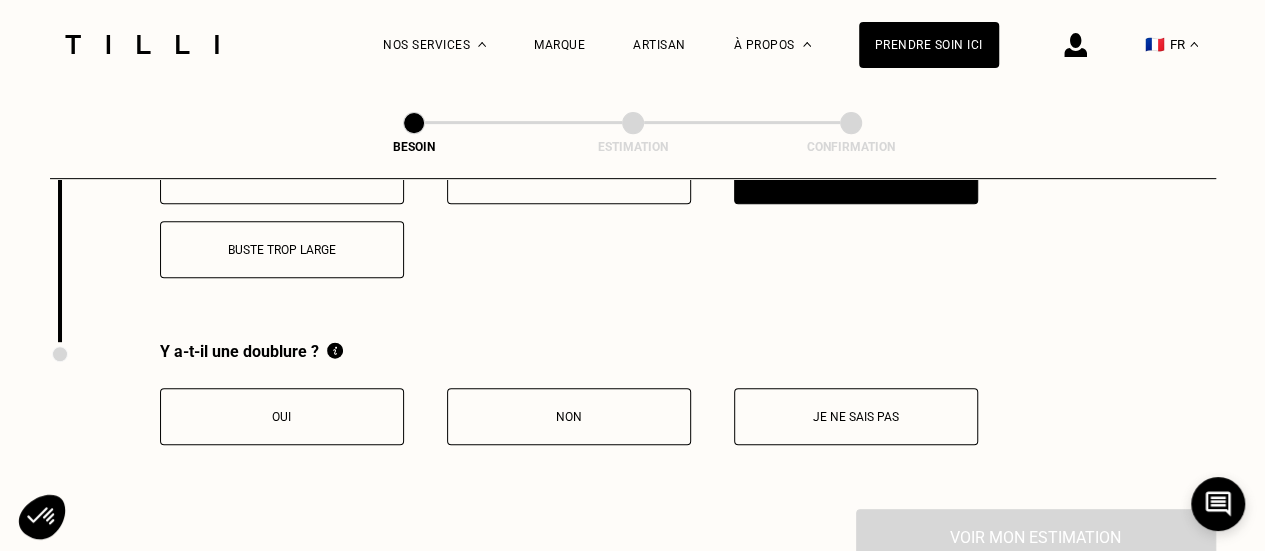 scroll, scrollTop: 4143, scrollLeft: 0, axis: vertical 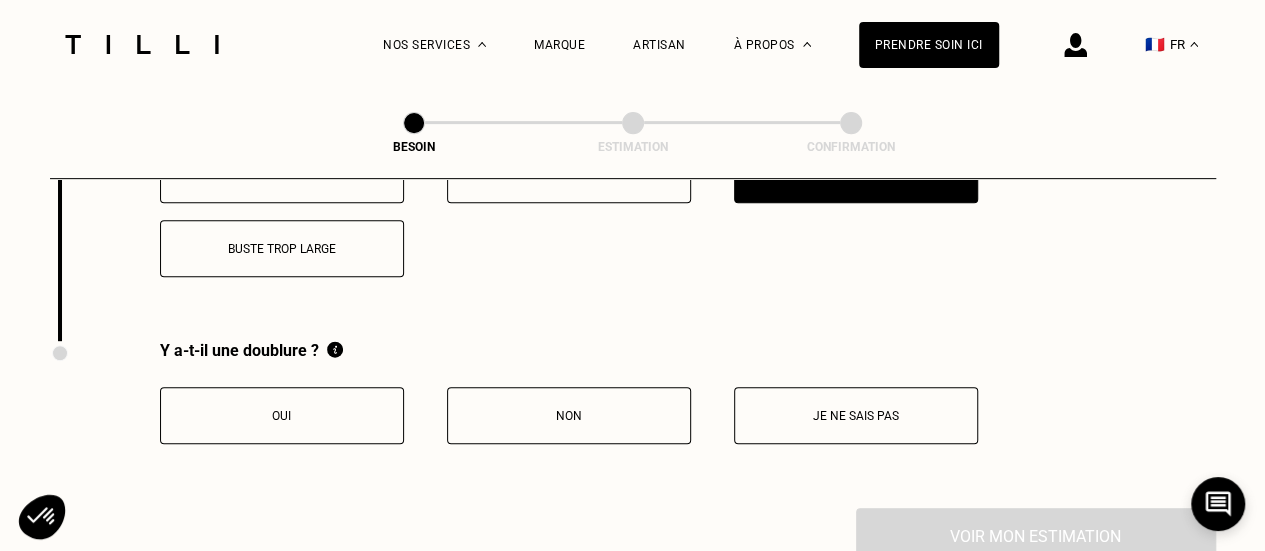 click on "Oui" at bounding box center (282, 415) 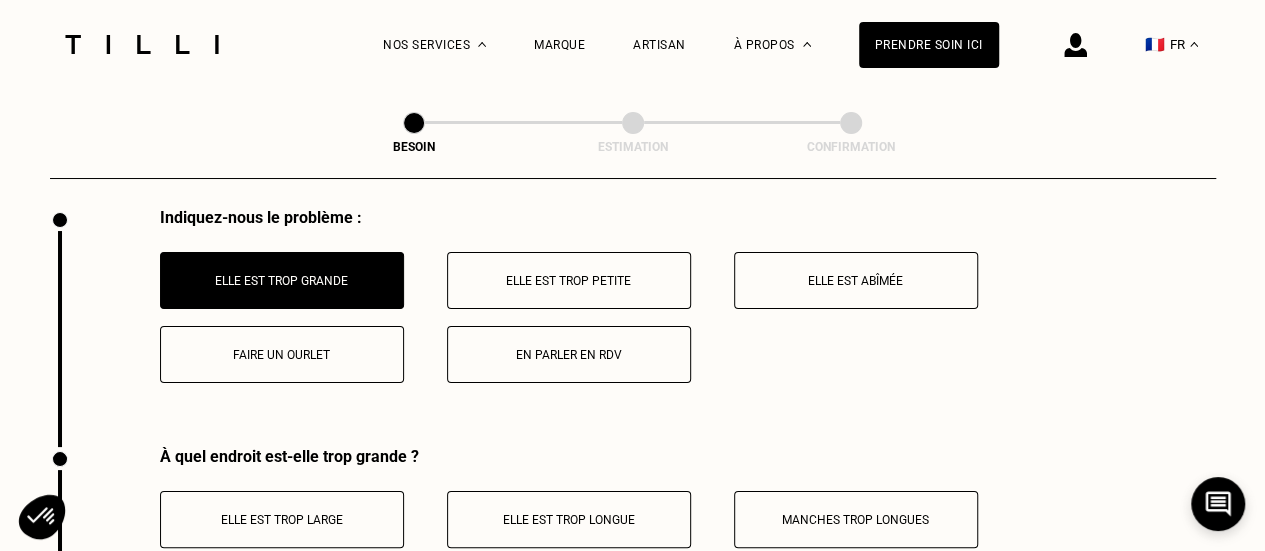scroll, scrollTop: 3723, scrollLeft: 0, axis: vertical 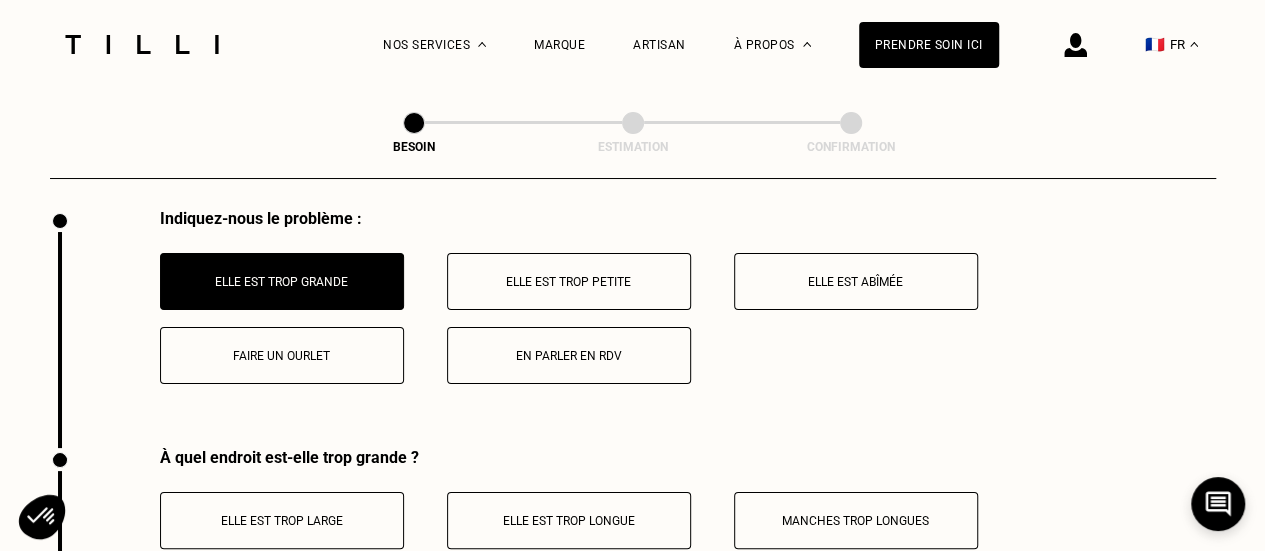 click on "Faire un ourlet" at bounding box center [282, 356] 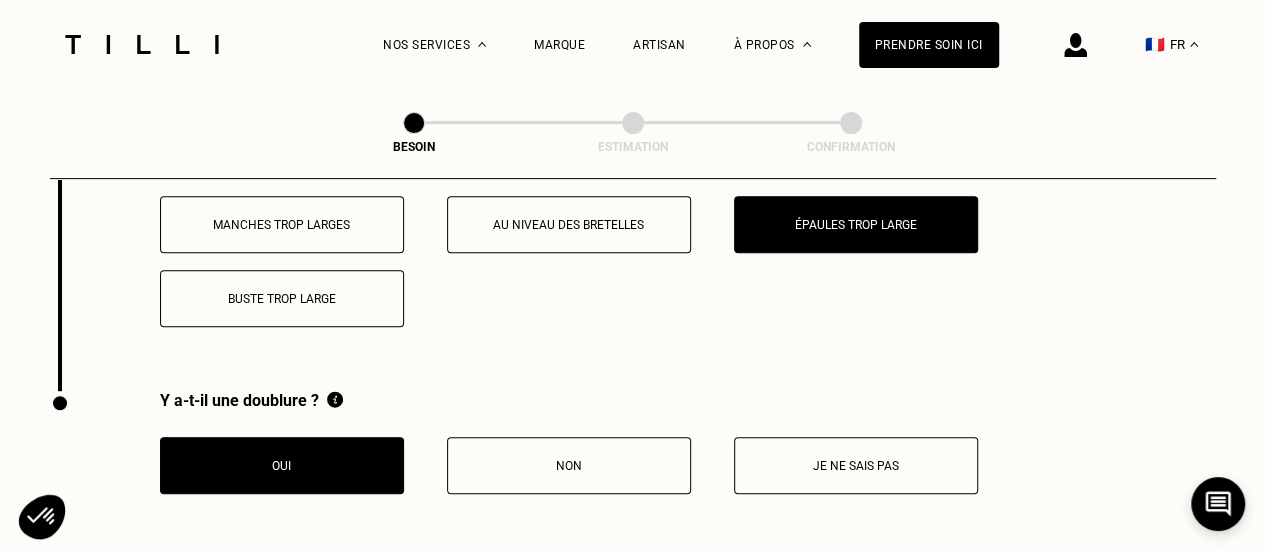 scroll, scrollTop: 4252, scrollLeft: 0, axis: vertical 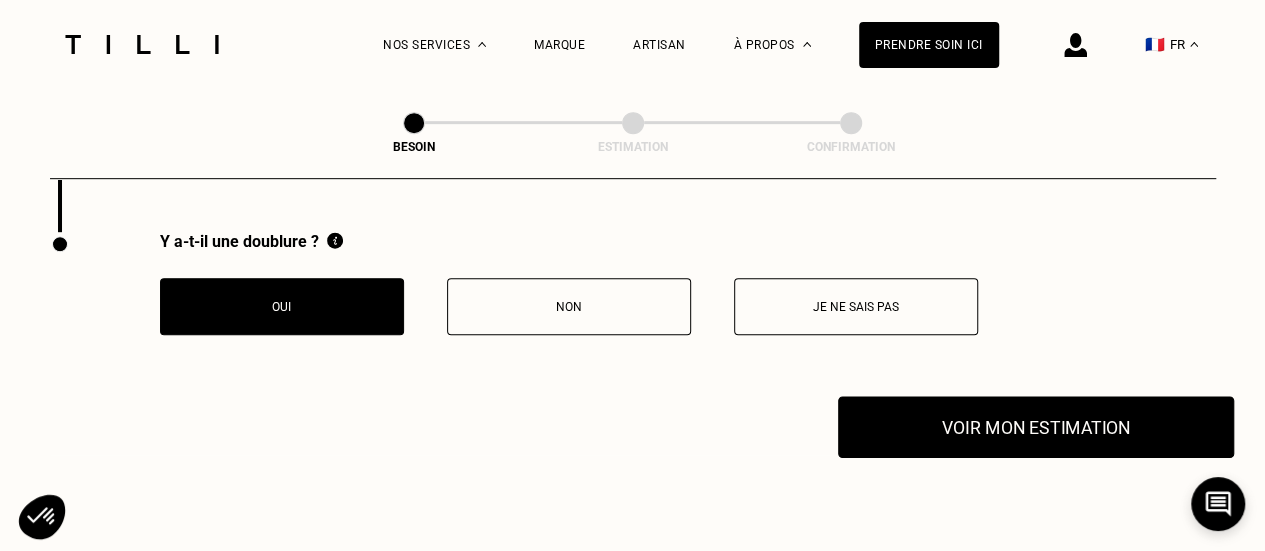click on "Voir mon estimation" at bounding box center (1036, 427) 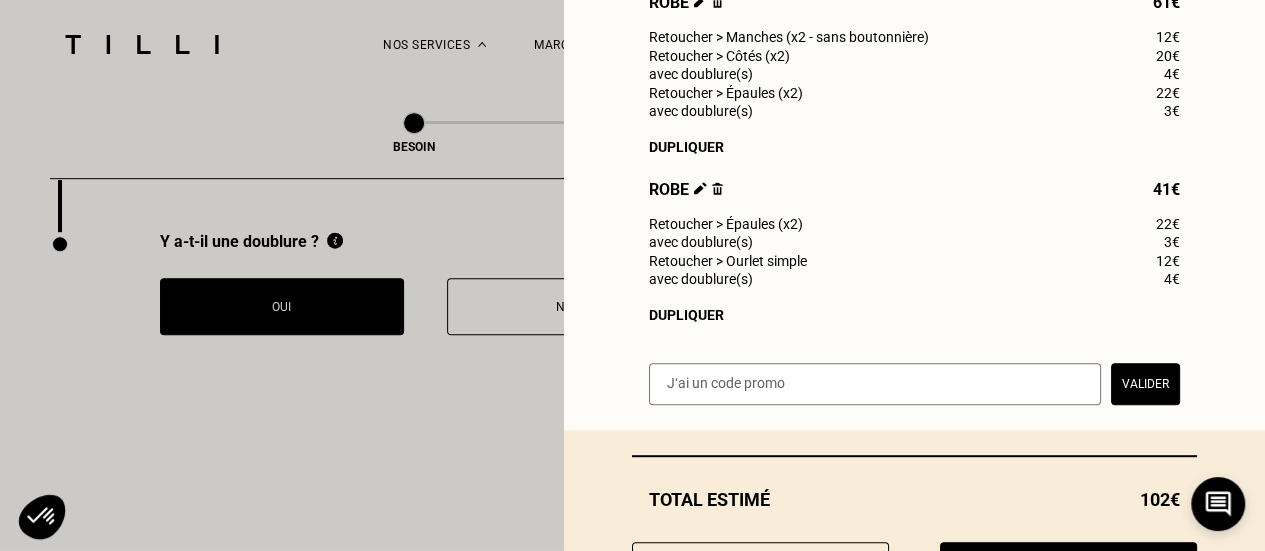 scroll, scrollTop: 454, scrollLeft: 0, axis: vertical 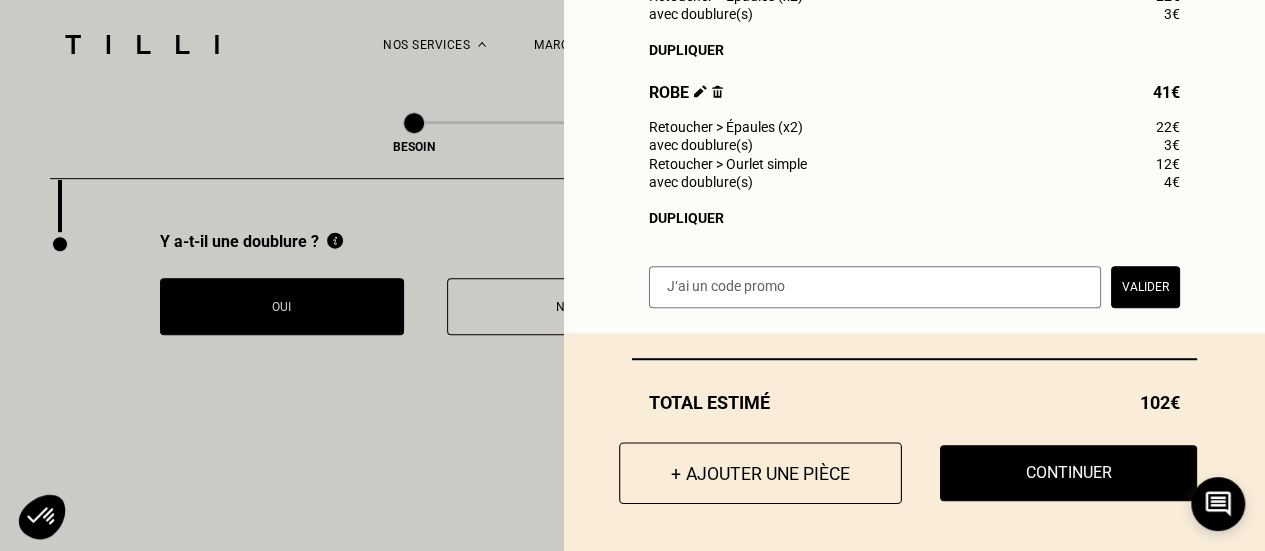 click on "+ Ajouter une pièce" at bounding box center (760, 473) 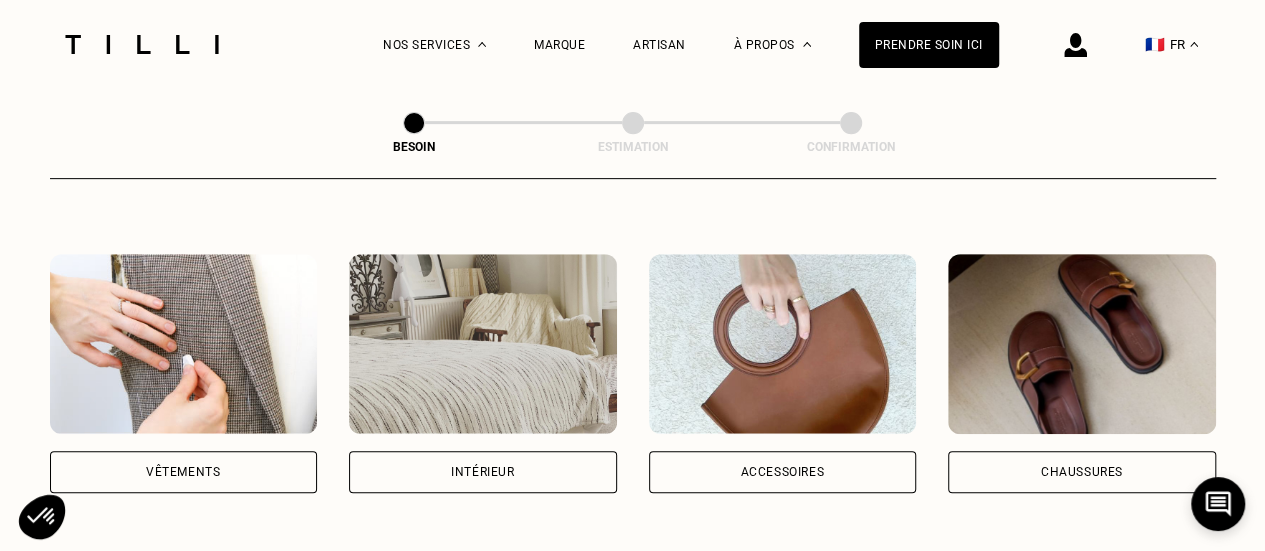 scroll, scrollTop: 343, scrollLeft: 0, axis: vertical 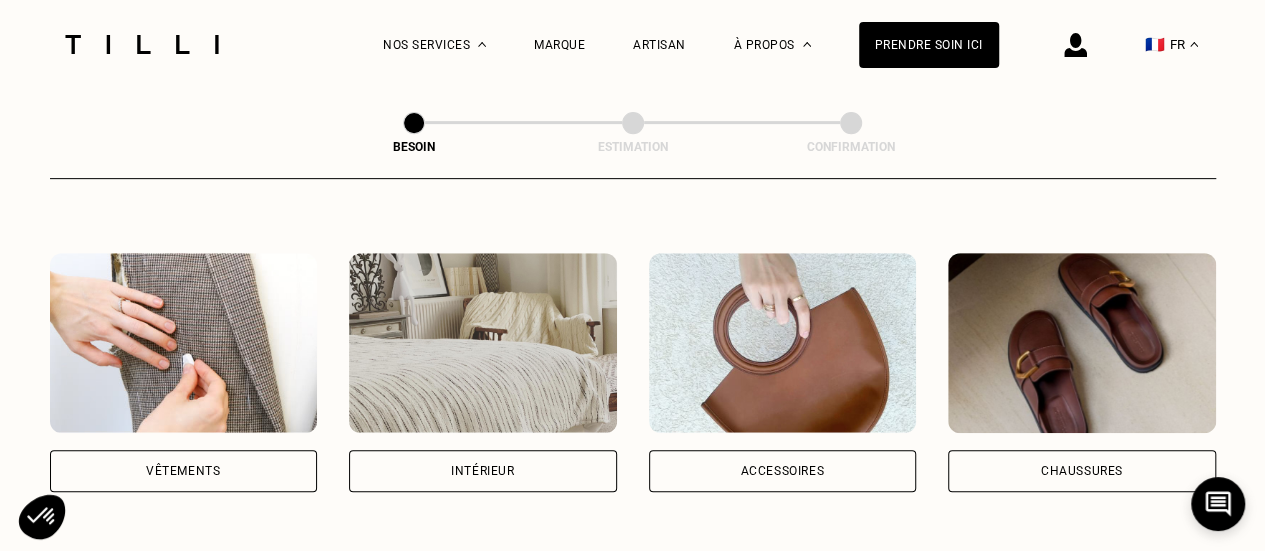 click on "Vêtements" at bounding box center [184, 471] 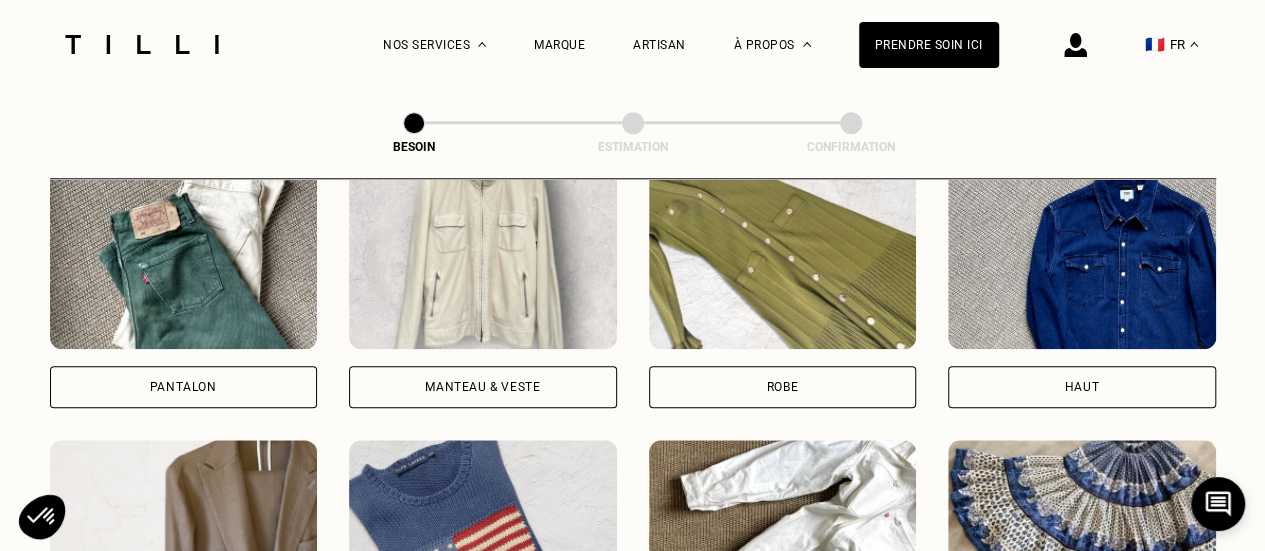 scroll, scrollTop: 968, scrollLeft: 0, axis: vertical 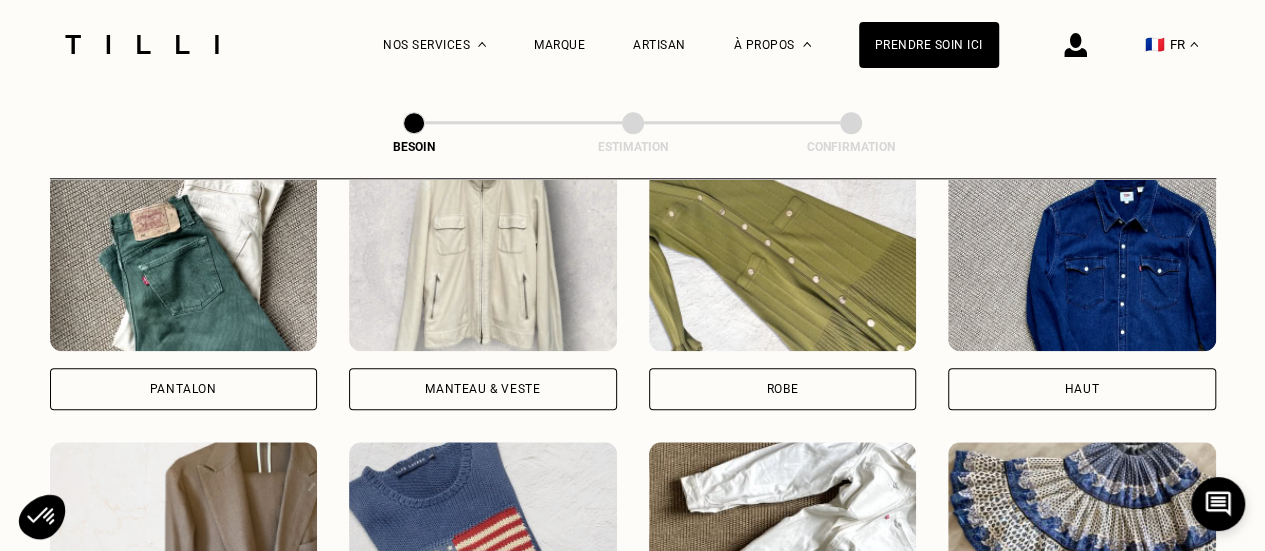 click on "Robe" at bounding box center [783, 389] 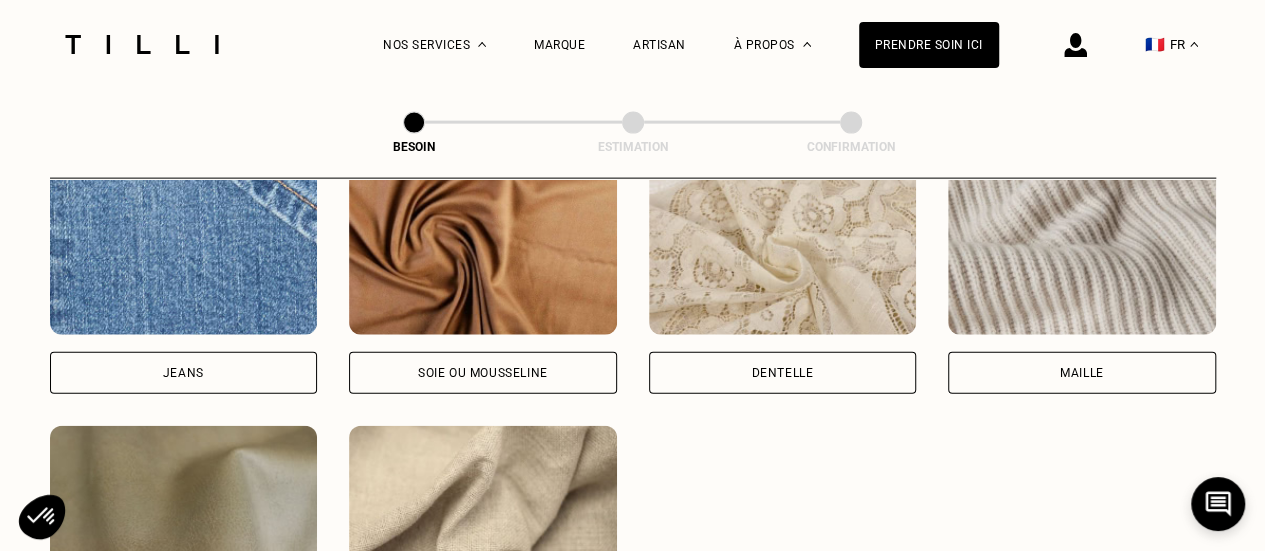 scroll, scrollTop: 2327, scrollLeft: 0, axis: vertical 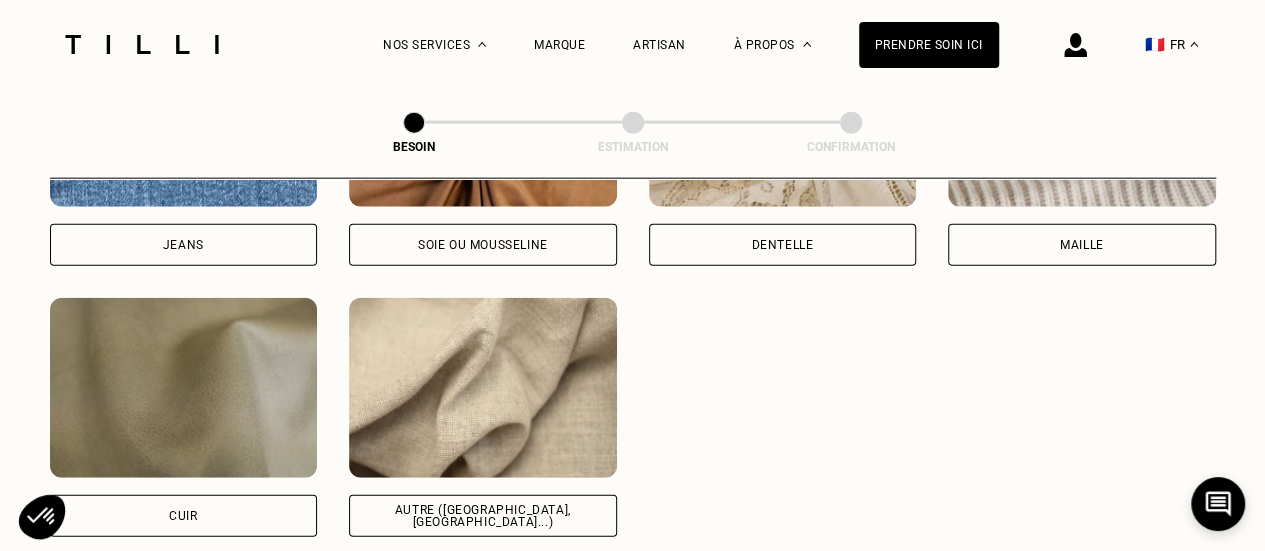click at bounding box center (483, 388) 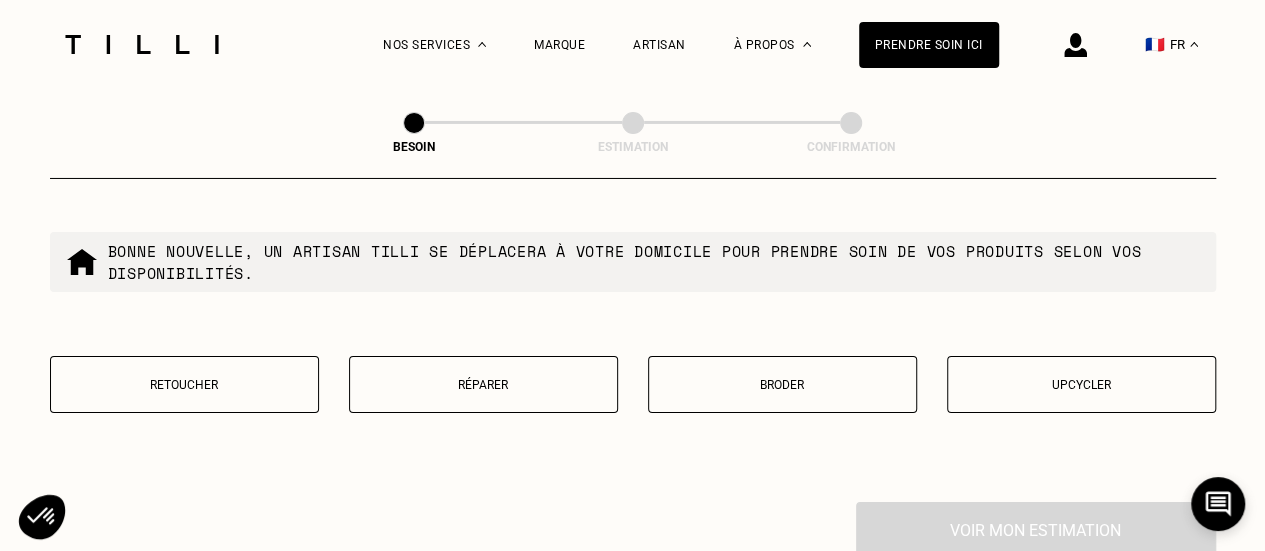 scroll, scrollTop: 3431, scrollLeft: 0, axis: vertical 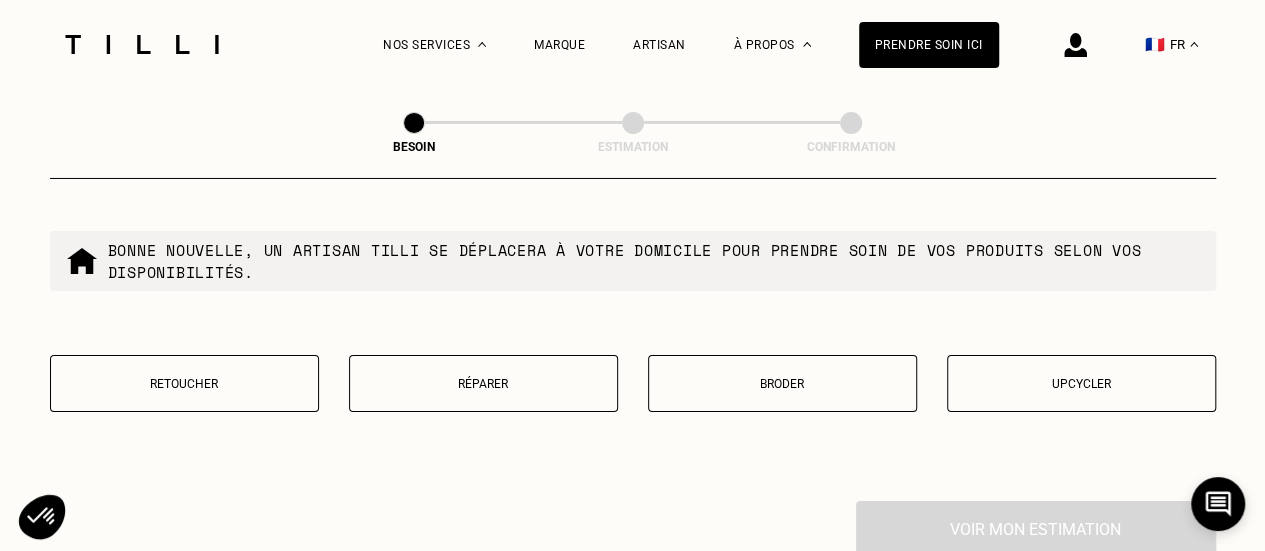 click on "Retoucher" at bounding box center [184, 384] 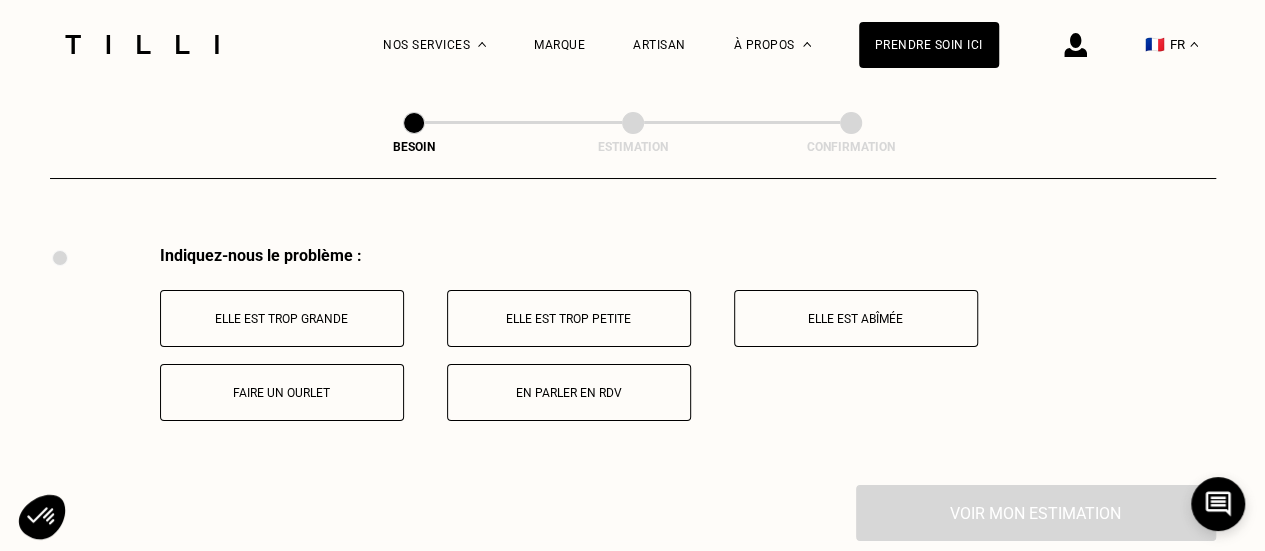 scroll, scrollTop: 3697, scrollLeft: 0, axis: vertical 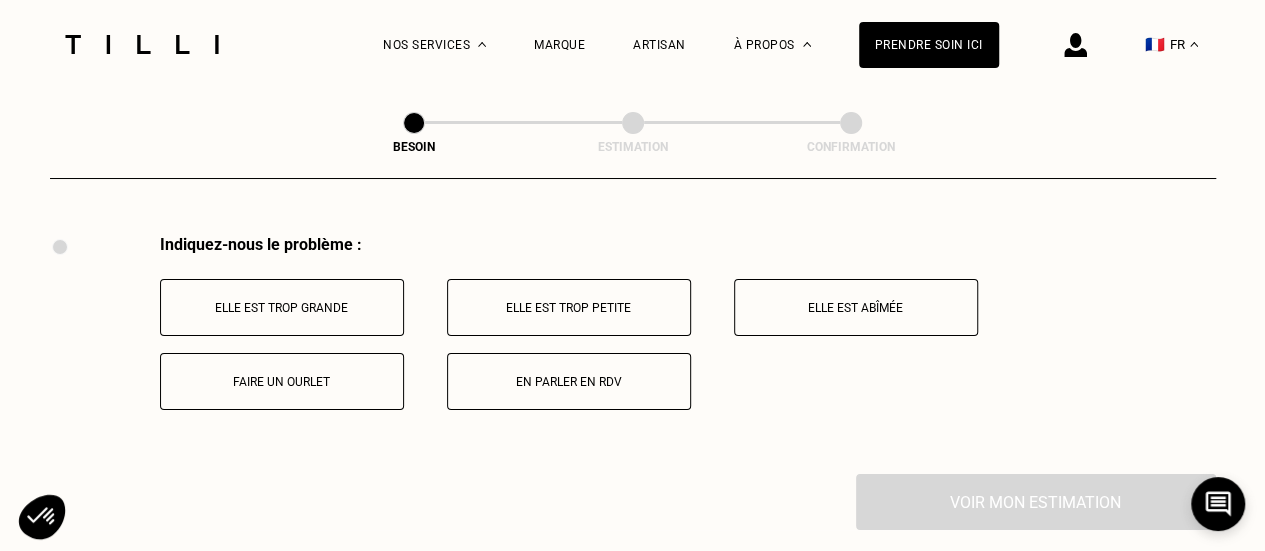 click on "Elle est trop grande" at bounding box center (282, 307) 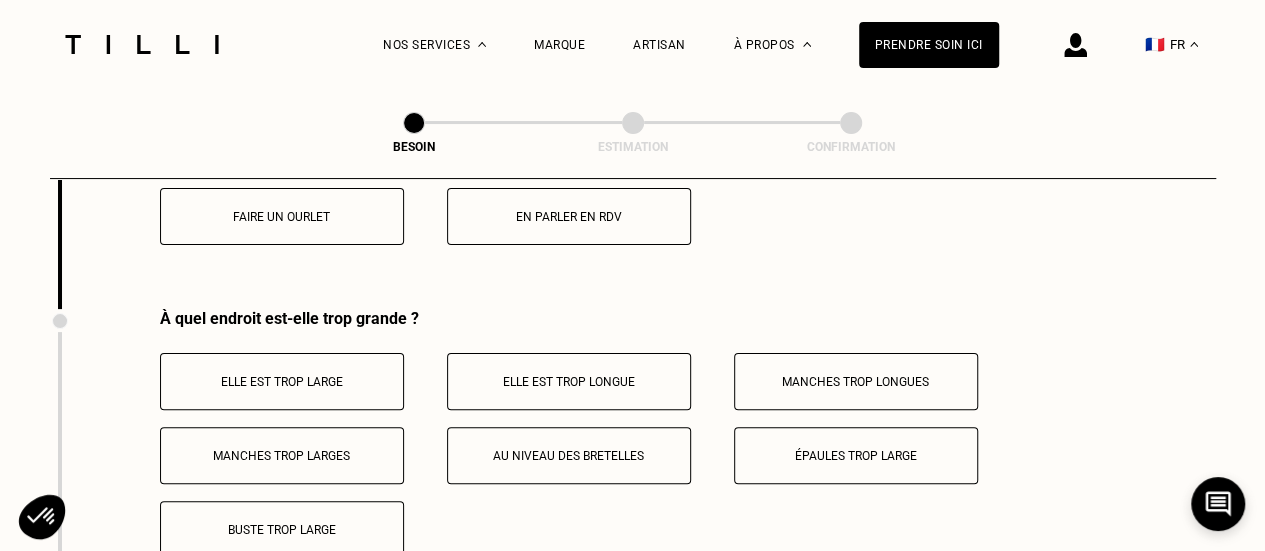 scroll, scrollTop: 3936, scrollLeft: 0, axis: vertical 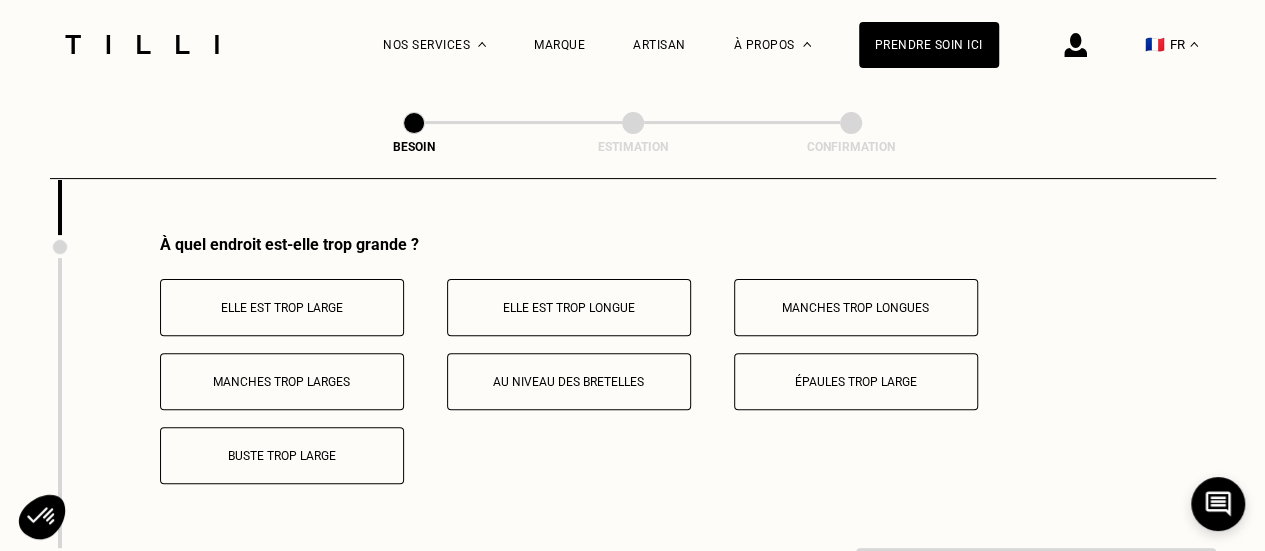 click on "Épaules trop large" at bounding box center (856, 382) 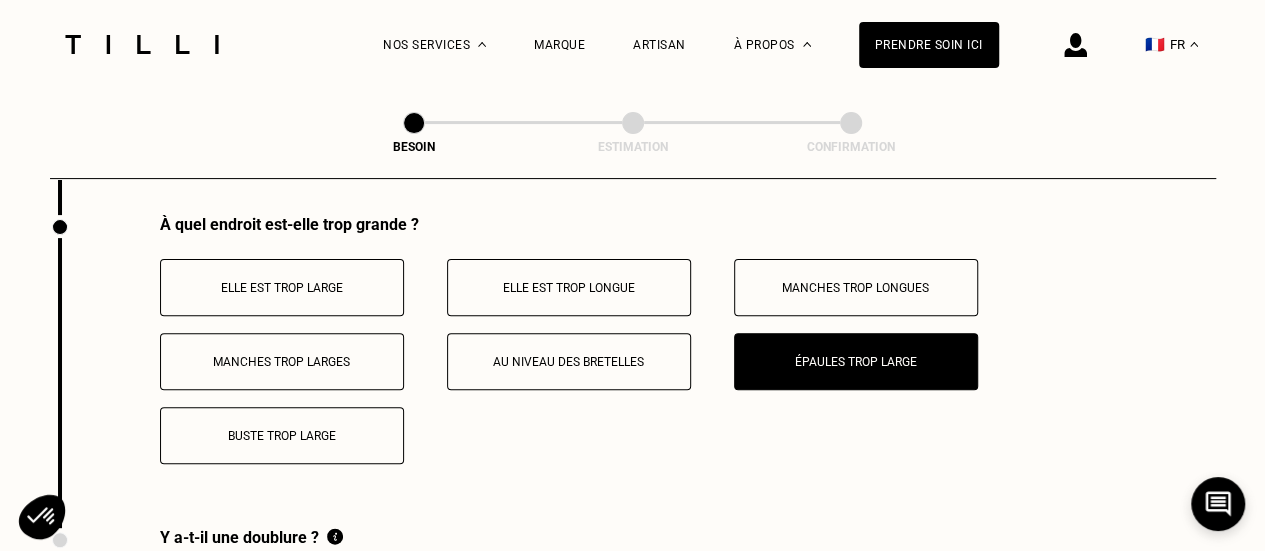 scroll, scrollTop: 3955, scrollLeft: 0, axis: vertical 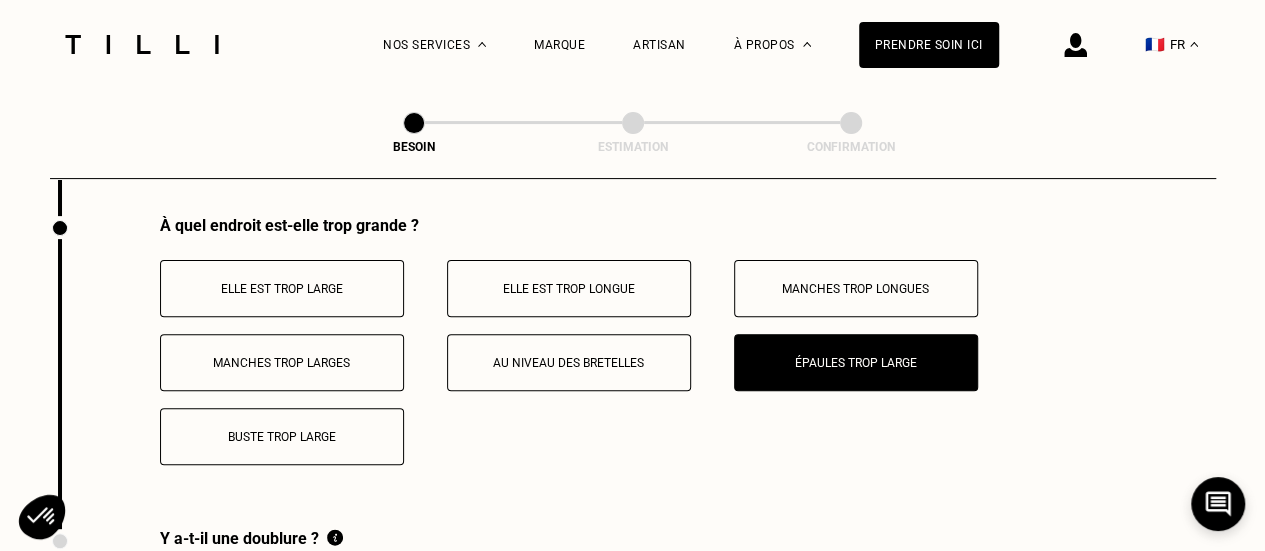 click on "Buste trop large" at bounding box center [282, 436] 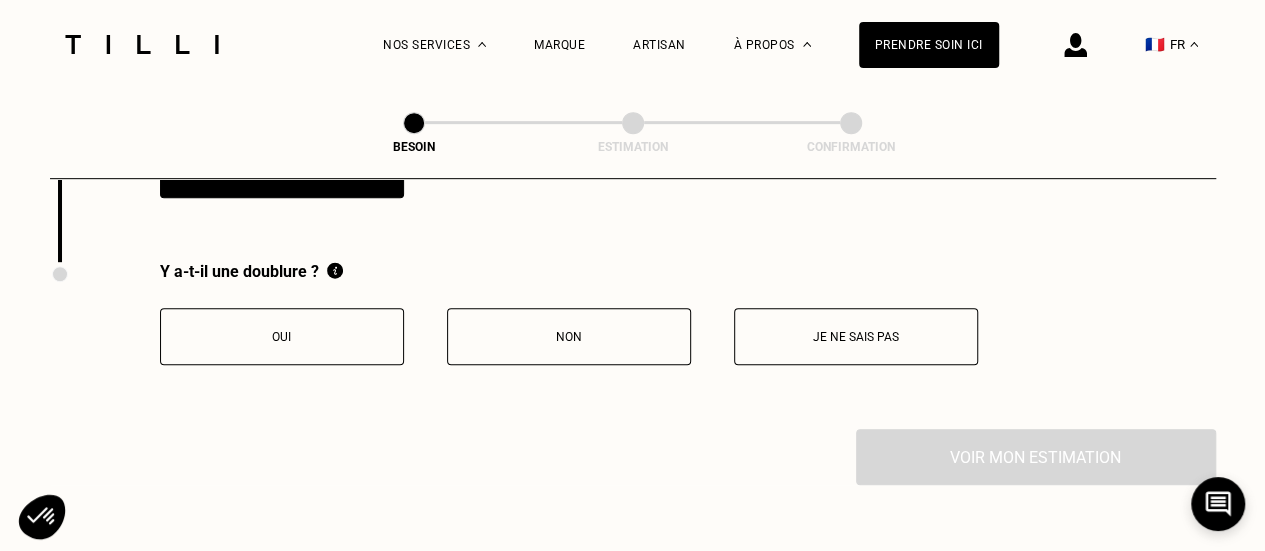 scroll, scrollTop: 4235, scrollLeft: 0, axis: vertical 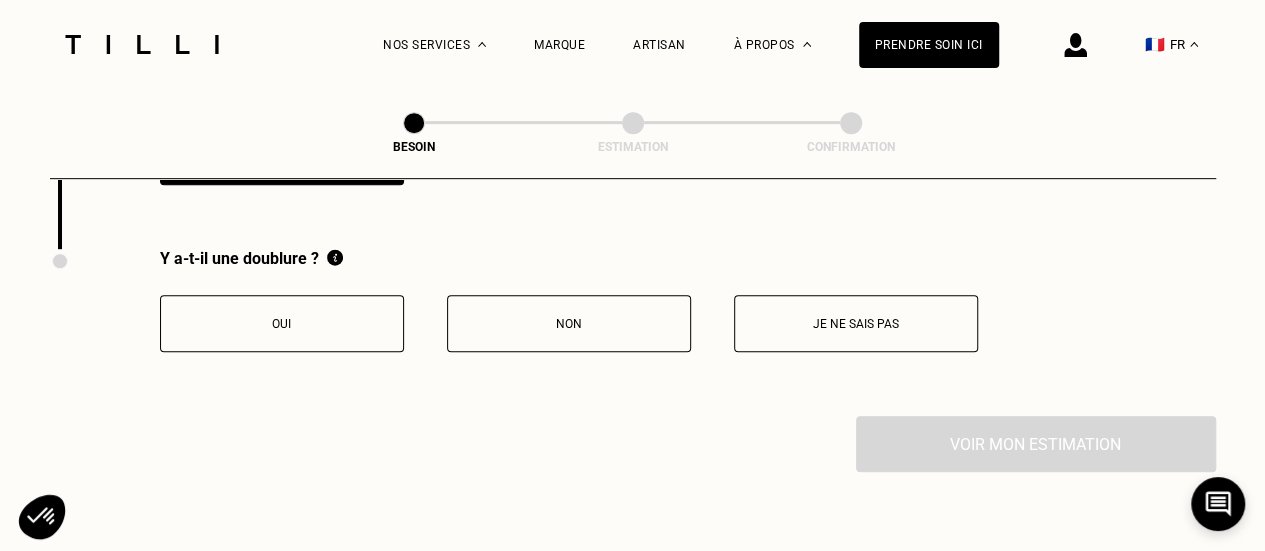 click on "Non" at bounding box center [569, 324] 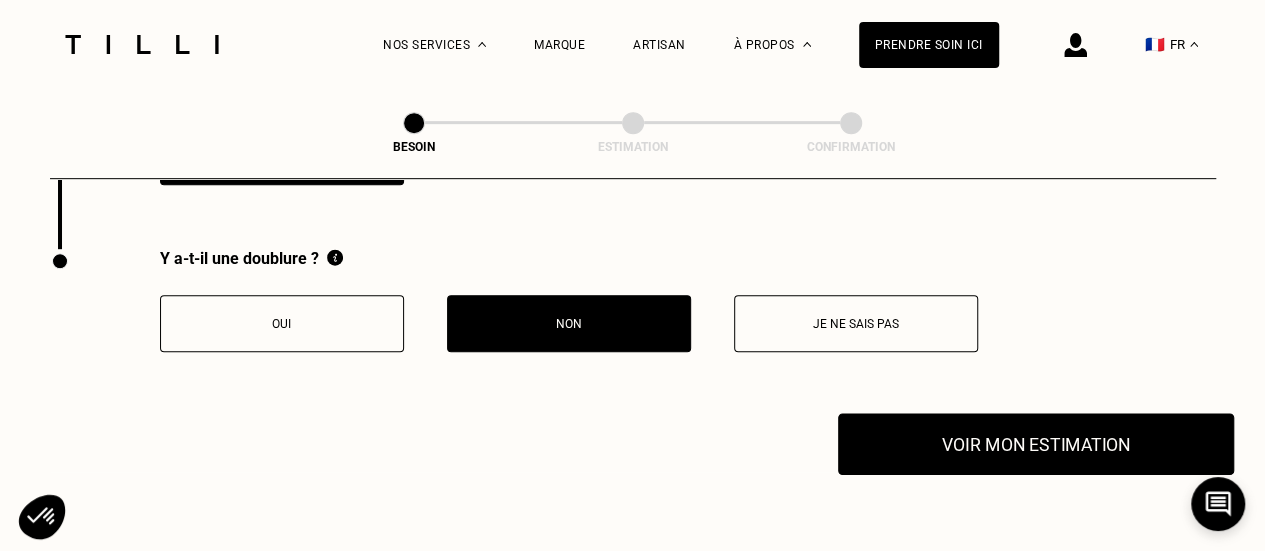click on "Voir mon estimation" at bounding box center (1036, 444) 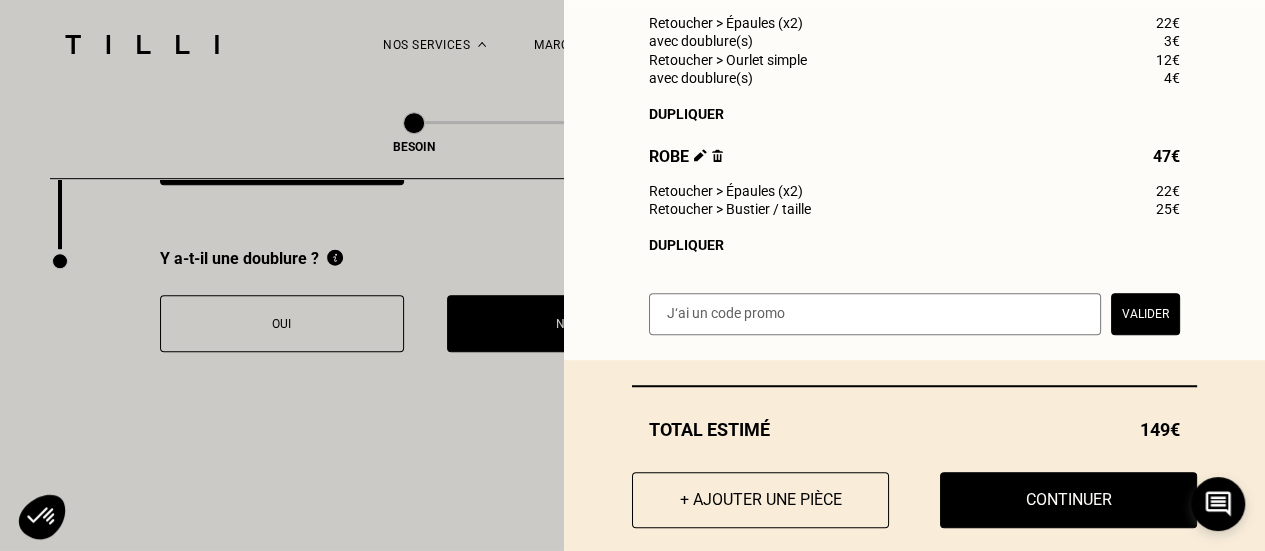 scroll, scrollTop: 536, scrollLeft: 0, axis: vertical 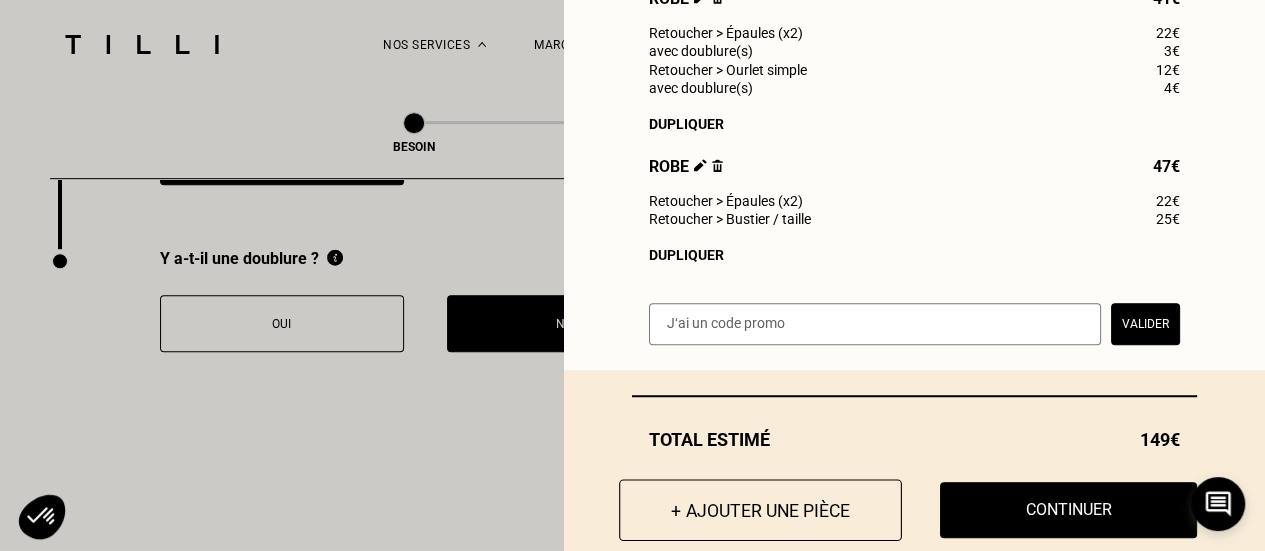 click on "+ Ajouter une pièce" at bounding box center [760, 510] 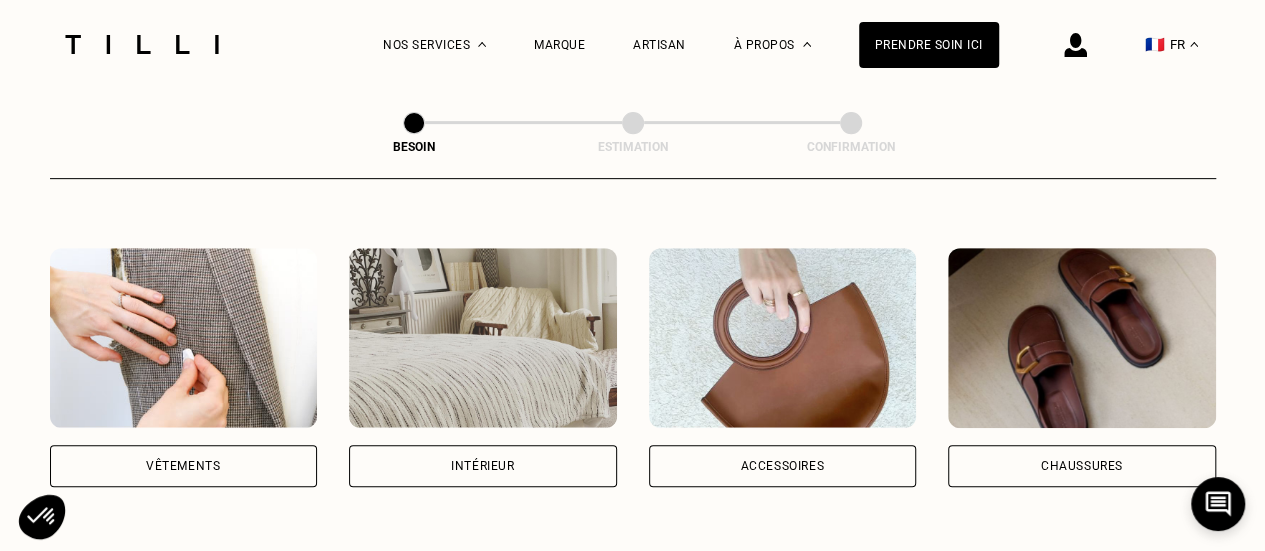 scroll, scrollTop: 347, scrollLeft: 0, axis: vertical 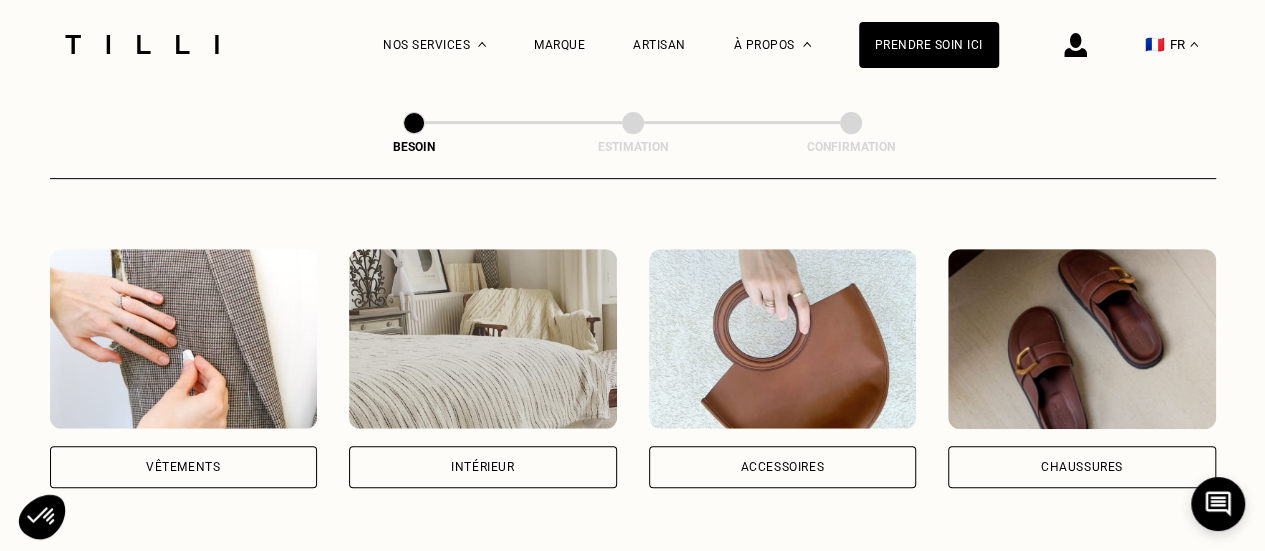 click on "Vêtements" at bounding box center [184, 467] 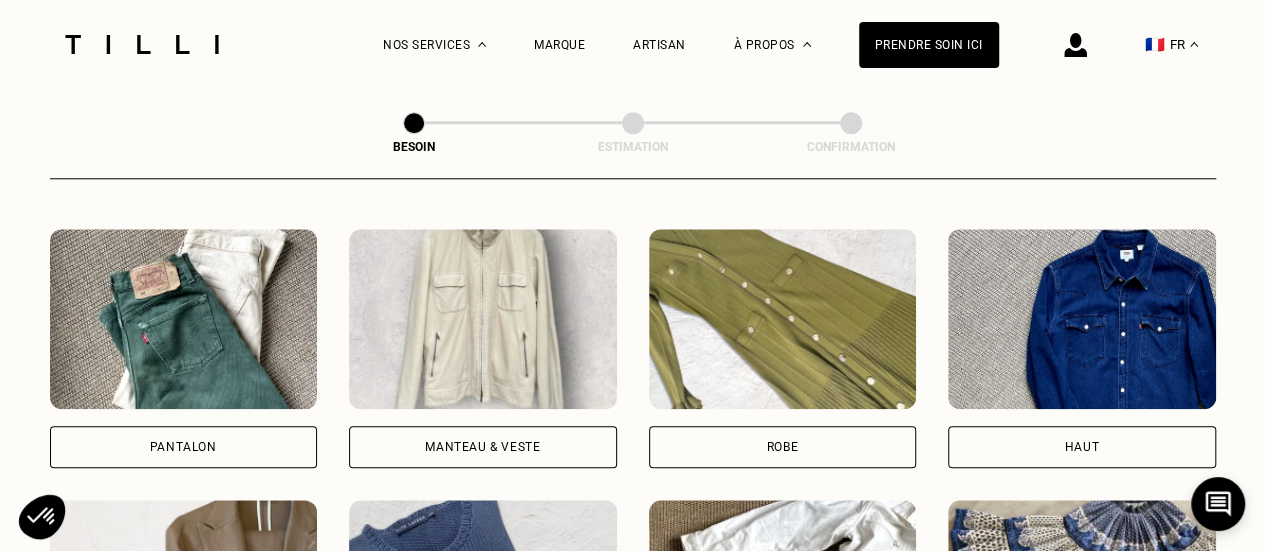 scroll, scrollTop: 1130, scrollLeft: 0, axis: vertical 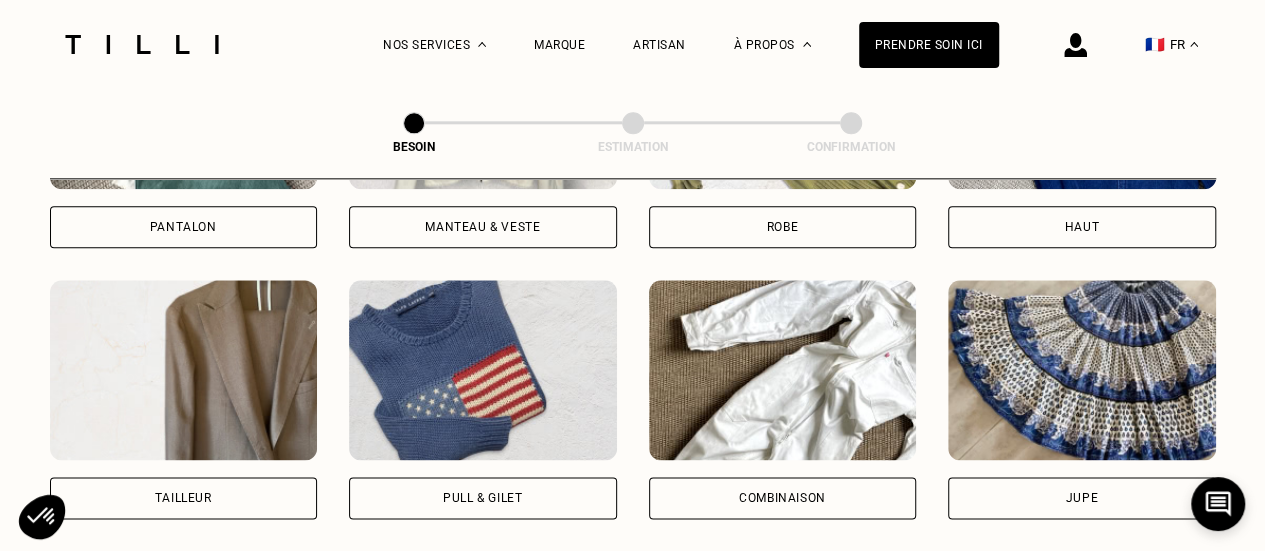 click on "Jupe" at bounding box center (1082, 498) 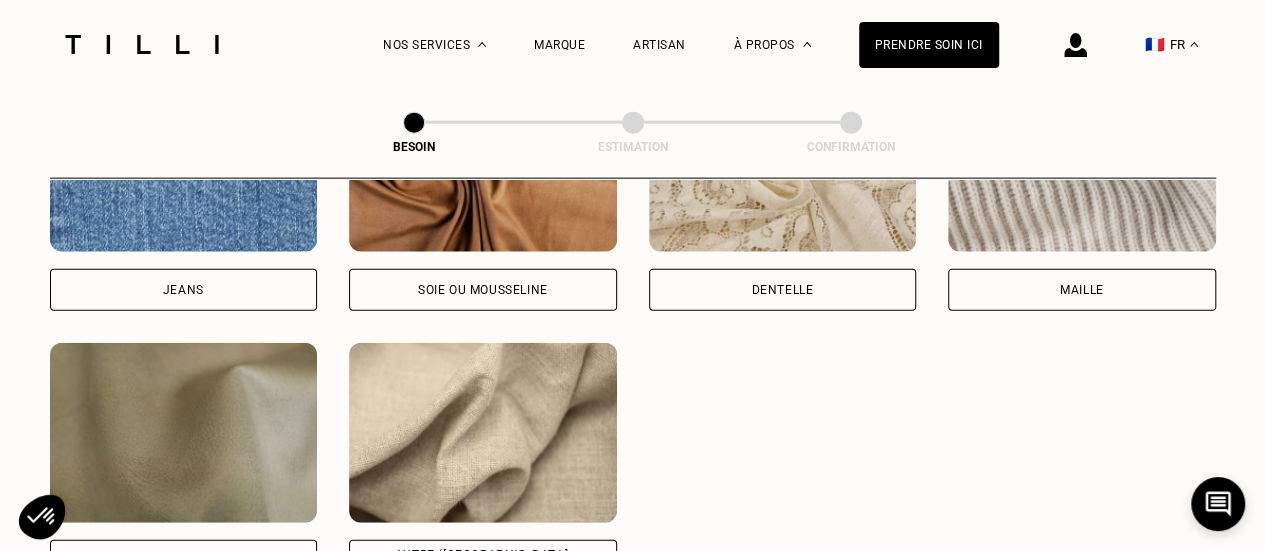 scroll, scrollTop: 2374, scrollLeft: 0, axis: vertical 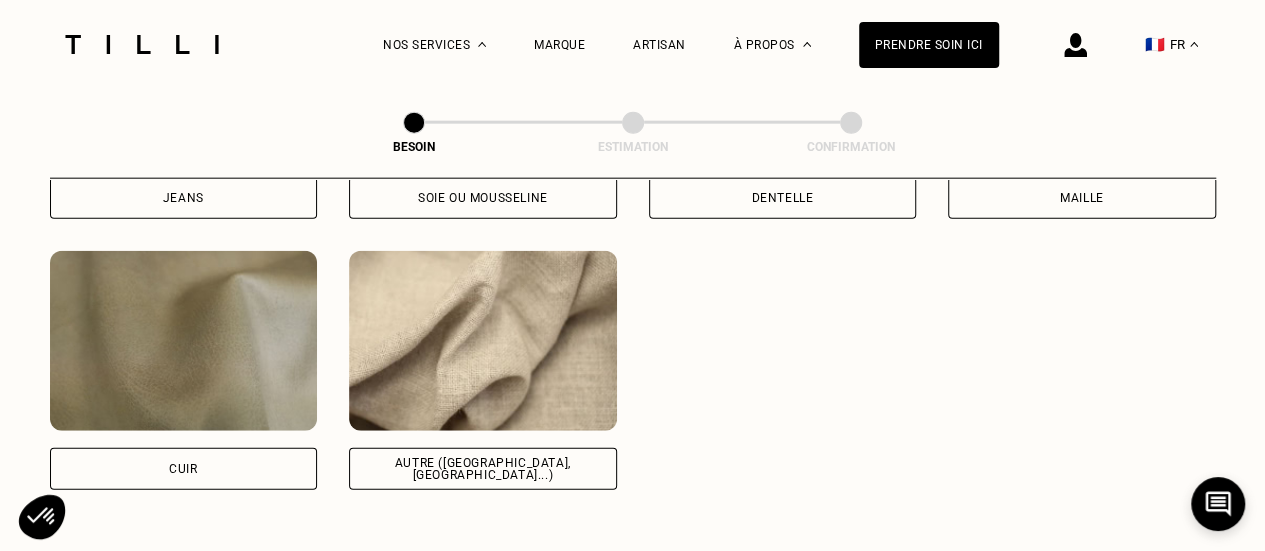 click on "Autre ([GEOGRAPHIC_DATA], [GEOGRAPHIC_DATA]...)" at bounding box center (483, 469) 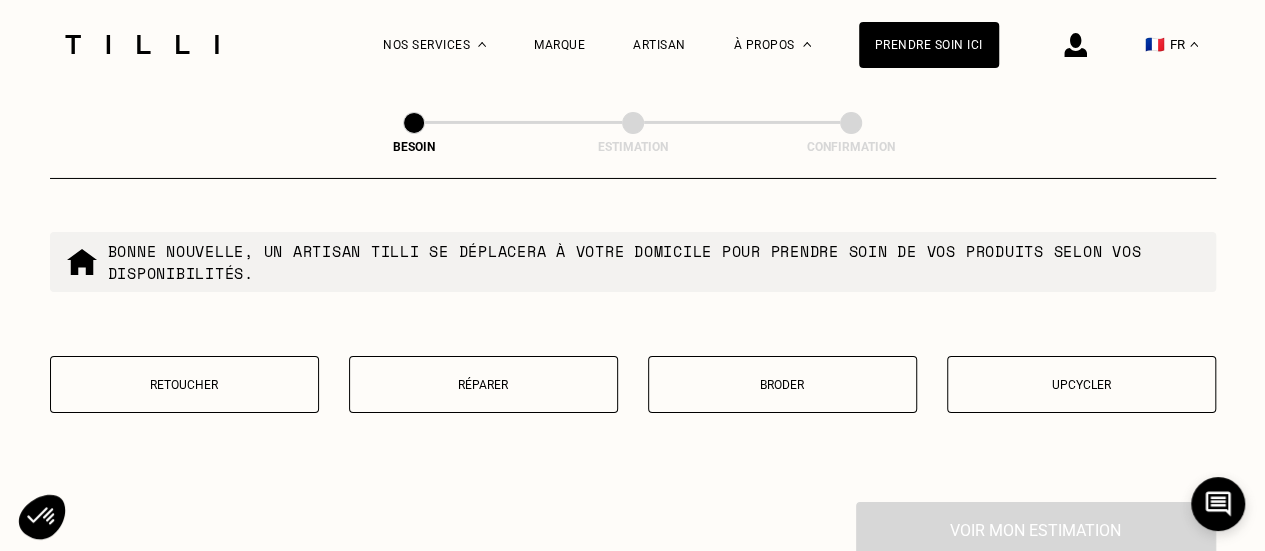 scroll, scrollTop: 3431, scrollLeft: 0, axis: vertical 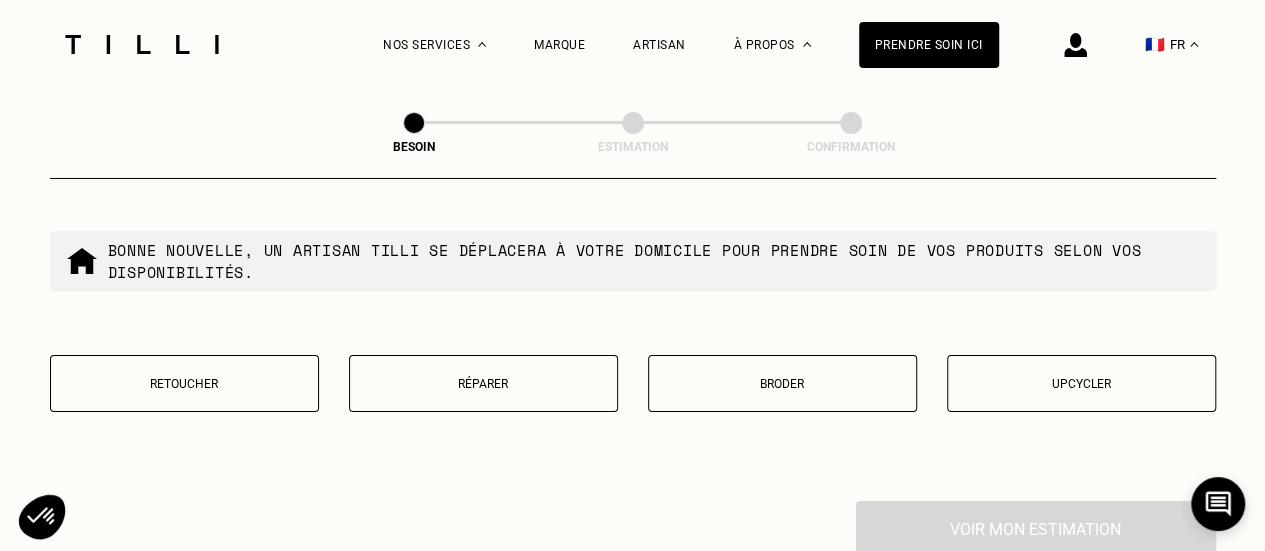 click on "Retoucher" at bounding box center [184, 384] 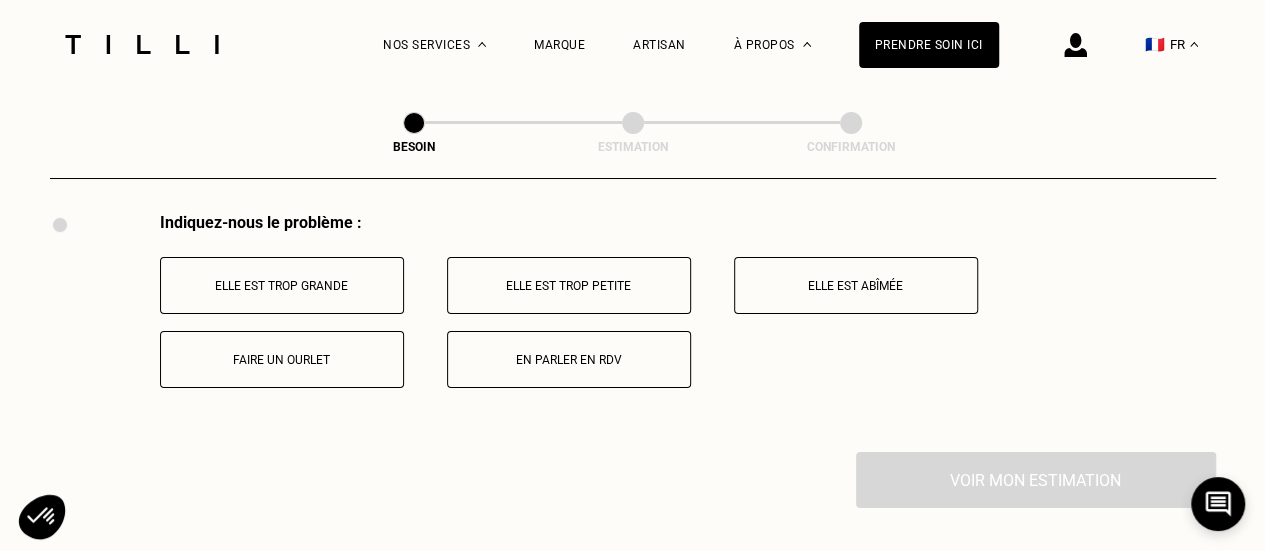 scroll, scrollTop: 3673, scrollLeft: 0, axis: vertical 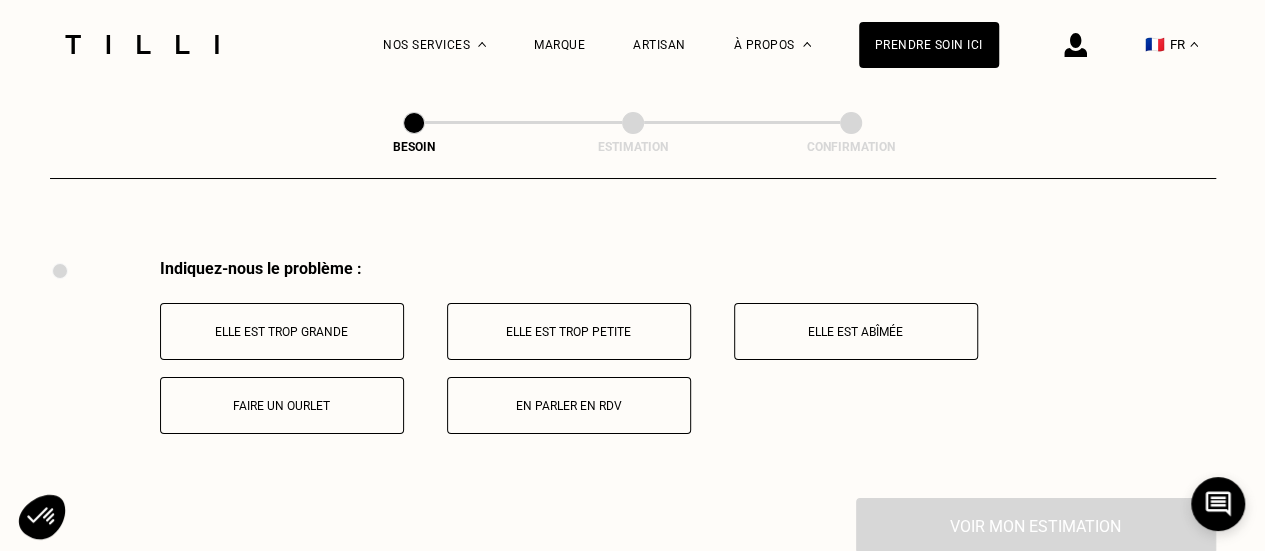 click on "Elle est trop grande" at bounding box center [282, 332] 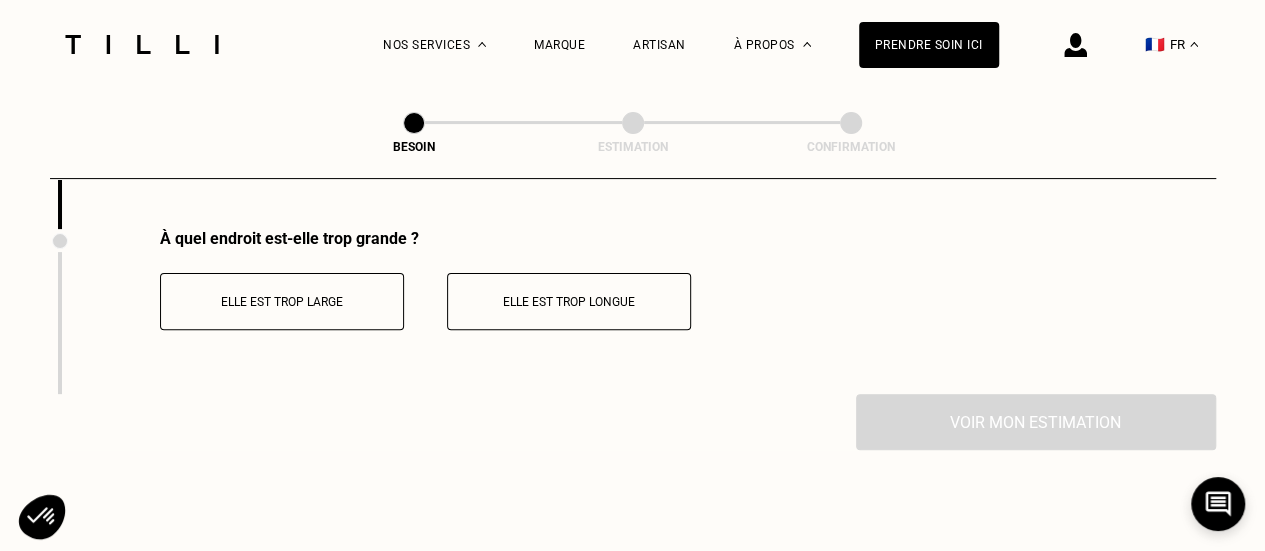 scroll, scrollTop: 3957, scrollLeft: 0, axis: vertical 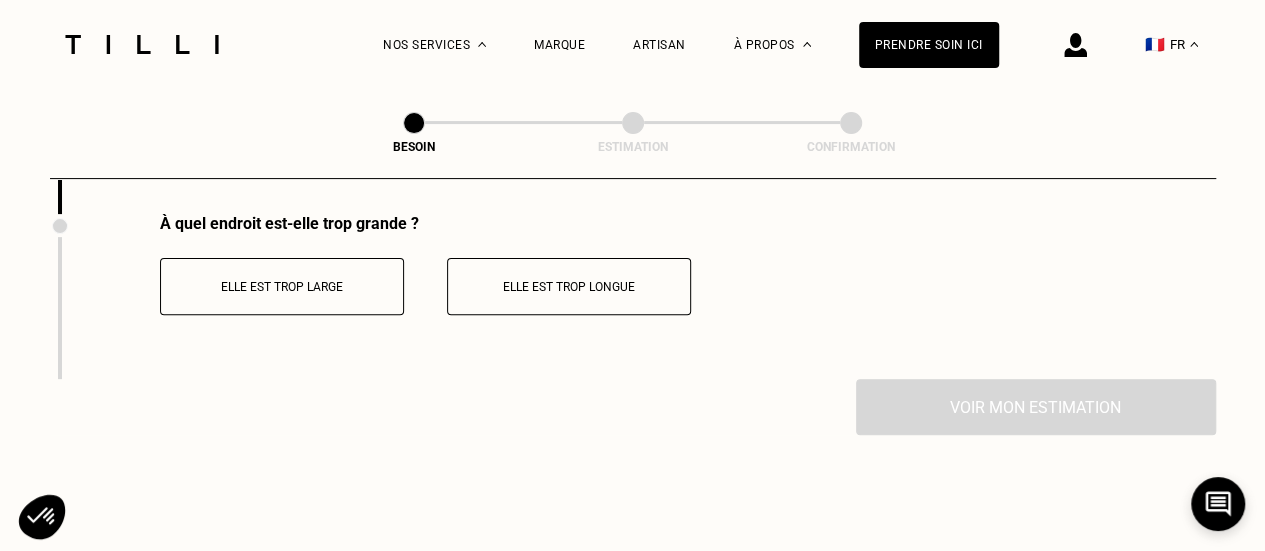 click on "Elle est trop large" at bounding box center [282, 286] 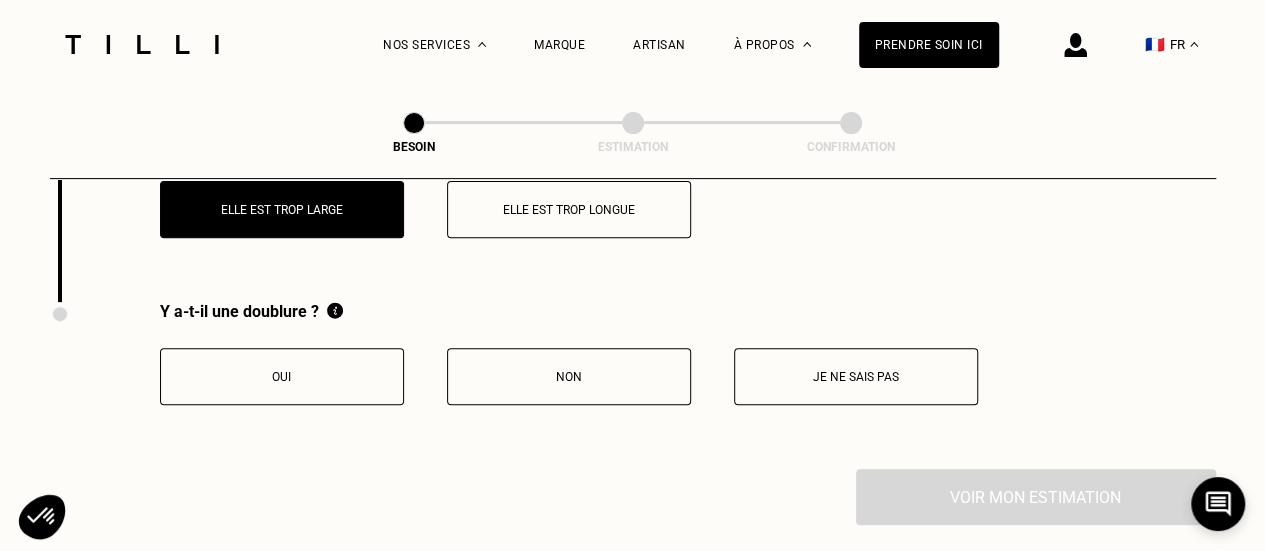 scroll, scrollTop: 4035, scrollLeft: 0, axis: vertical 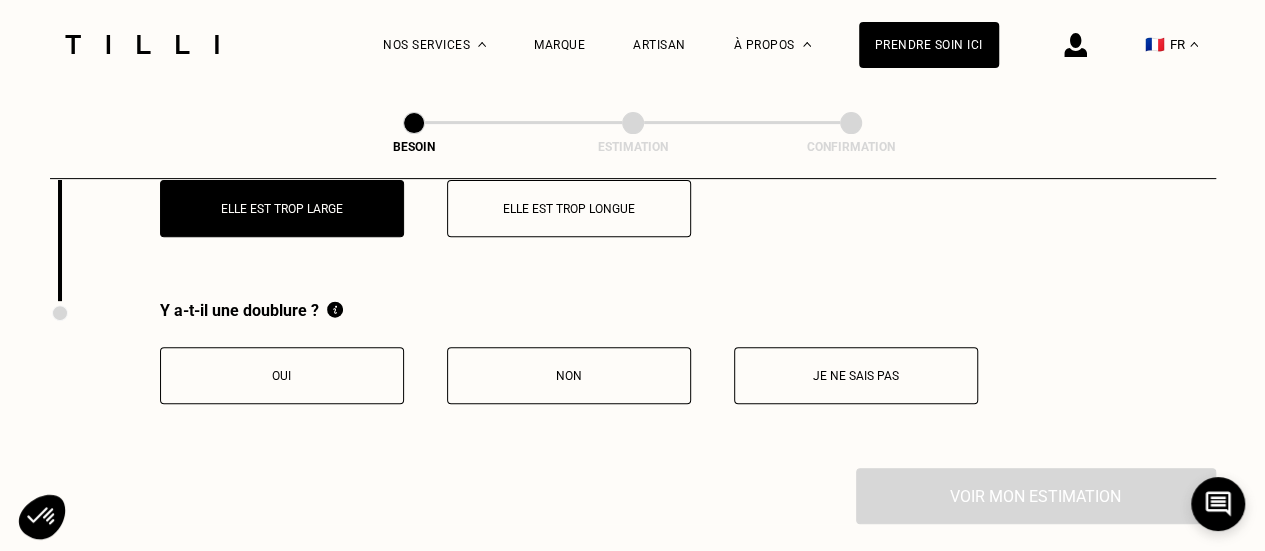 click on "Je ne sais pas" at bounding box center [856, 376] 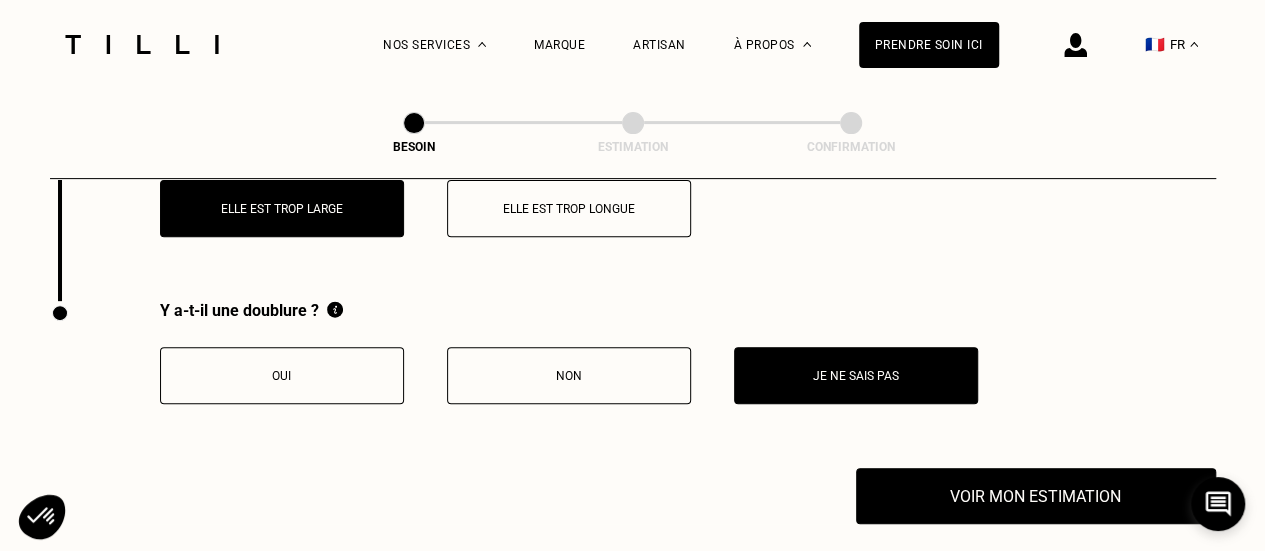 scroll, scrollTop: 4050, scrollLeft: 0, axis: vertical 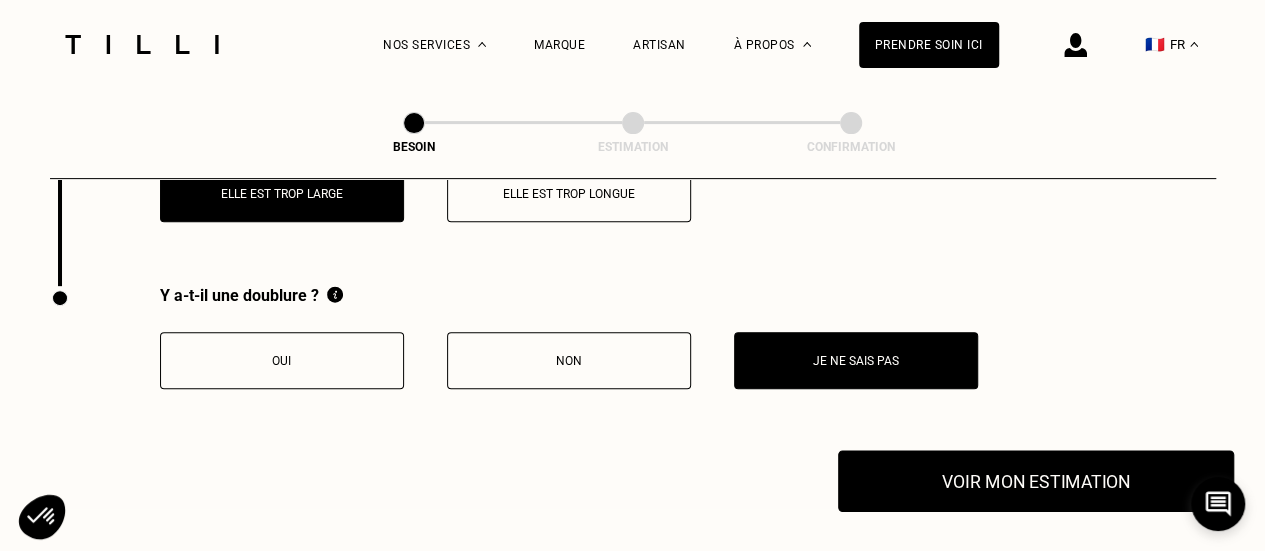 click on "Voir mon estimation" at bounding box center (1036, 481) 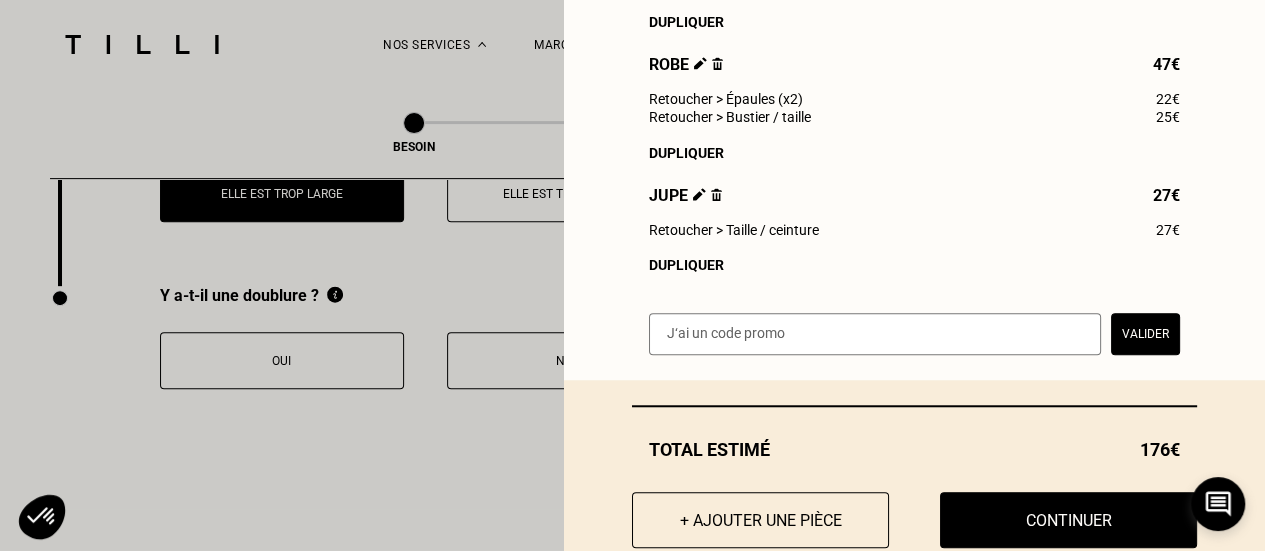 scroll, scrollTop: 702, scrollLeft: 0, axis: vertical 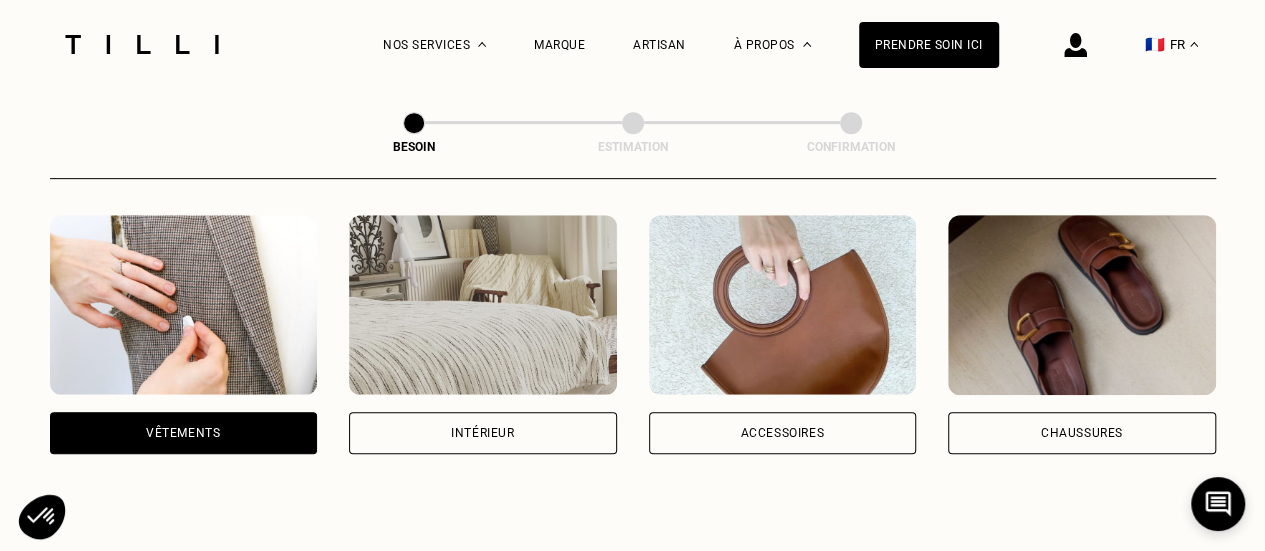 click on "Vêtements" at bounding box center (184, 334) 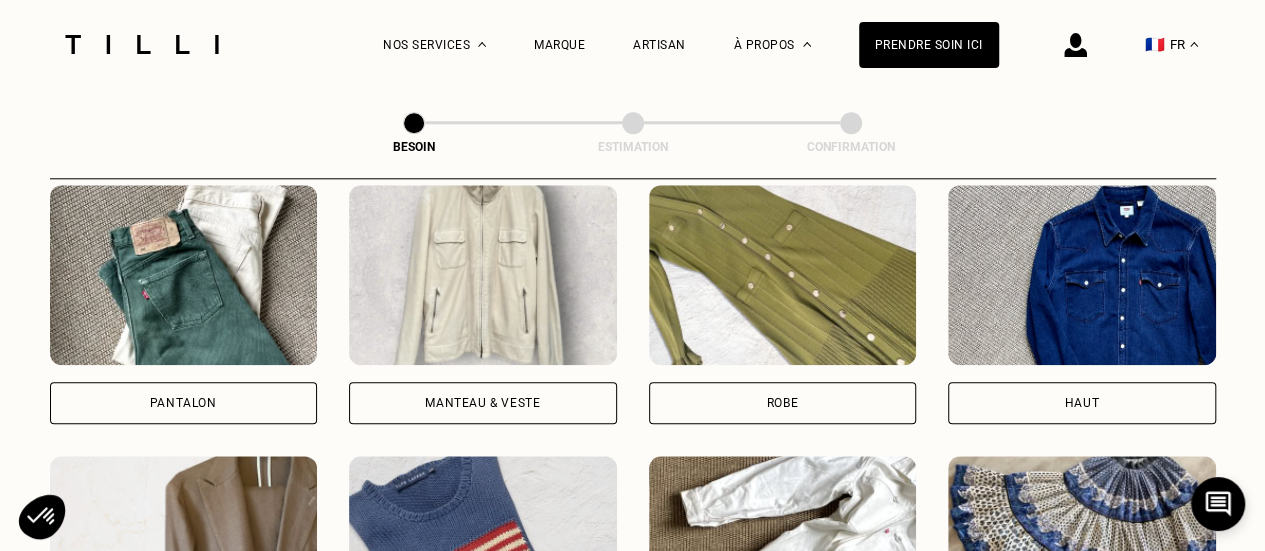 scroll, scrollTop: 956, scrollLeft: 0, axis: vertical 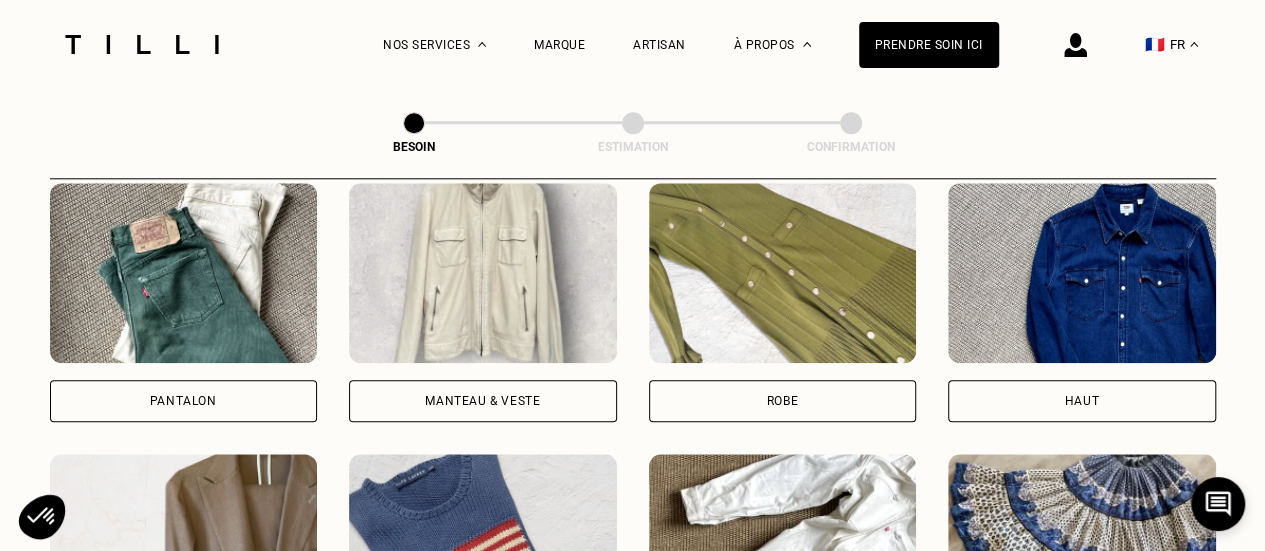click on "Robe" at bounding box center [783, 401] 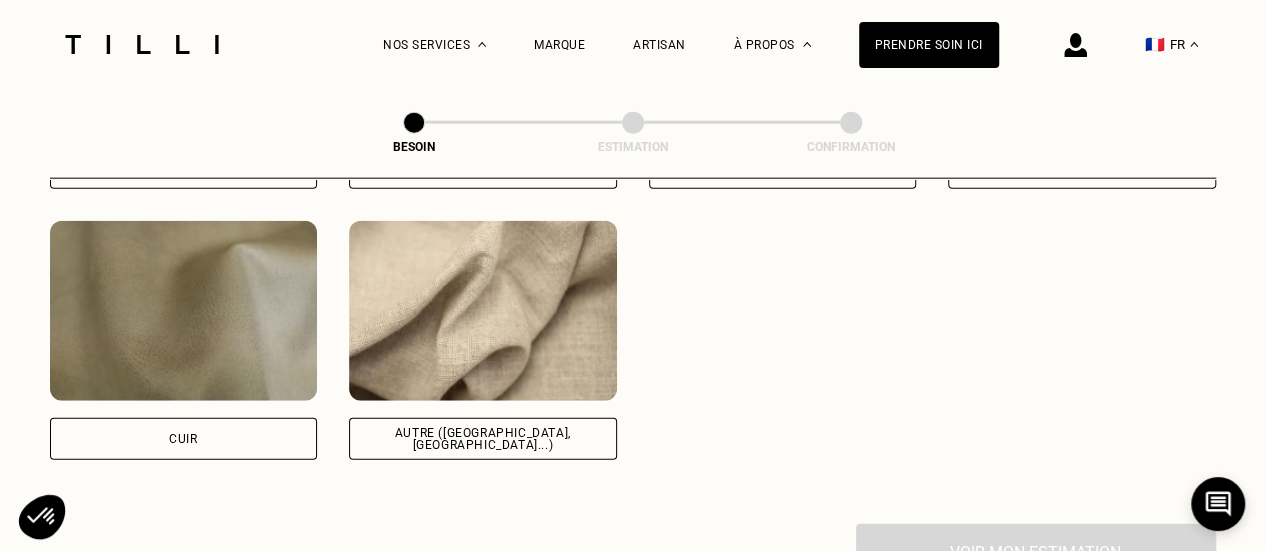 scroll, scrollTop: 2442, scrollLeft: 0, axis: vertical 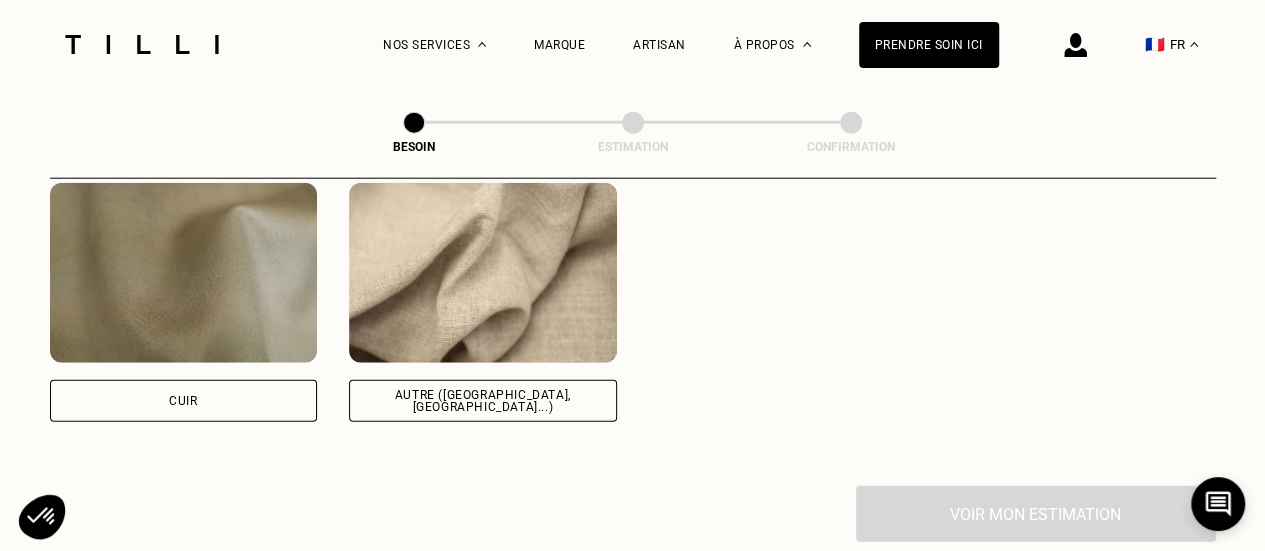 click on "Autre ([GEOGRAPHIC_DATA], [GEOGRAPHIC_DATA]...)" at bounding box center [483, 401] 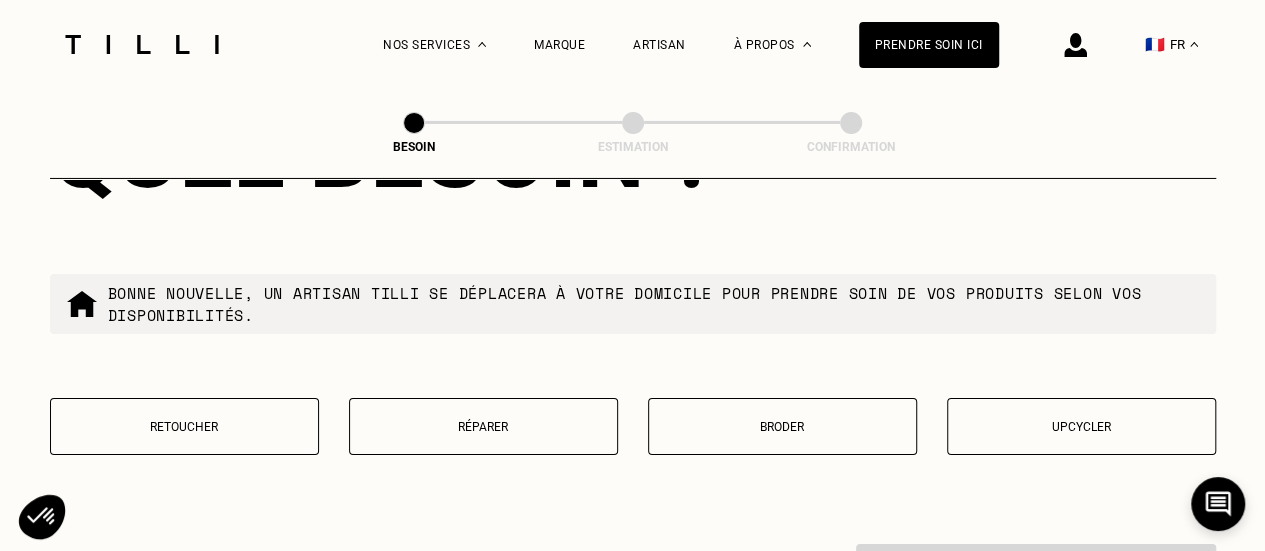 scroll, scrollTop: 3429, scrollLeft: 0, axis: vertical 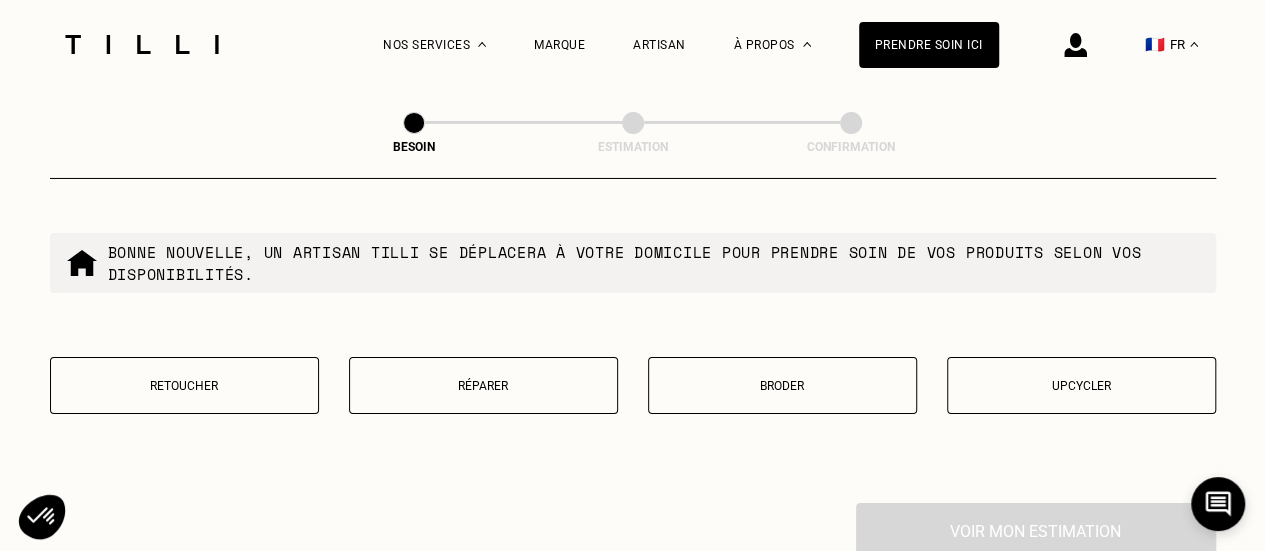 click on "Retoucher" at bounding box center (184, 385) 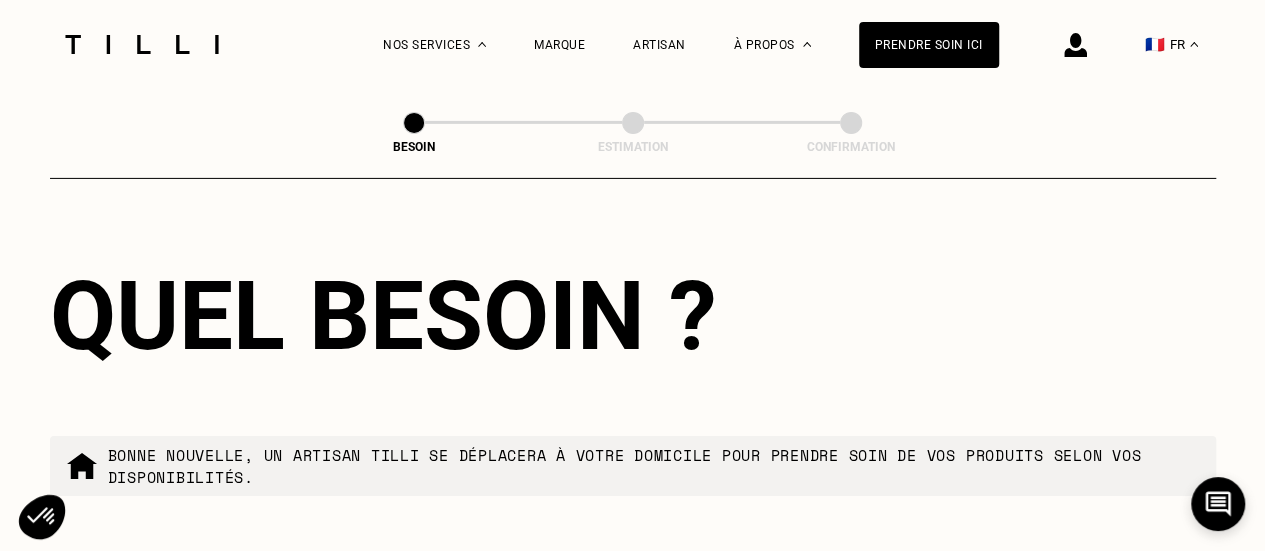 scroll, scrollTop: 3208, scrollLeft: 0, axis: vertical 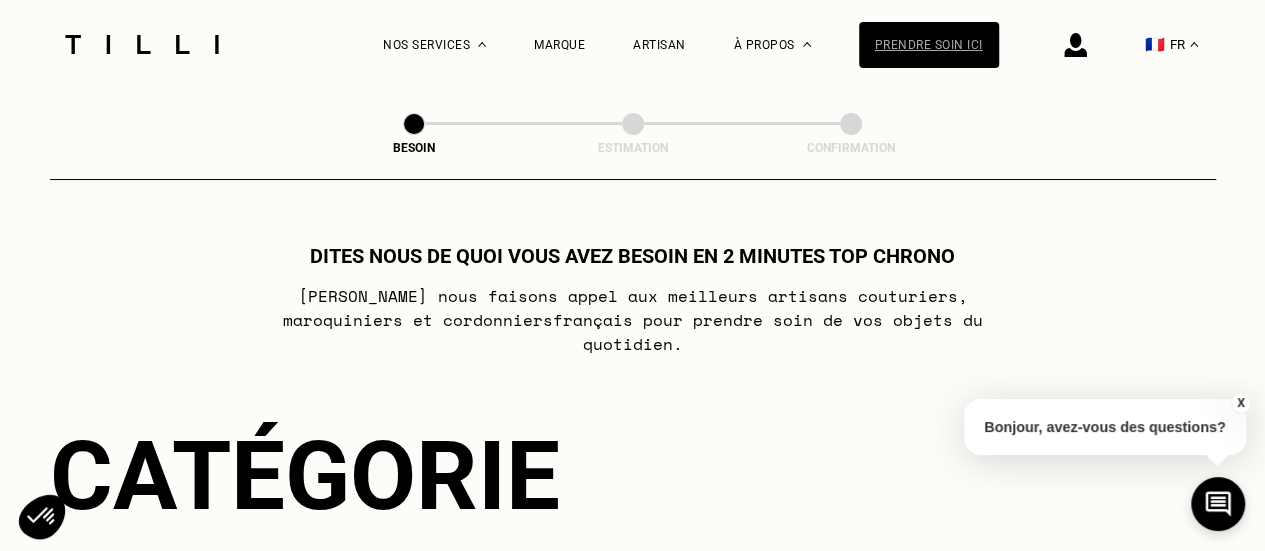 click on "Prendre soin ici" at bounding box center (929, 45) 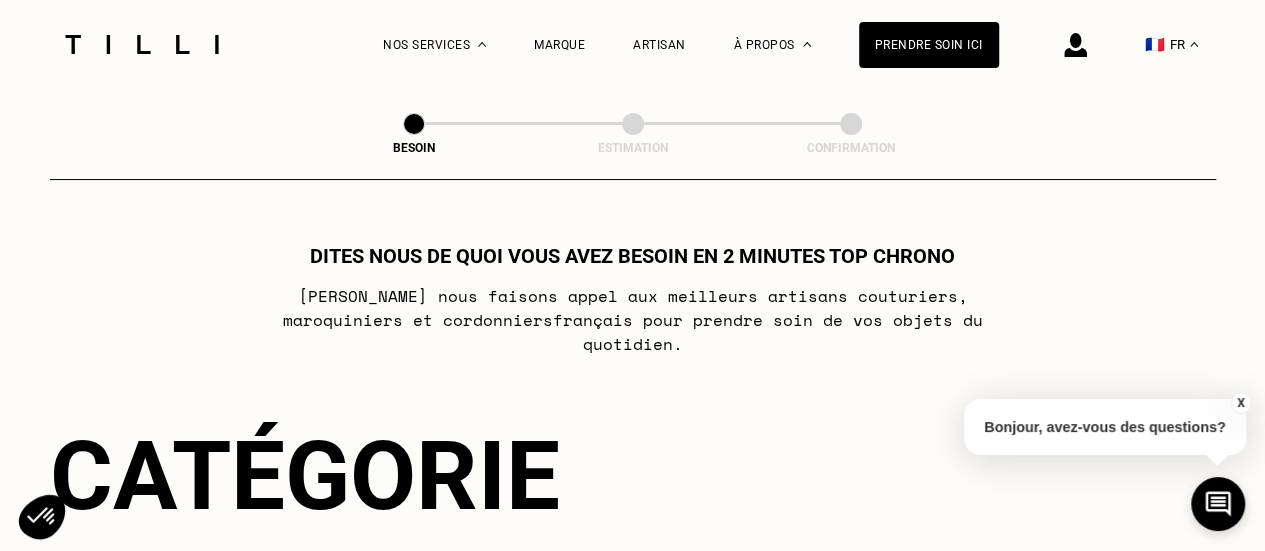 select on "FR" 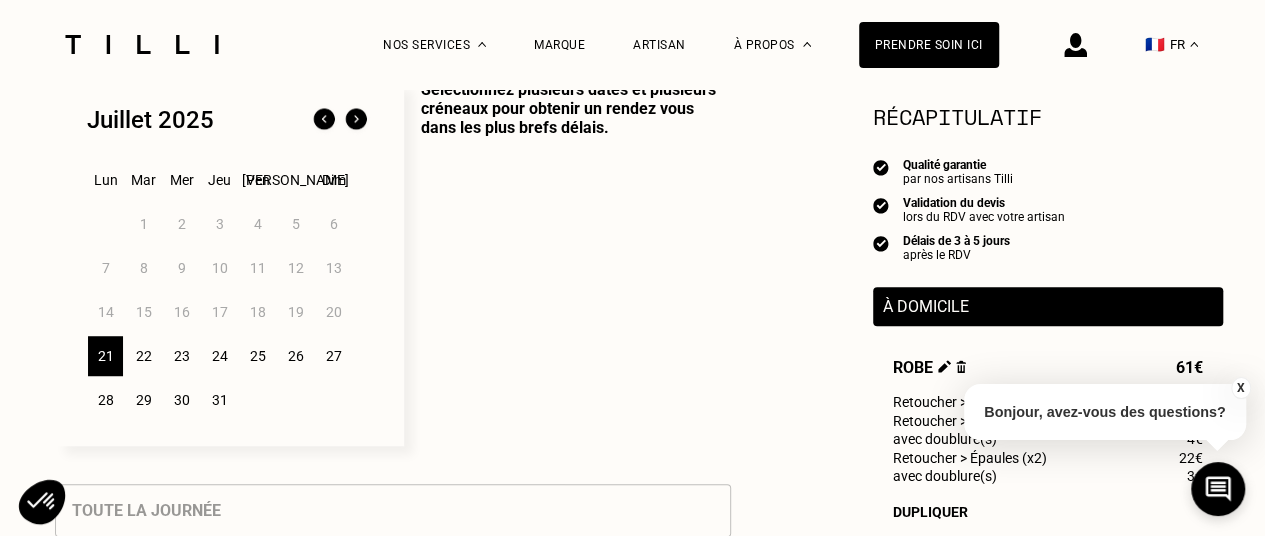 scroll, scrollTop: 537, scrollLeft: 0, axis: vertical 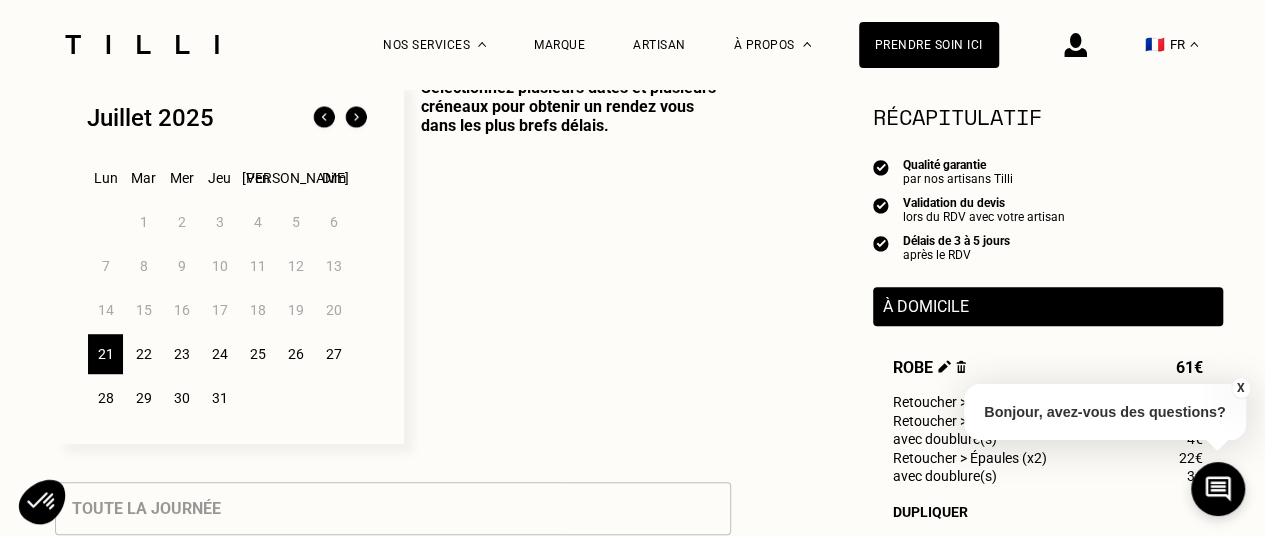 click on "X" at bounding box center (1240, 388) 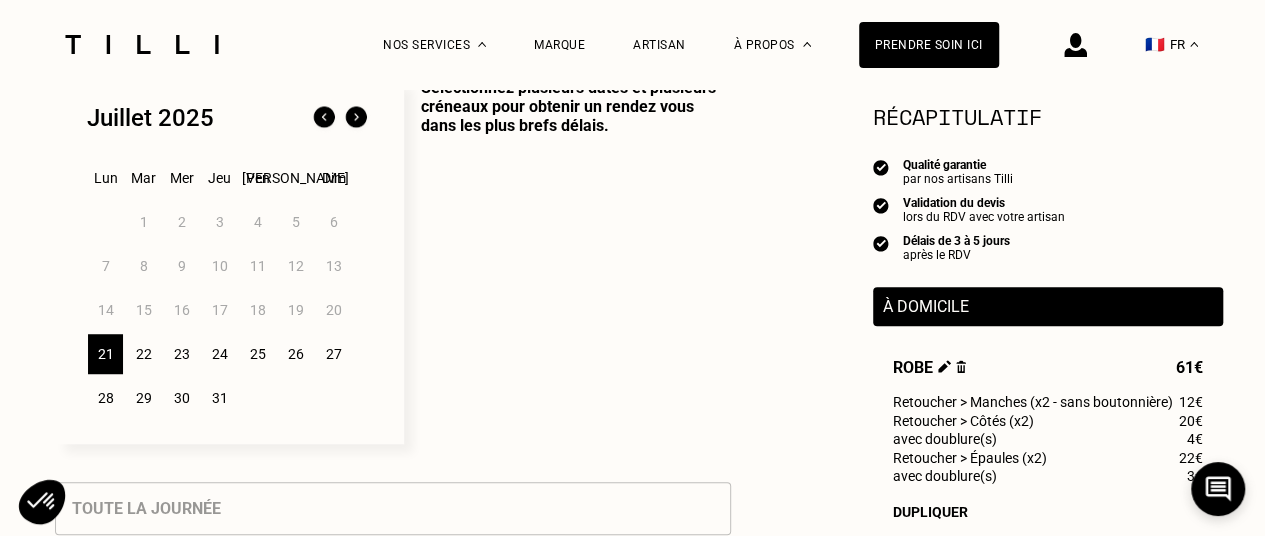 click at bounding box center [961, 366] 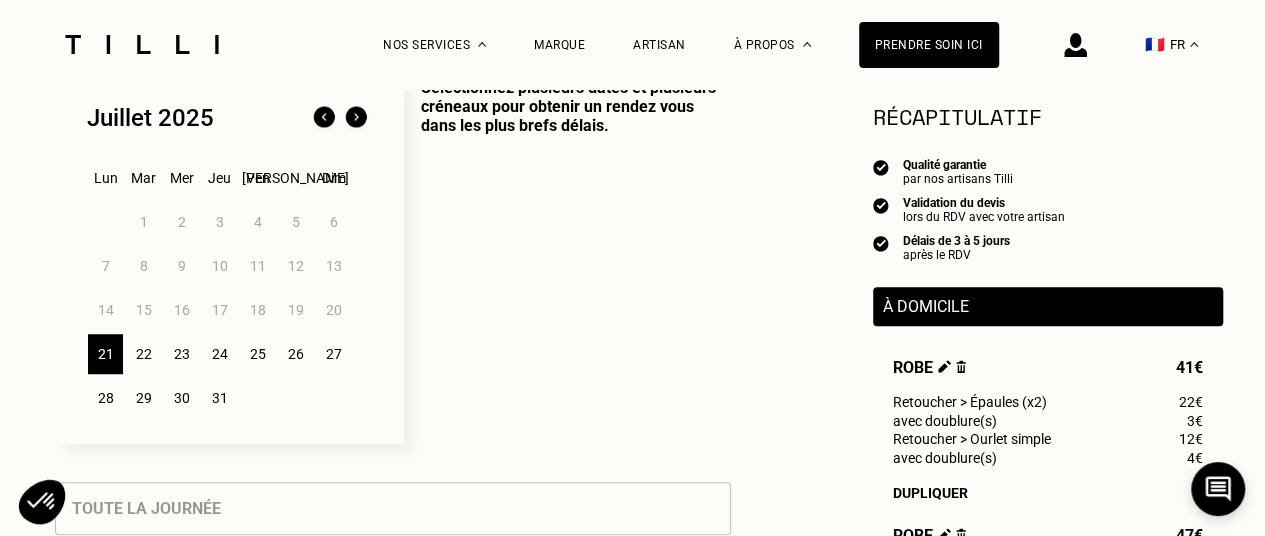 click at bounding box center (961, 366) 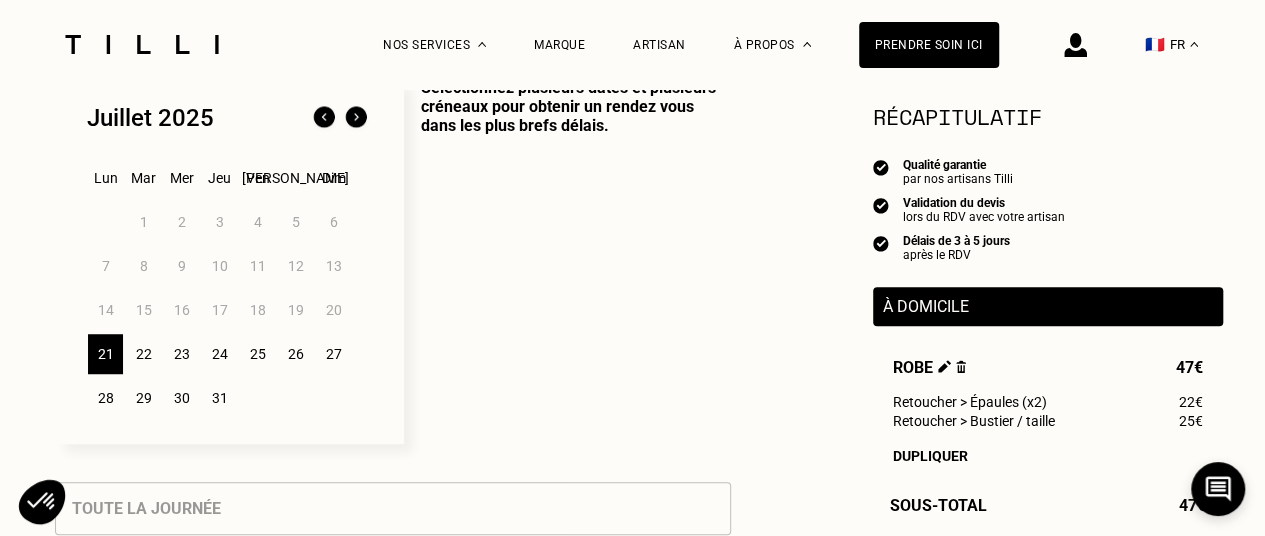 click at bounding box center (961, 366) 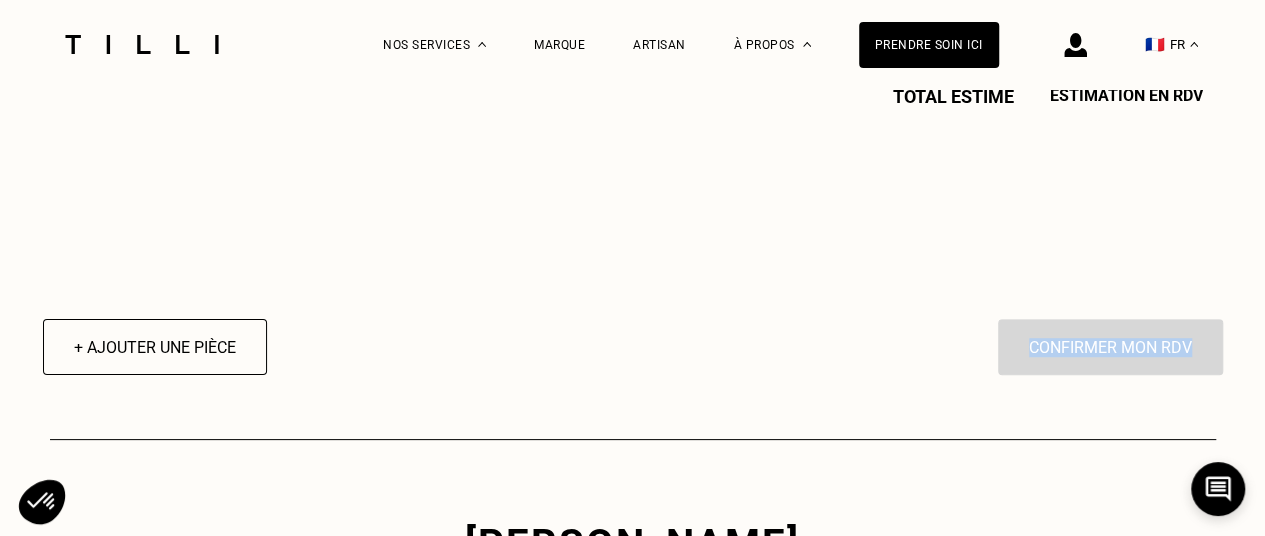 click on "+ Ajouter une pièce En cliquant sur “Confirmer”, vous déclenchez l’intervention de l’un des nos artisans. Confirmer mon RDV" at bounding box center [633, 347] 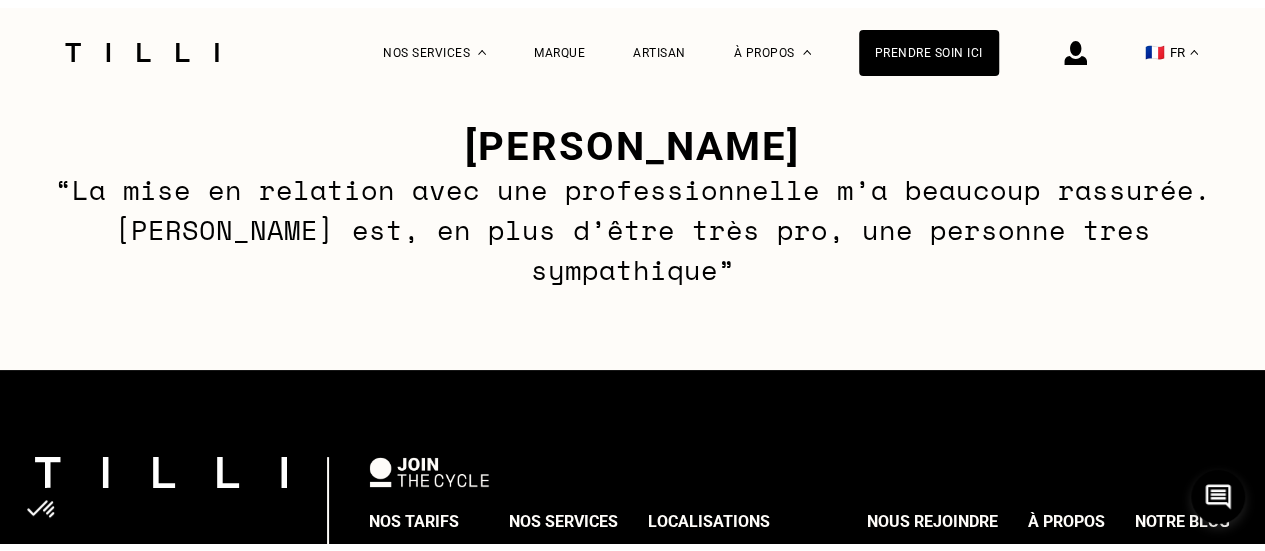 scroll, scrollTop: 0, scrollLeft: 0, axis: both 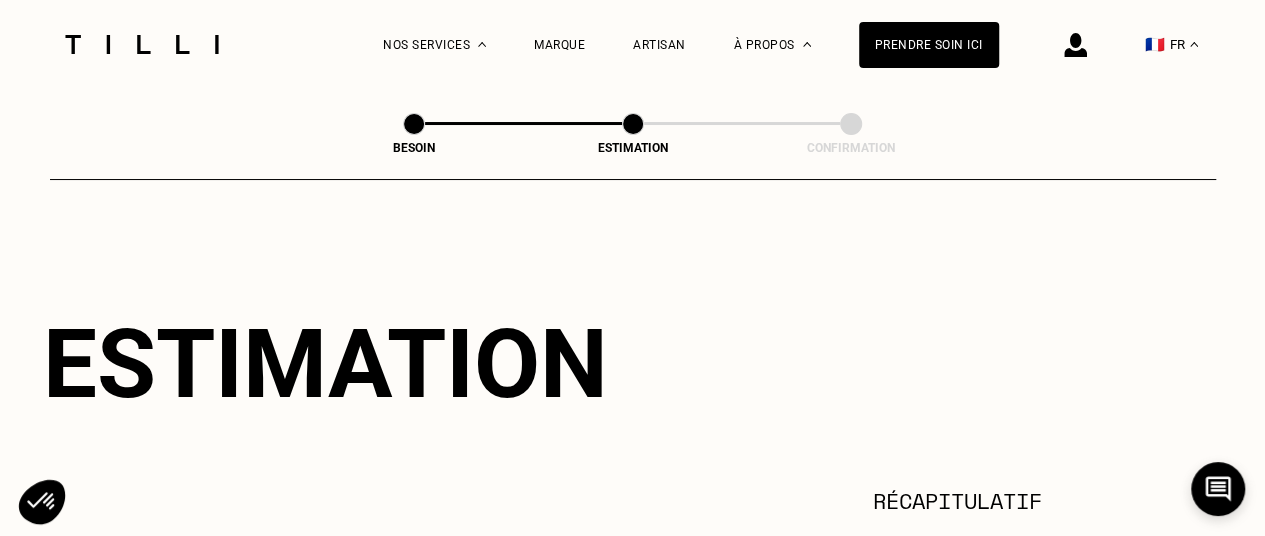click at bounding box center (142, 44) 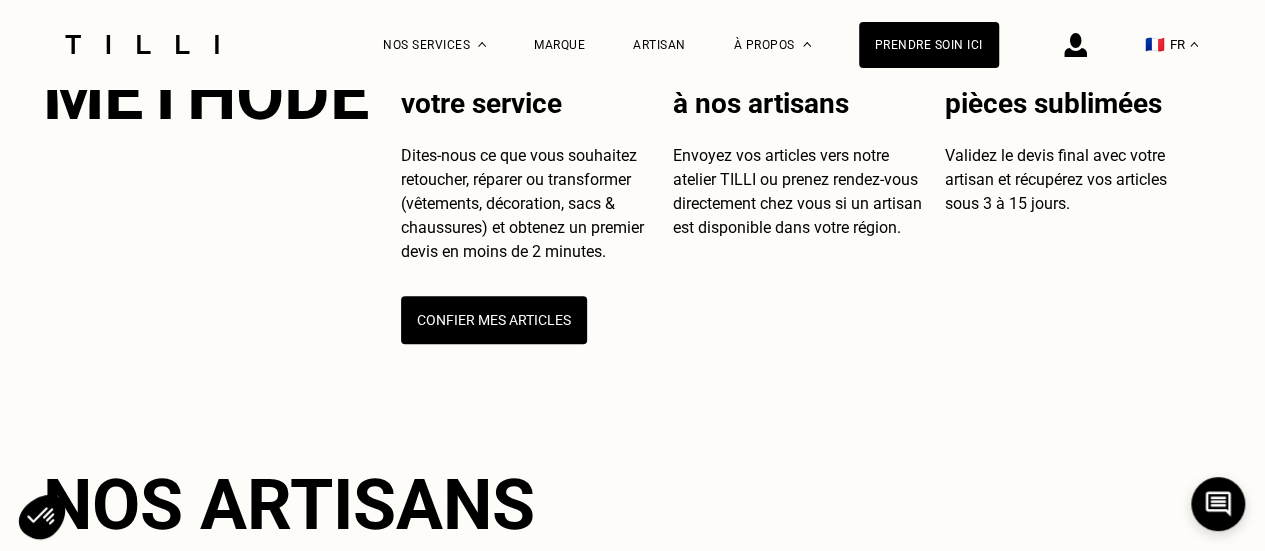 scroll, scrollTop: 782, scrollLeft: 0, axis: vertical 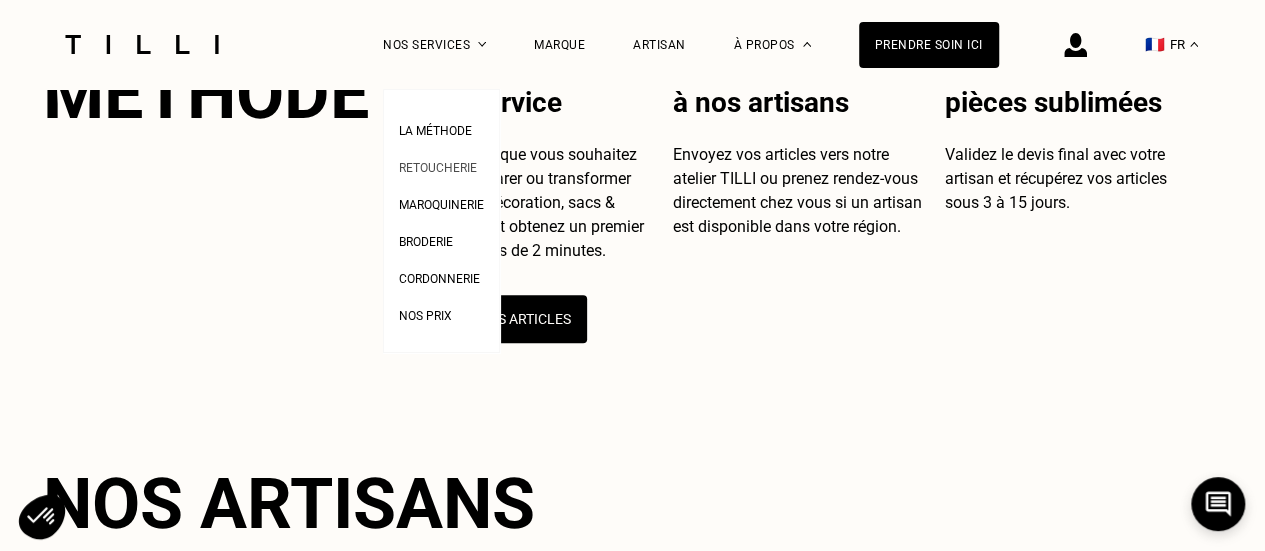 click on "Retoucherie" at bounding box center [438, 168] 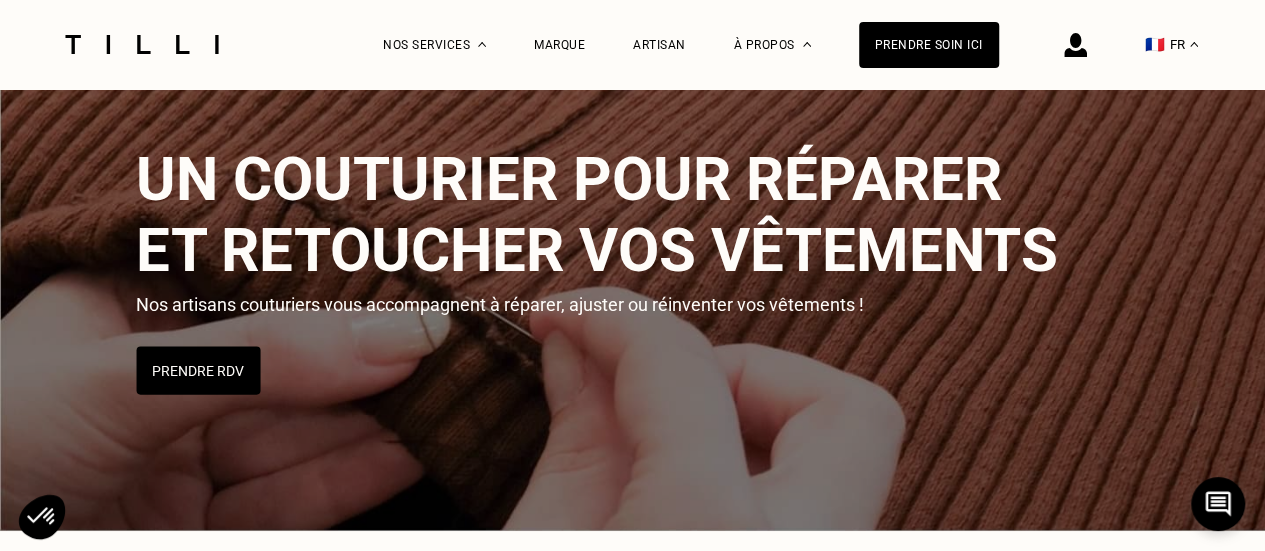 scroll, scrollTop: 81, scrollLeft: 0, axis: vertical 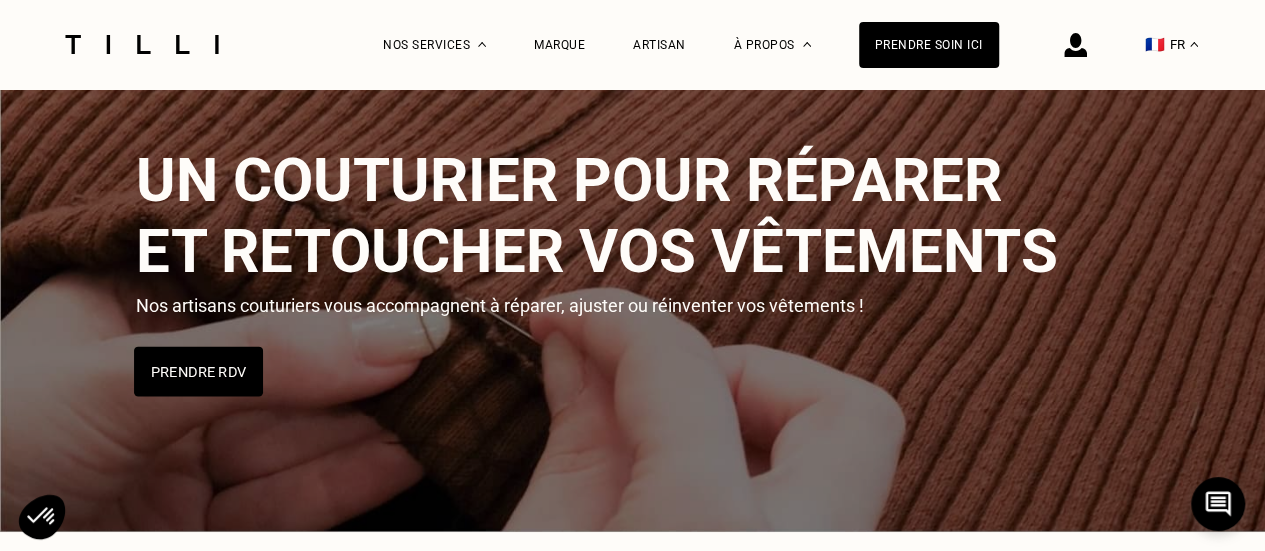 click on "Prendre RDV" at bounding box center [198, 372] 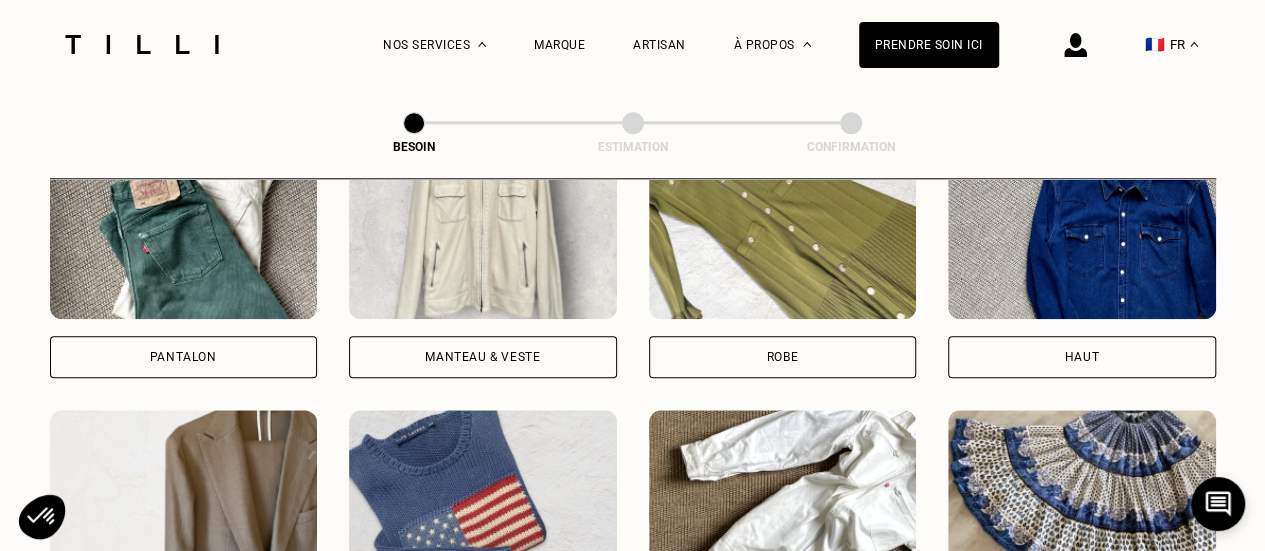 scroll, scrollTop: 1002, scrollLeft: 0, axis: vertical 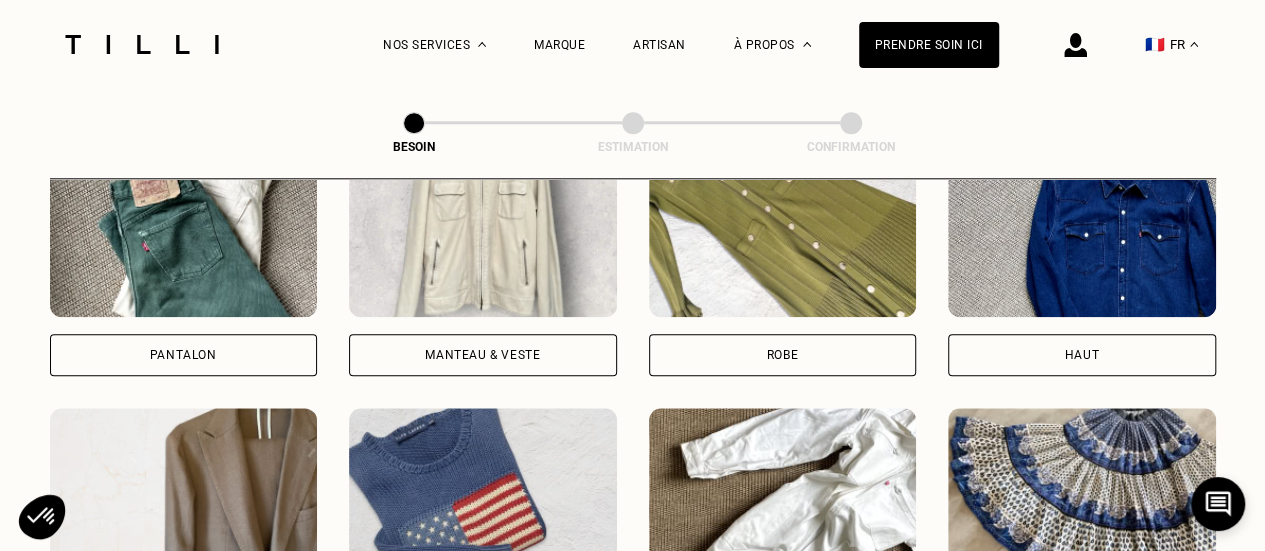 click on "Robe" at bounding box center [783, 355] 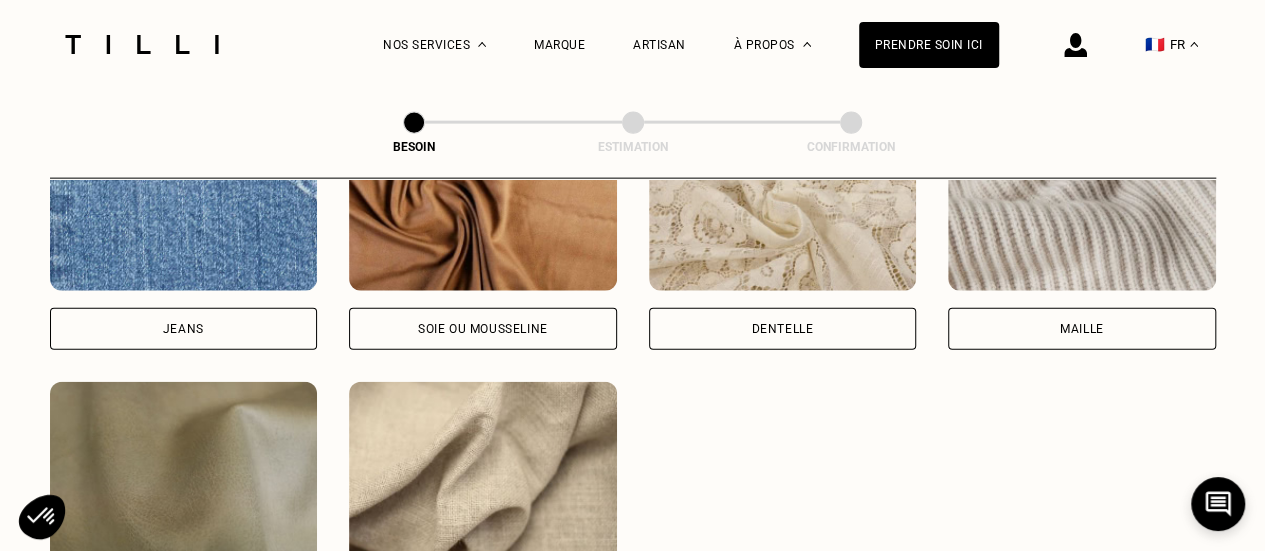 scroll, scrollTop: 2312, scrollLeft: 0, axis: vertical 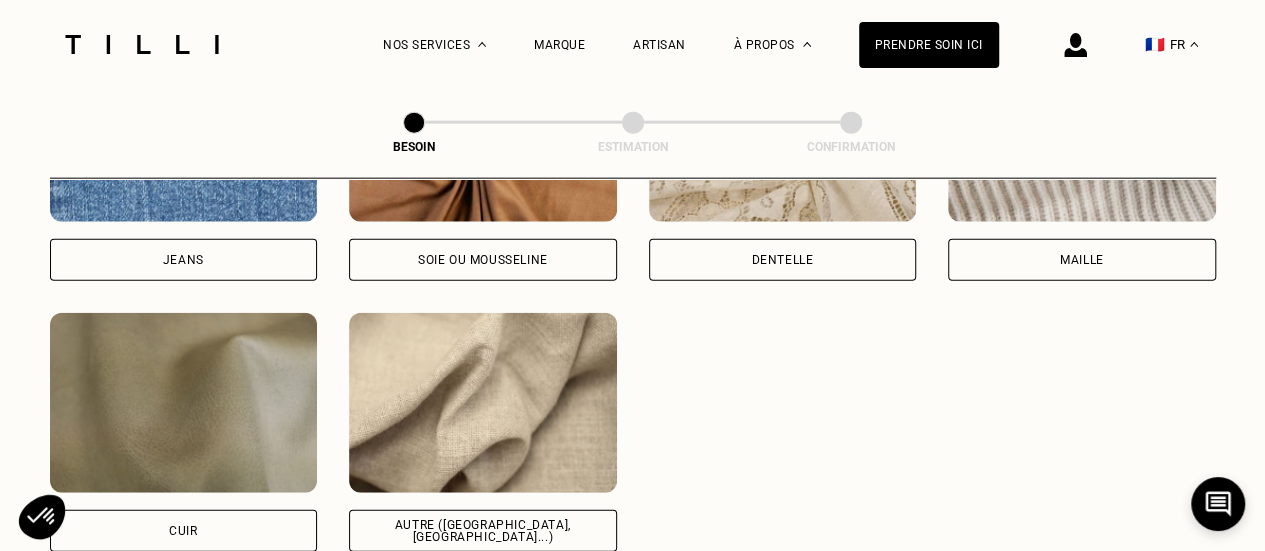 click on "Autre ([GEOGRAPHIC_DATA], [GEOGRAPHIC_DATA]...)" at bounding box center [483, 531] 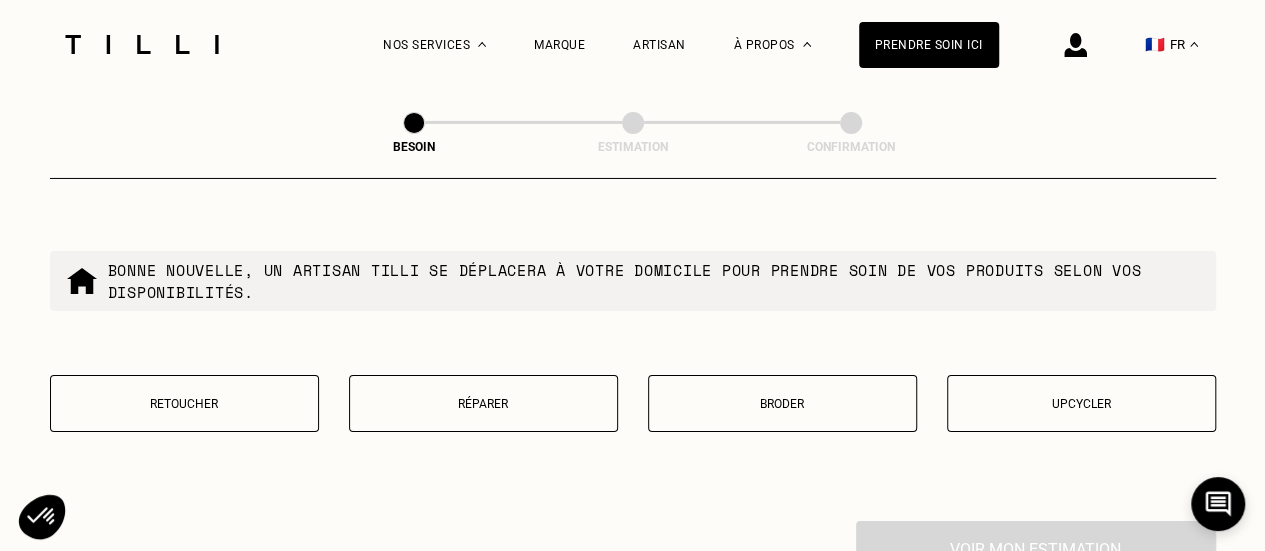 scroll, scrollTop: 3456, scrollLeft: 0, axis: vertical 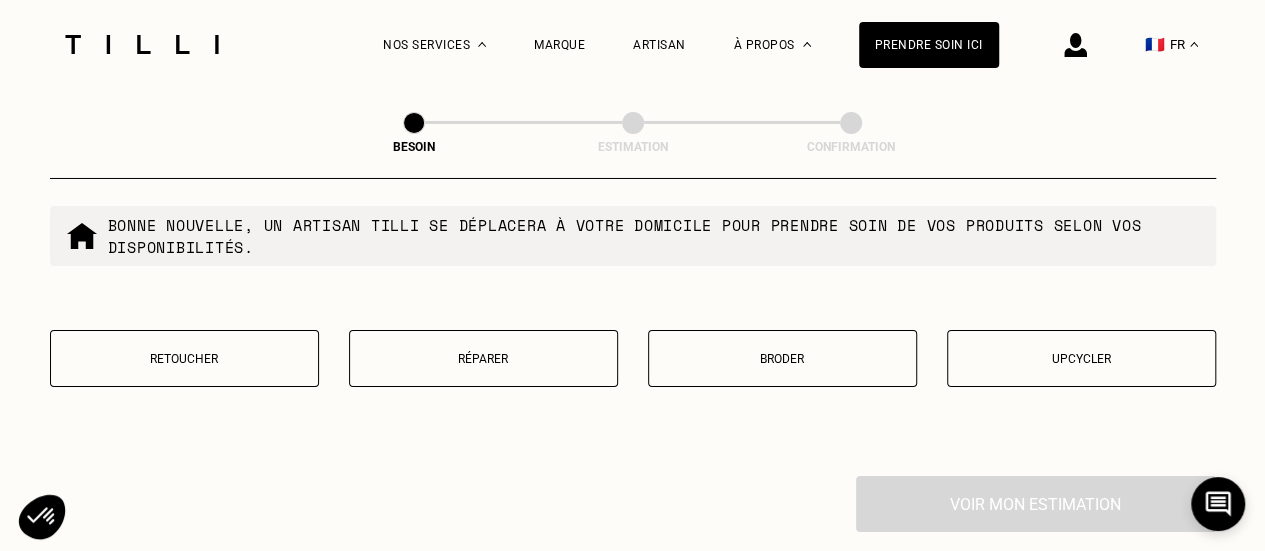 click on "Retoucher" at bounding box center [184, 359] 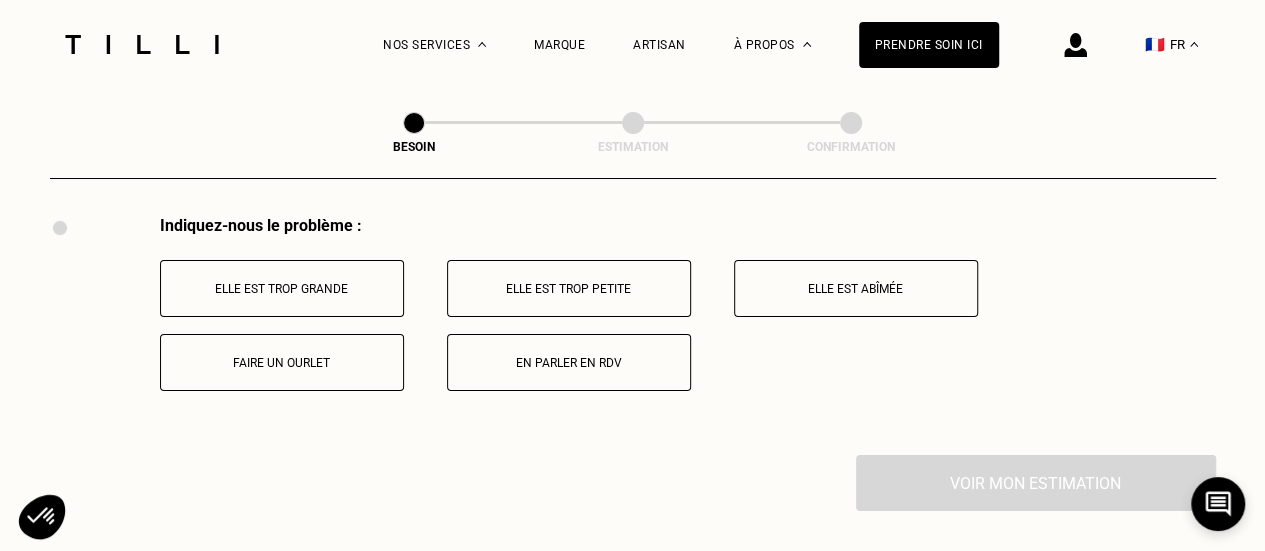 scroll, scrollTop: 3702, scrollLeft: 0, axis: vertical 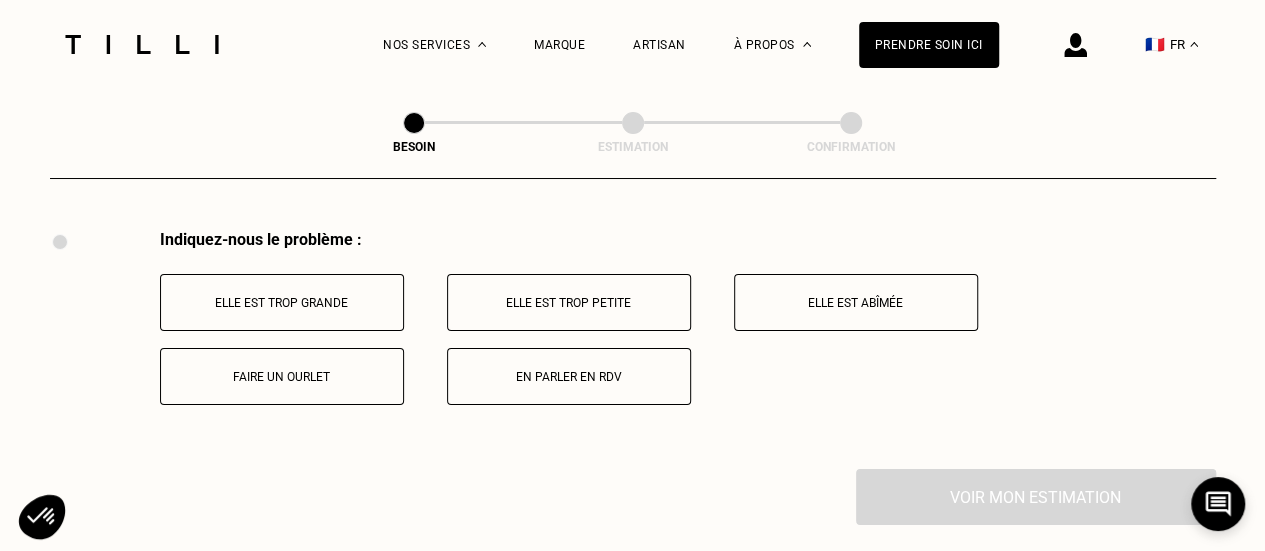 click on "En parler en RDV" at bounding box center (569, 377) 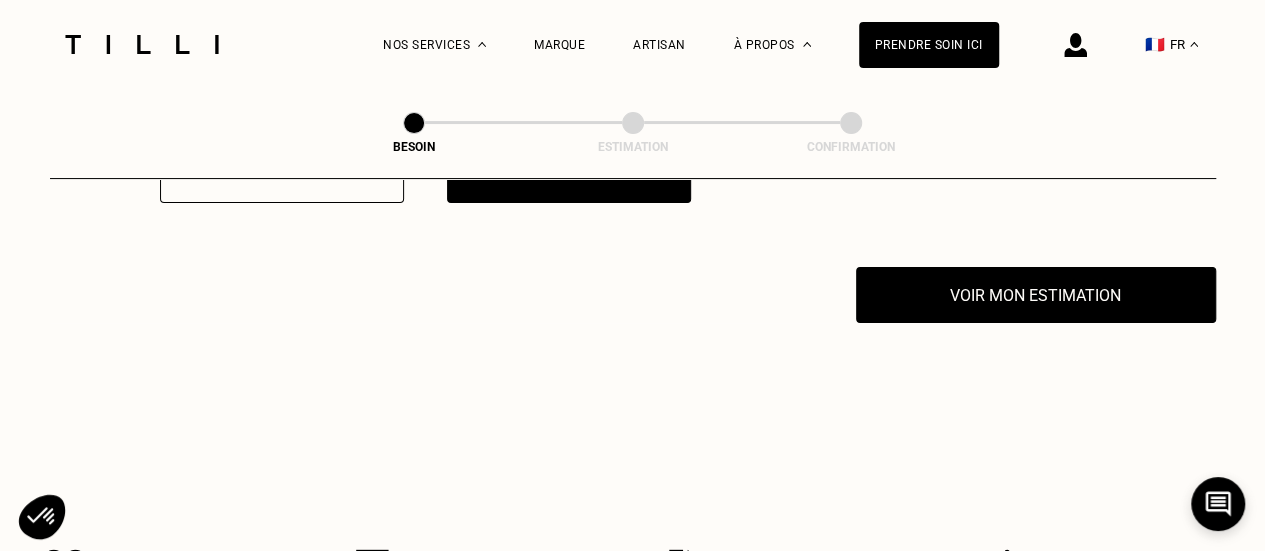 scroll, scrollTop: 3935, scrollLeft: 0, axis: vertical 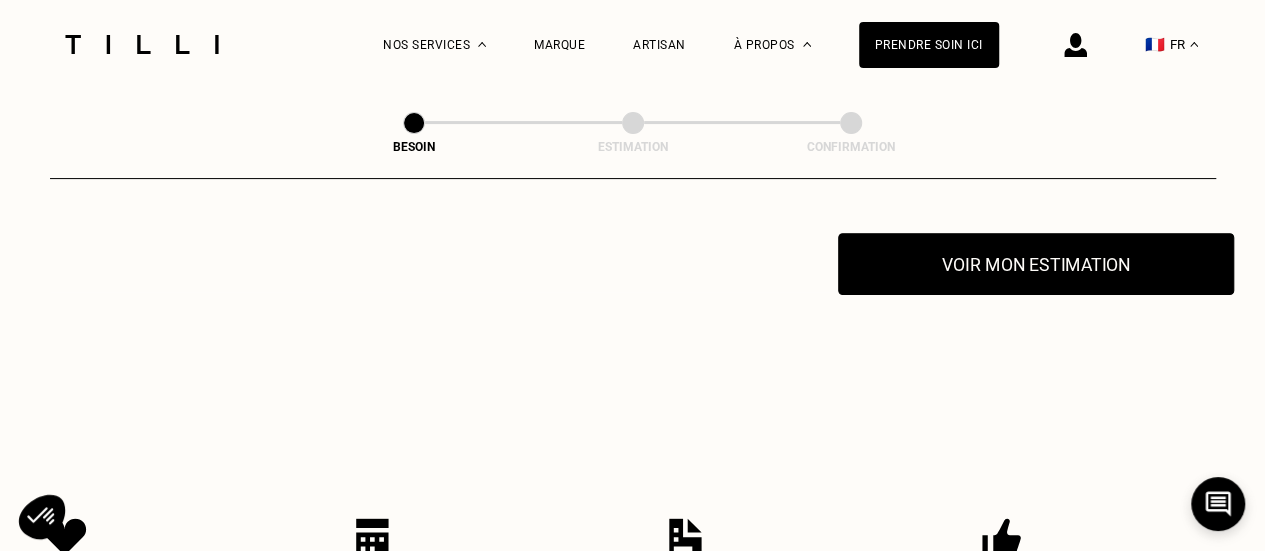 click on "Voir mon estimation" at bounding box center [1036, 264] 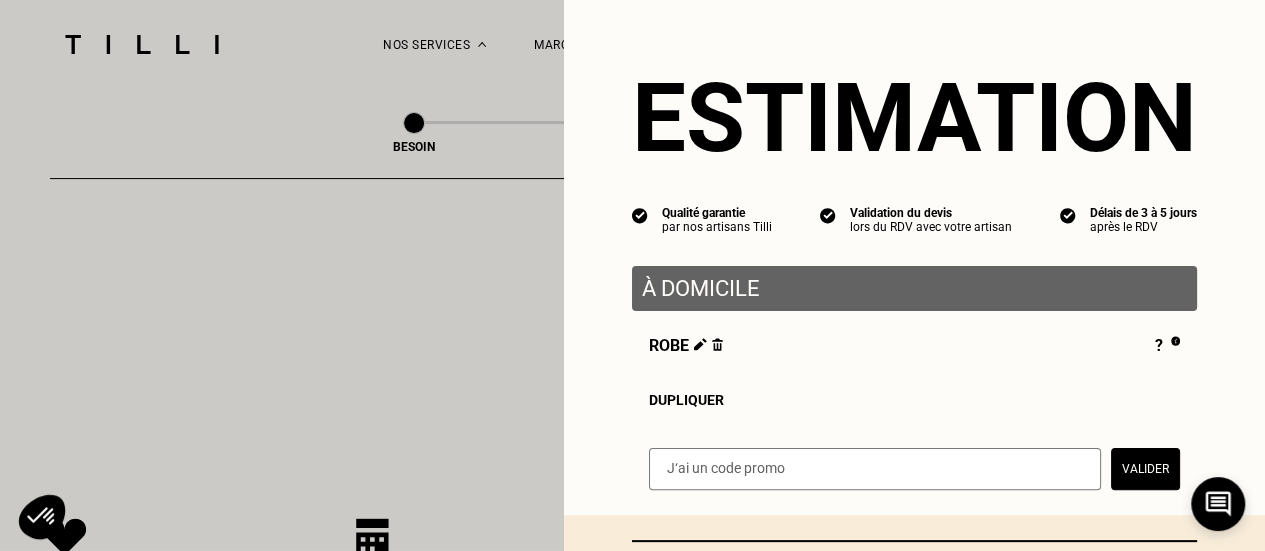 scroll, scrollTop: 0, scrollLeft: 0, axis: both 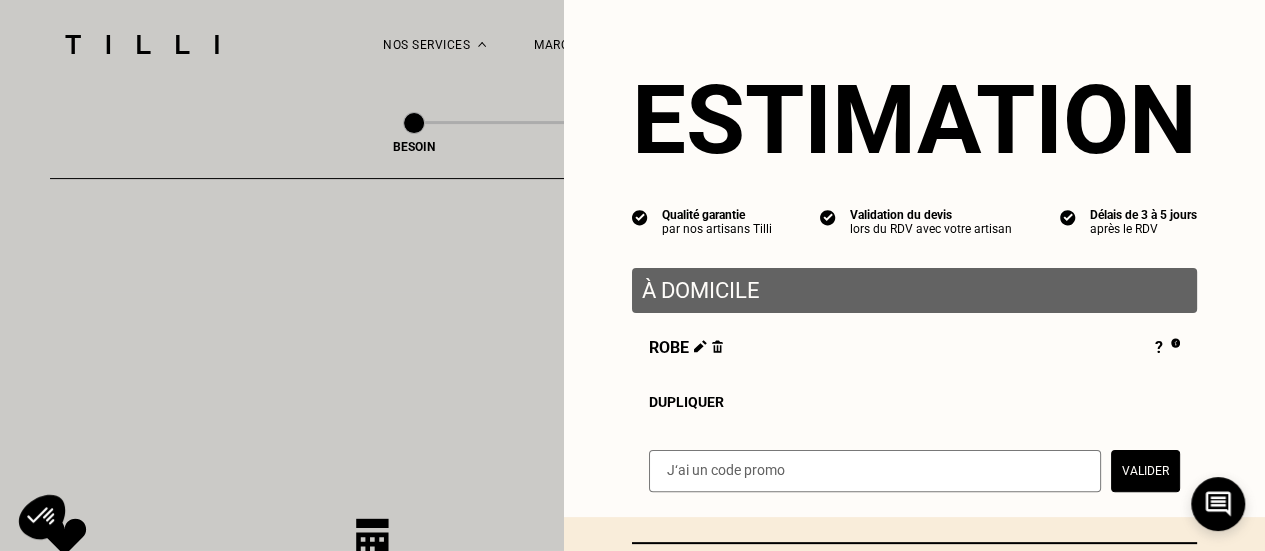 click on "Dupliquer" at bounding box center [914, 402] 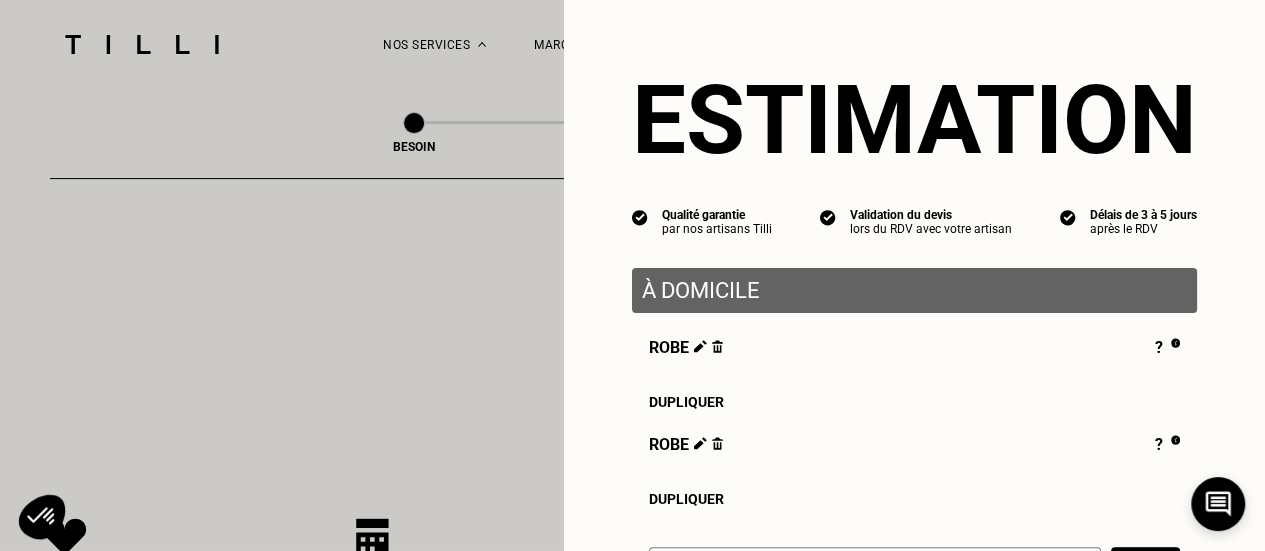click on "Dupliquer" at bounding box center (914, 402) 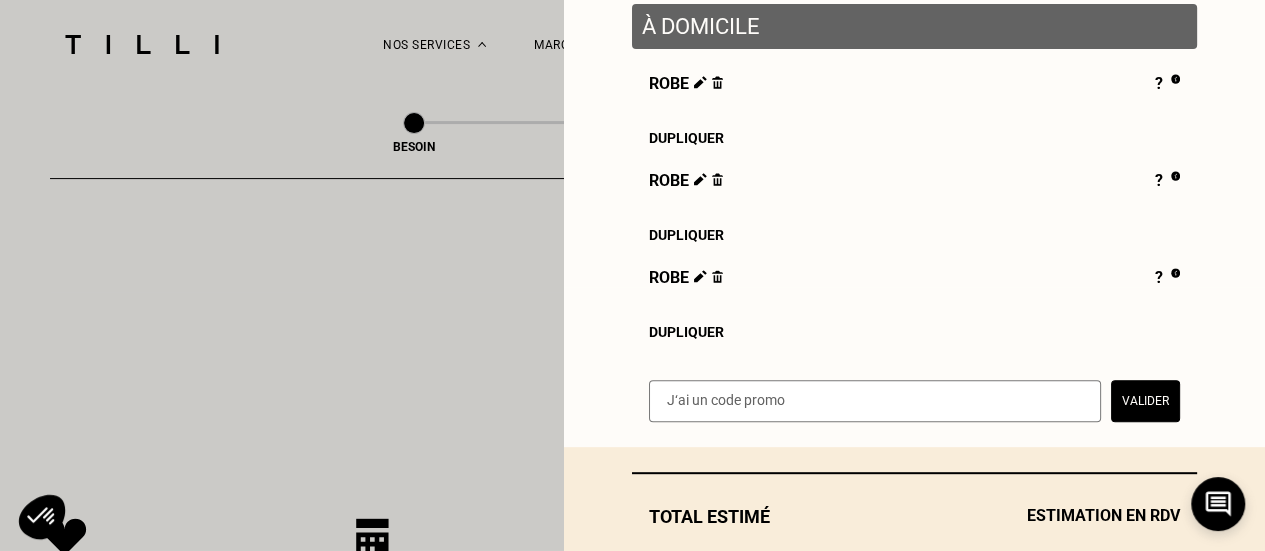 scroll, scrollTop: 385, scrollLeft: 0, axis: vertical 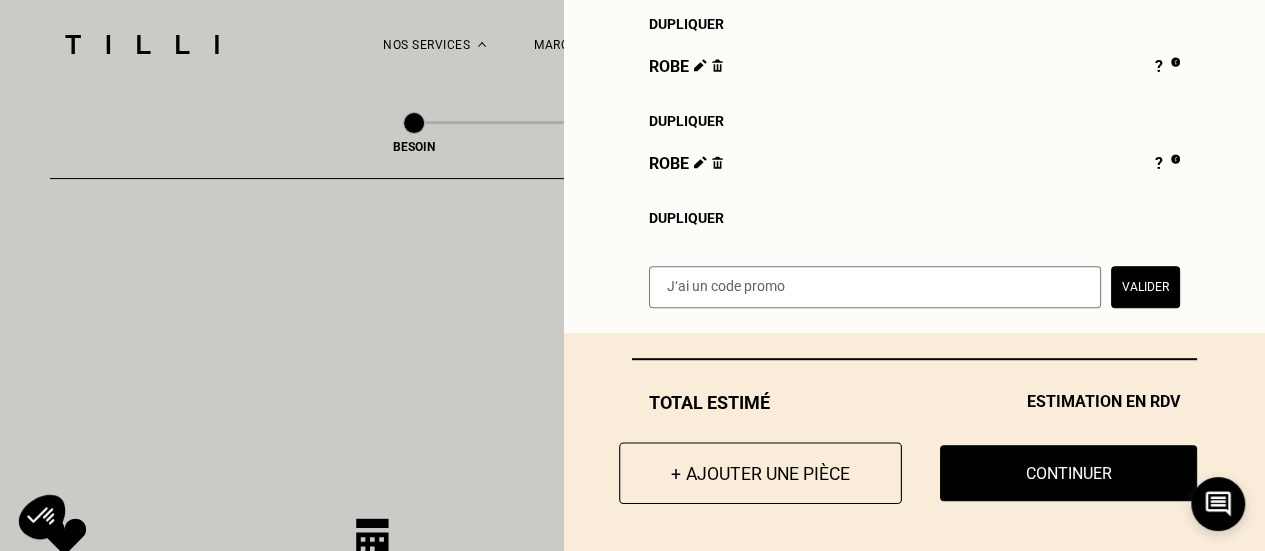 click on "+ Ajouter une pièce" at bounding box center (760, 473) 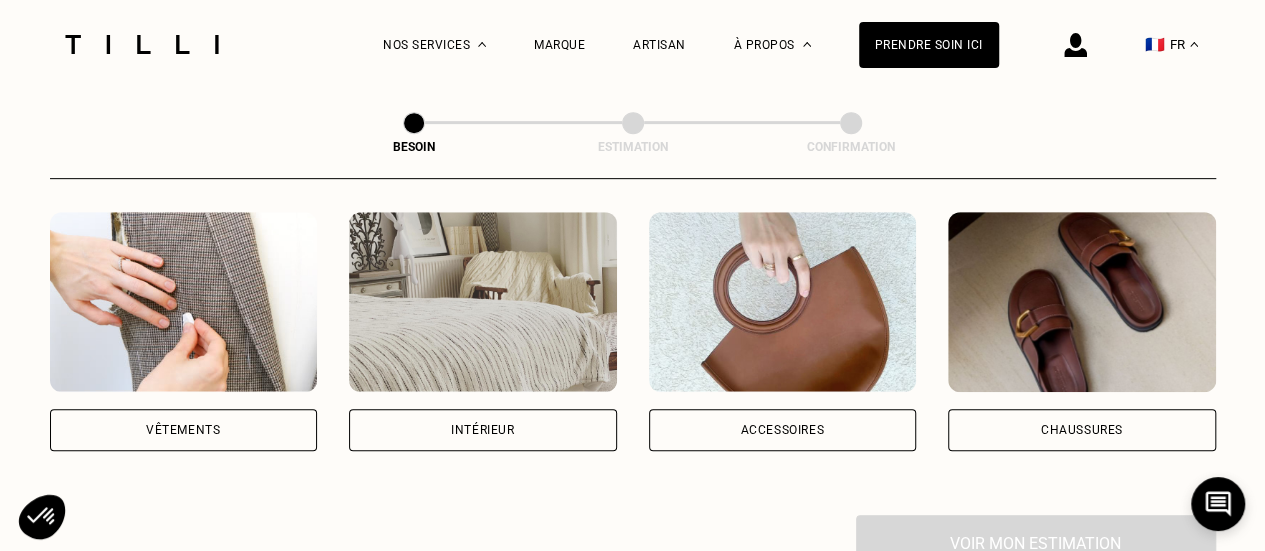 scroll, scrollTop: 403, scrollLeft: 0, axis: vertical 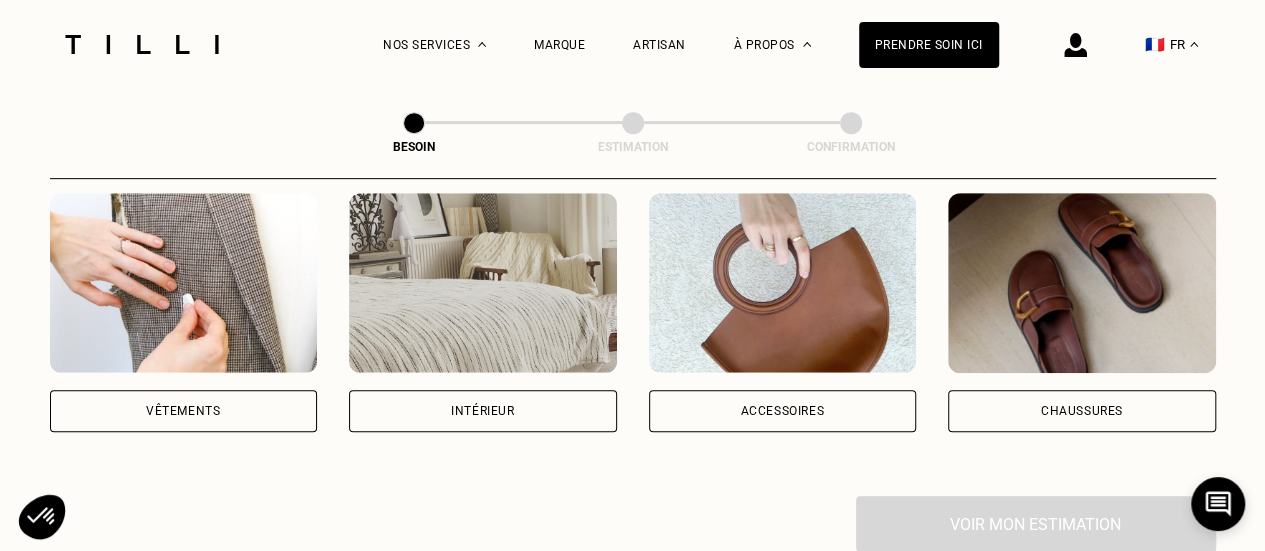 click on "Vêtements" at bounding box center [184, 411] 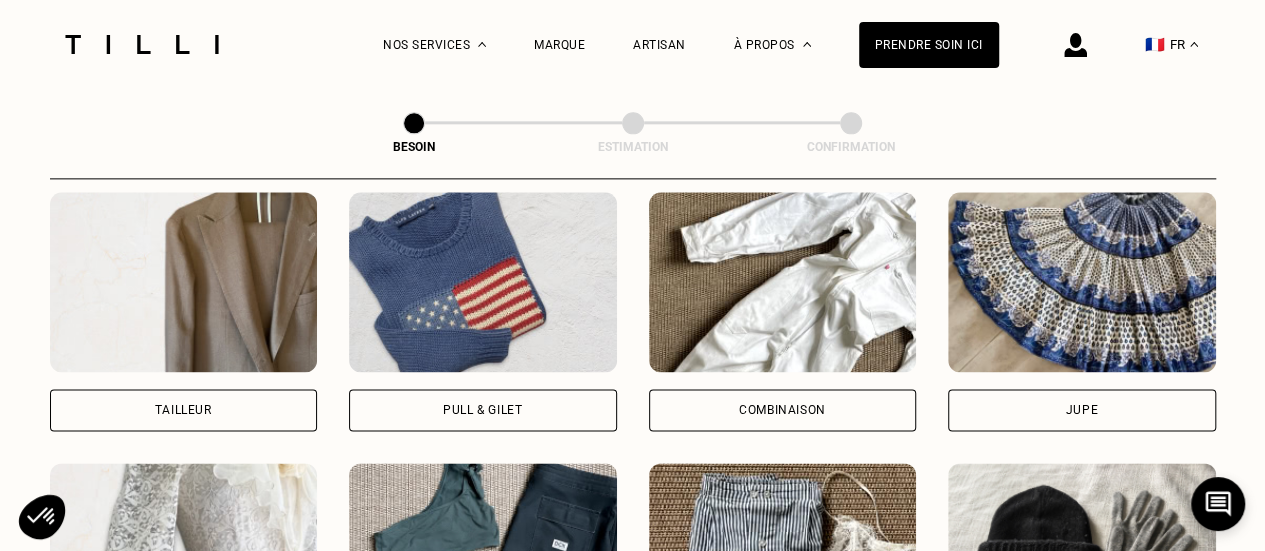 scroll, scrollTop: 1224, scrollLeft: 0, axis: vertical 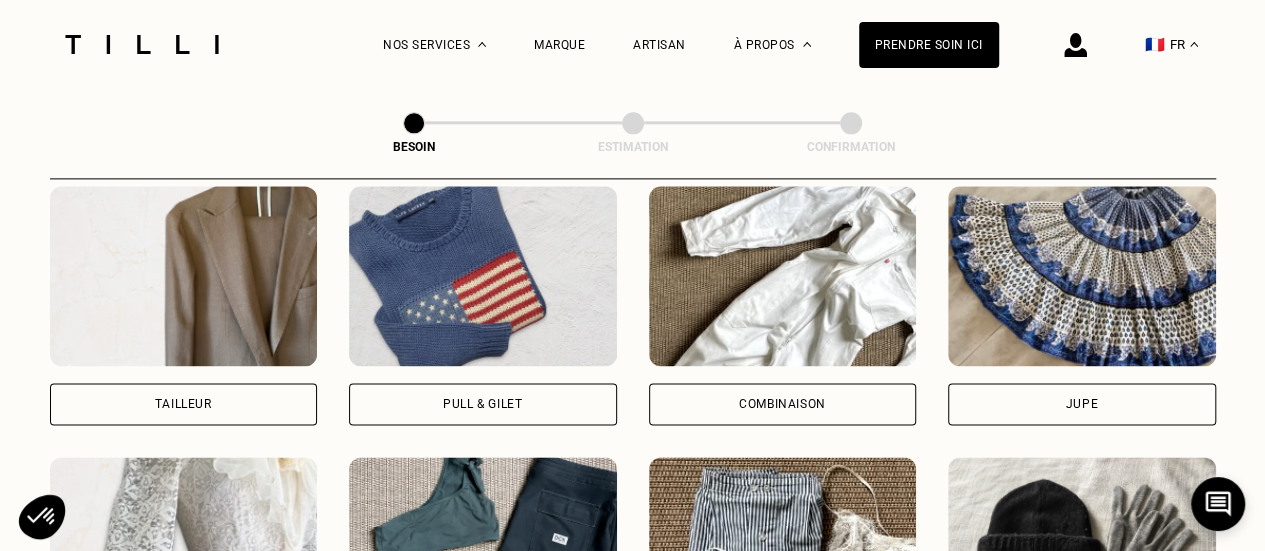 click on "Jupe" at bounding box center [1082, 404] 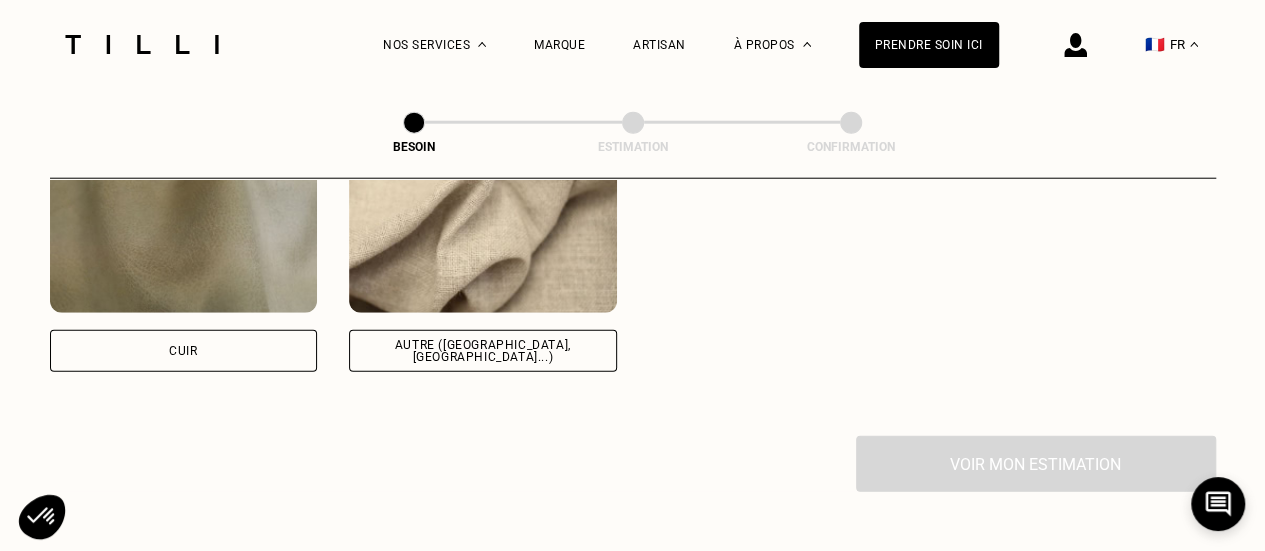 scroll, scrollTop: 2493, scrollLeft: 0, axis: vertical 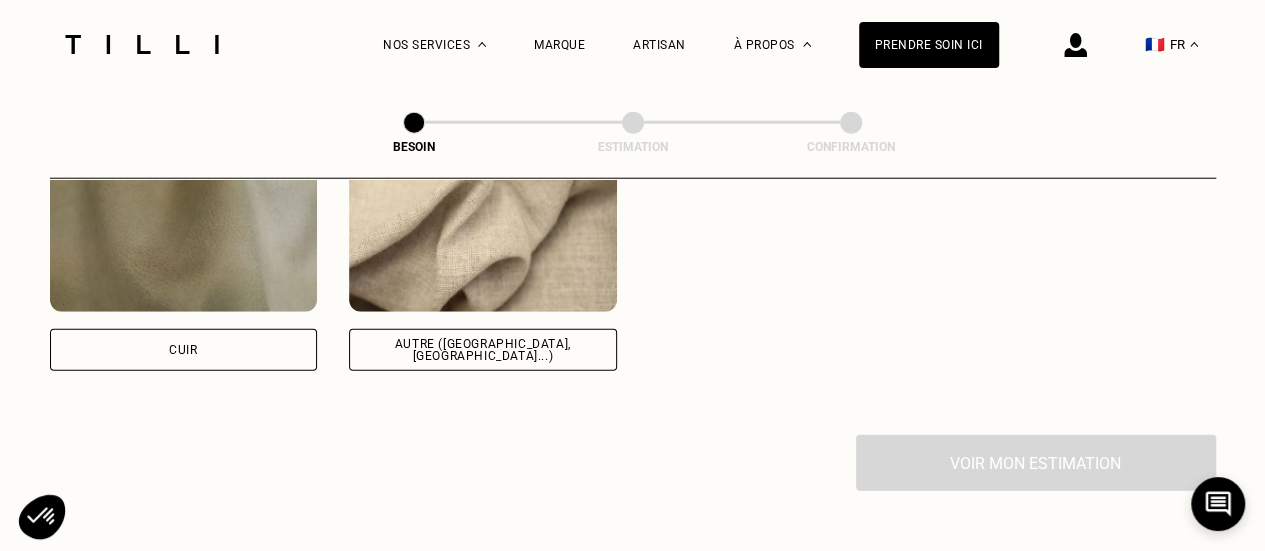 click on "Autre ([GEOGRAPHIC_DATA], [GEOGRAPHIC_DATA]...)" at bounding box center [483, 350] 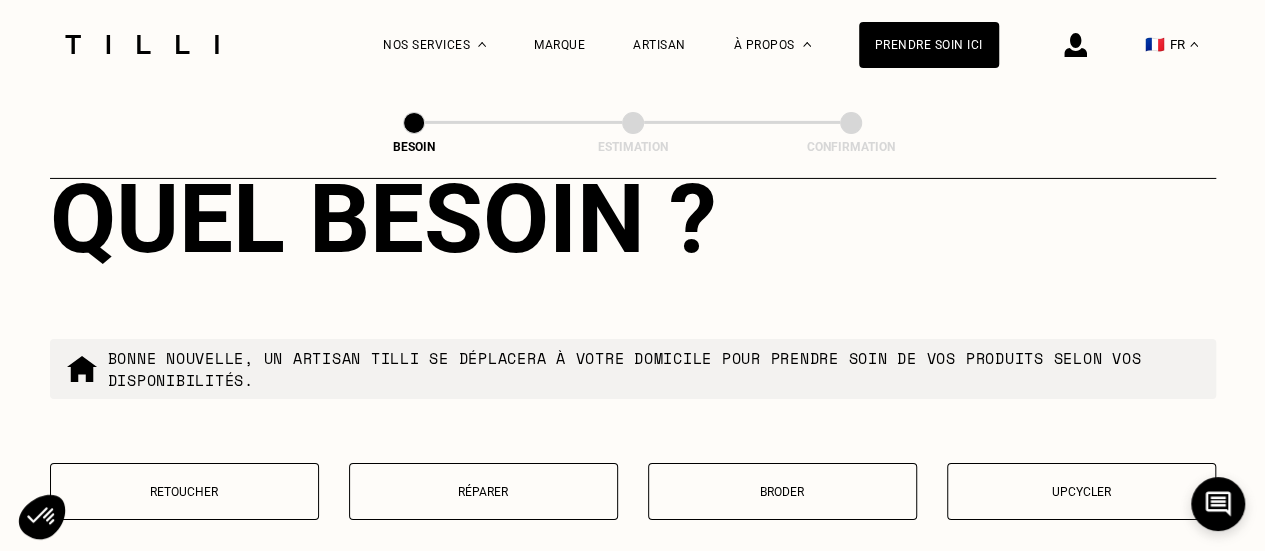 scroll, scrollTop: 3420, scrollLeft: 0, axis: vertical 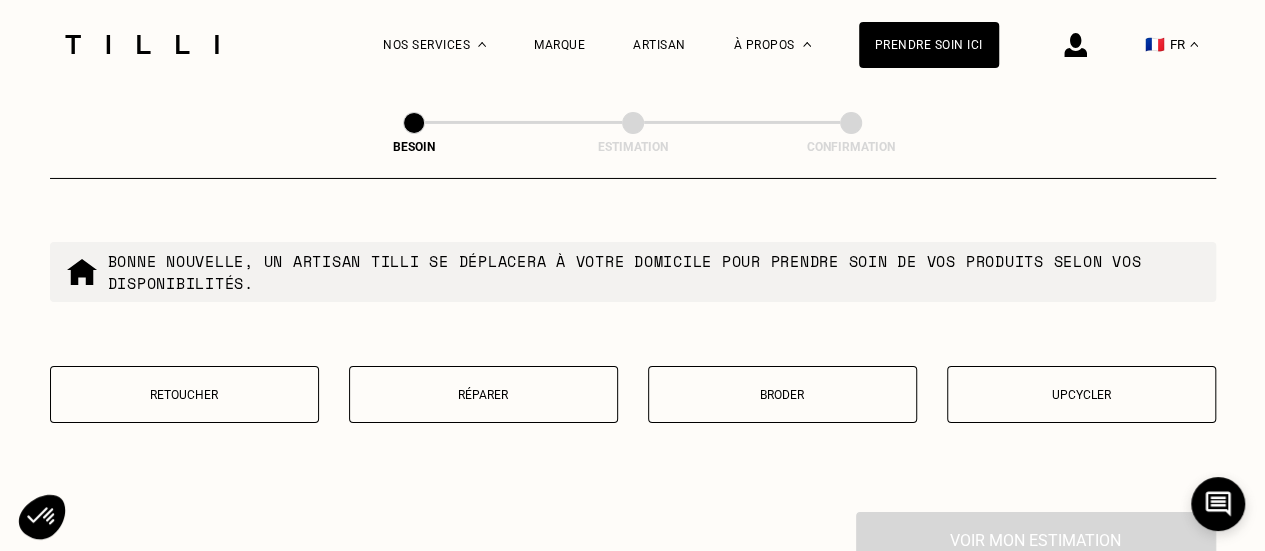 click on "Retoucher" at bounding box center (184, 395) 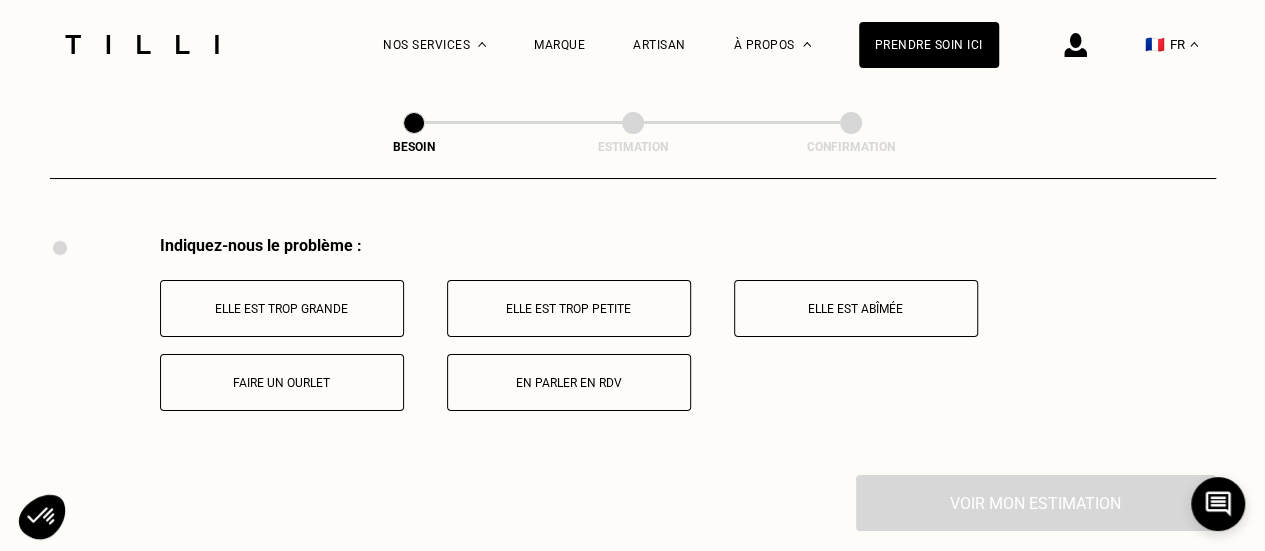 scroll, scrollTop: 3697, scrollLeft: 0, axis: vertical 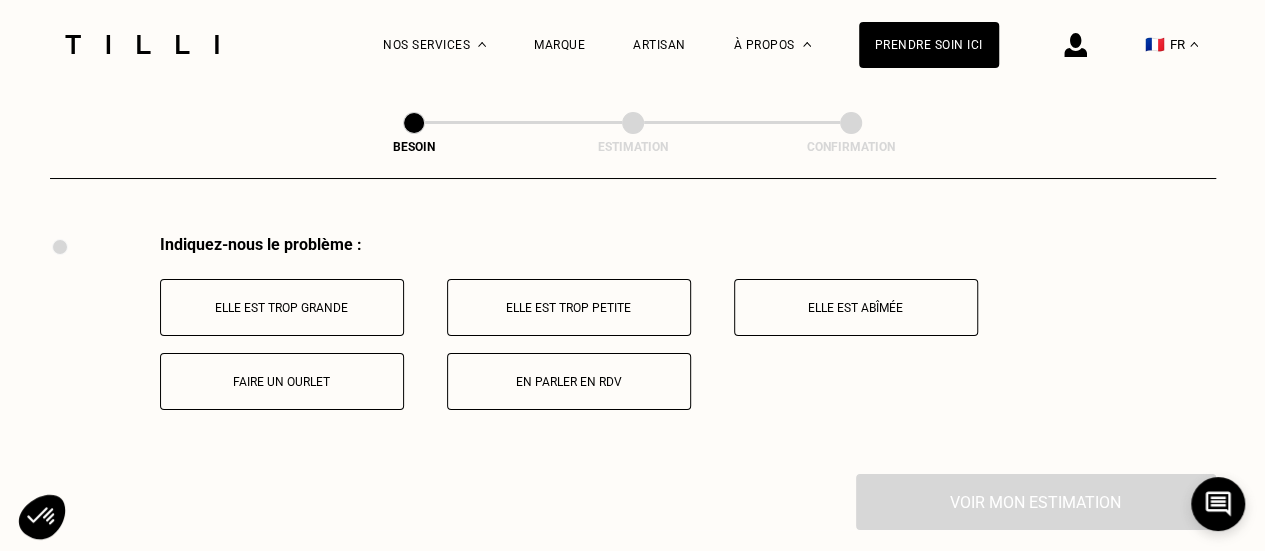 click on "En parler en RDV" at bounding box center [569, 381] 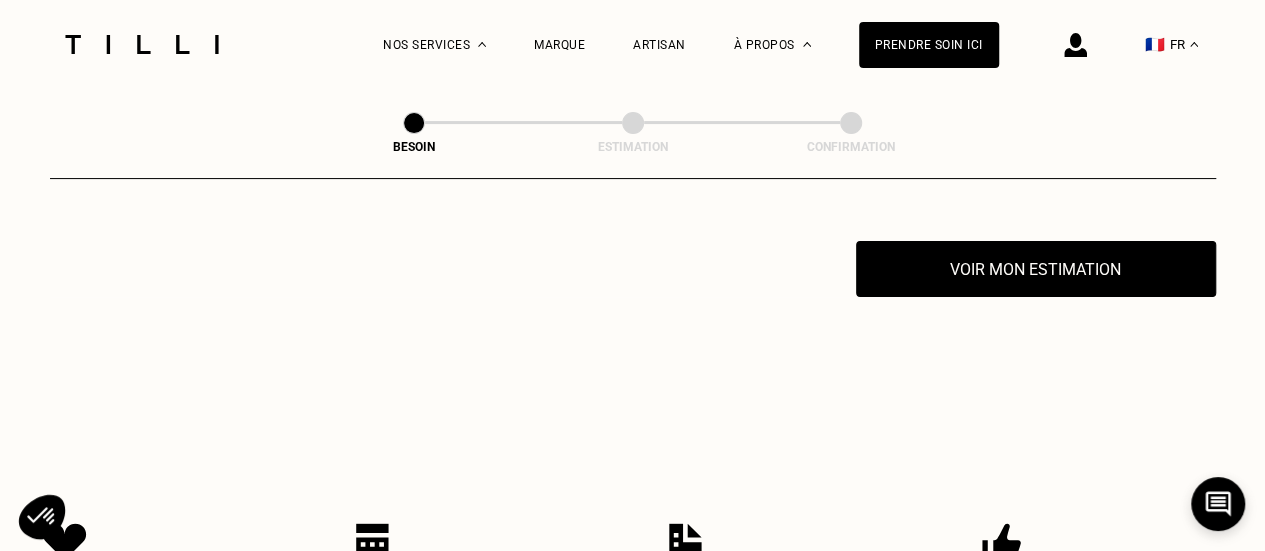 scroll, scrollTop: 3935, scrollLeft: 0, axis: vertical 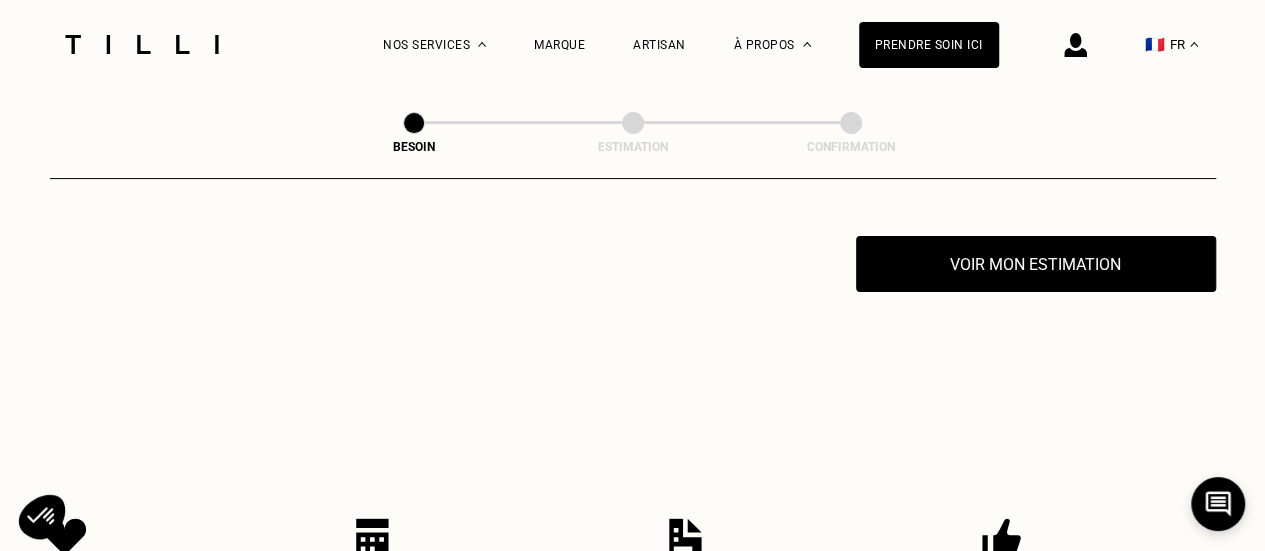 click on "Besoin Estimation Confirmation Dites nous de quoi vous avez besoin en 2 minutes top chrono Chez Tilli nous faisons appel aux meilleurs artisans couturiers , maroquiniers et cordonniers   français pour prendre soin de vos objets du quotidien. Catégorie Vêtements Intérieur Accessoires Chaussures Quelle pièce ? Pantalon Manteau & Veste Robe Haut Tailleur Pull & gilet Combinaison Jupe Robe de mariée Maillot de bain Lingerie Bonnet, écharpe, gants Accessoires Quelle matière ? Certaines matières nécessitent un savoir-faire et des outils spécifiques. Si besoin, nous mobiliserons un spécialiste pour prendre soin de vos pièces. Pas d’inquiétude, le prix reste le même. Jeans Soie ou mousseline Dentelle Maille Attention ! Pour le moment, nous traitons que le cuir léger comme les hauts & pantalons (pas de blouson). Cuir Autre (coton, jersey...) Localisation Quel est votre pays ? 🇩🇪   Allemagne 🇦🇹   Autriche 🇧🇪   Belgique 🇧🇬   Bulgarie 🇨🇾   Chypre 🇭🇷   Croatie" at bounding box center (632, -1717) 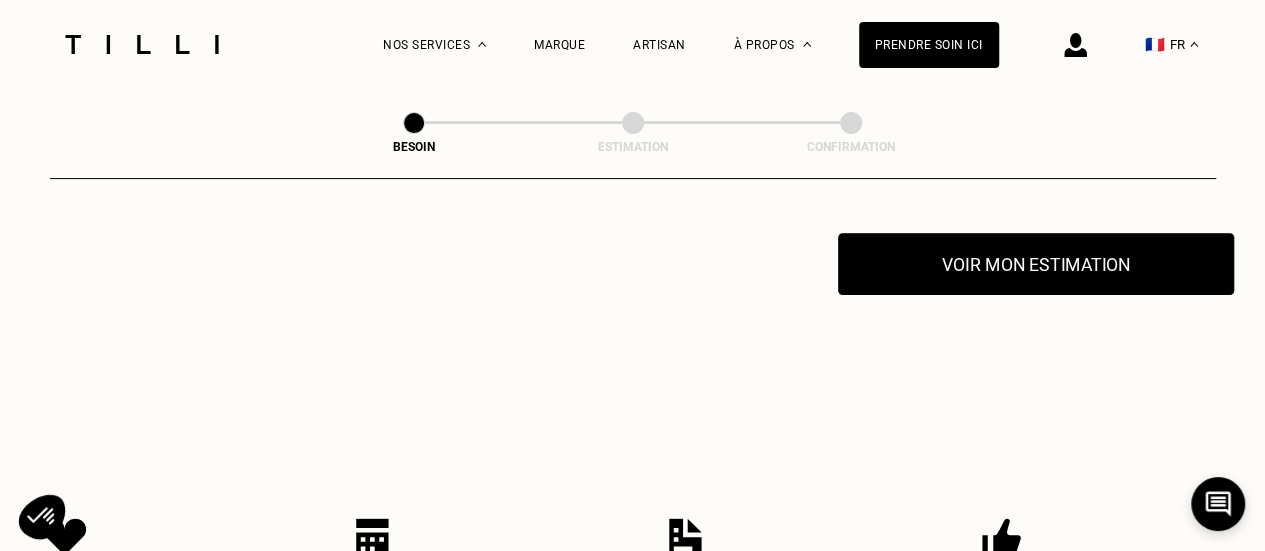 click on "Voir mon estimation" at bounding box center (1036, 264) 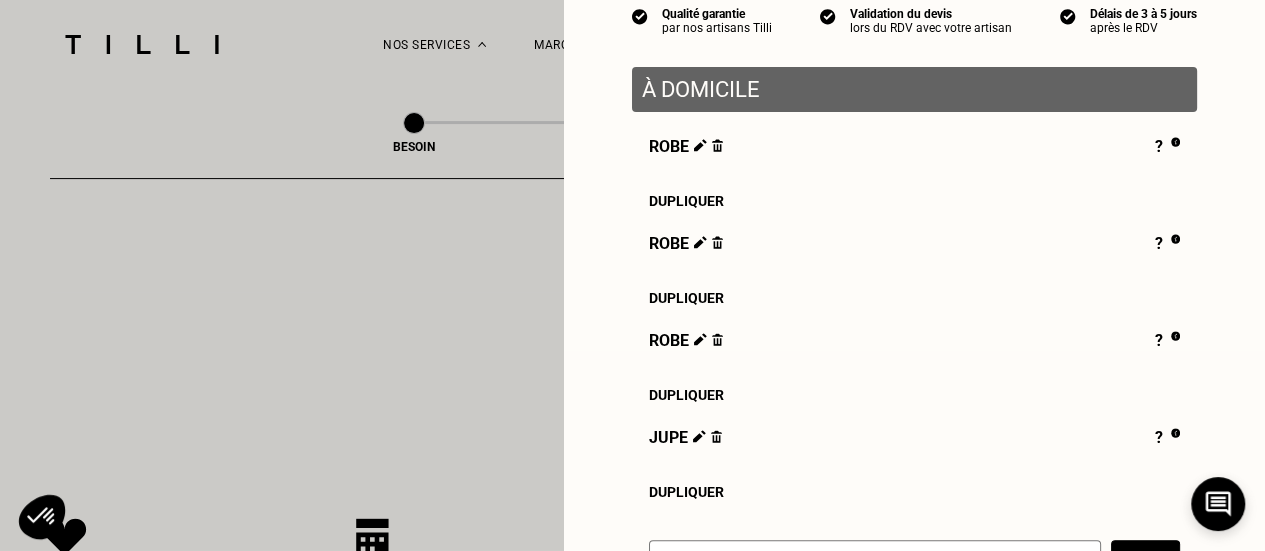 scroll, scrollTop: 262, scrollLeft: 0, axis: vertical 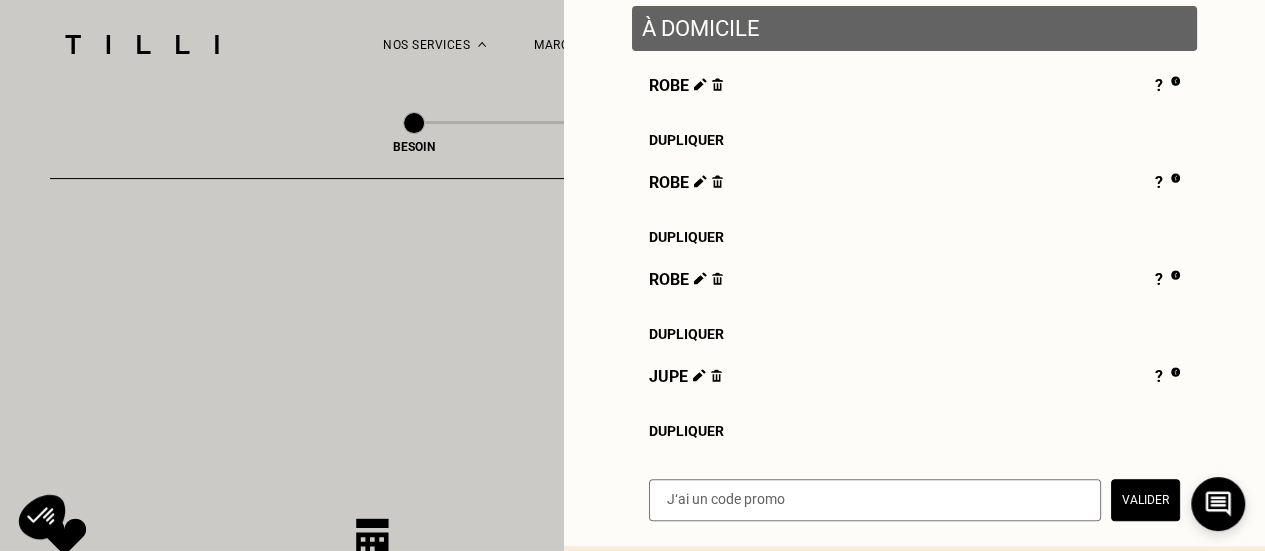 click on "Dupliquer" at bounding box center [914, 431] 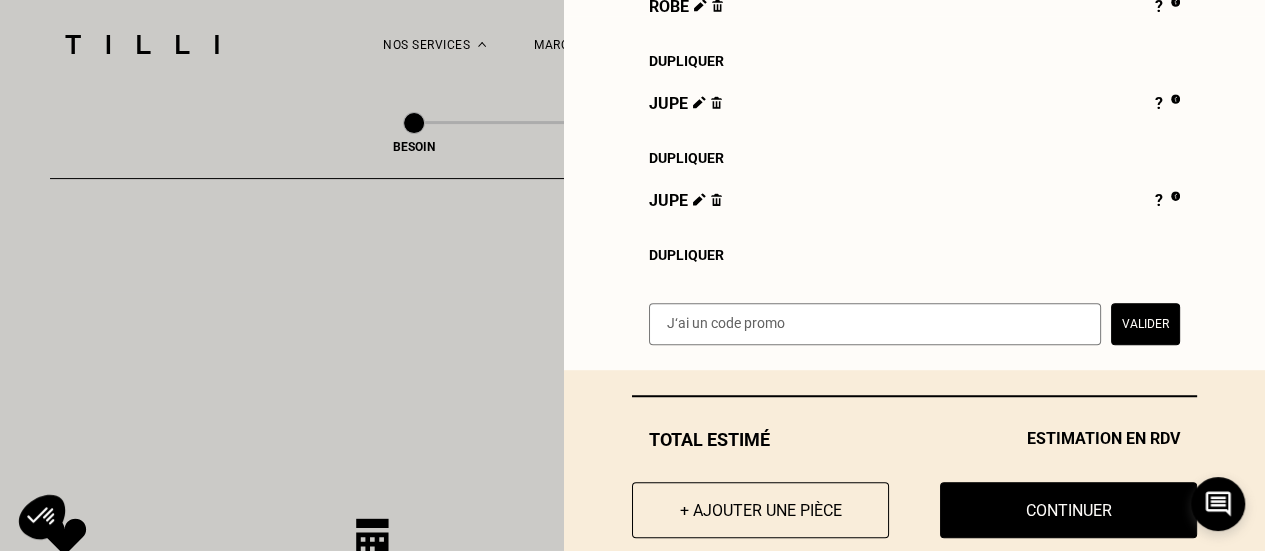 scroll, scrollTop: 539, scrollLeft: 0, axis: vertical 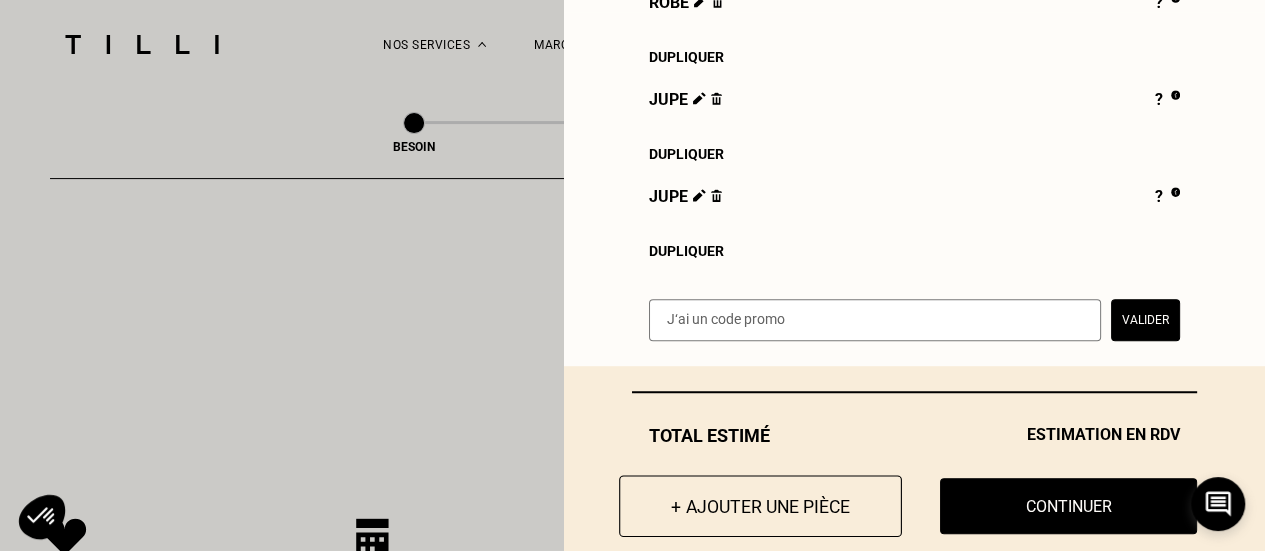 click on "+ Ajouter une pièce" at bounding box center [760, 506] 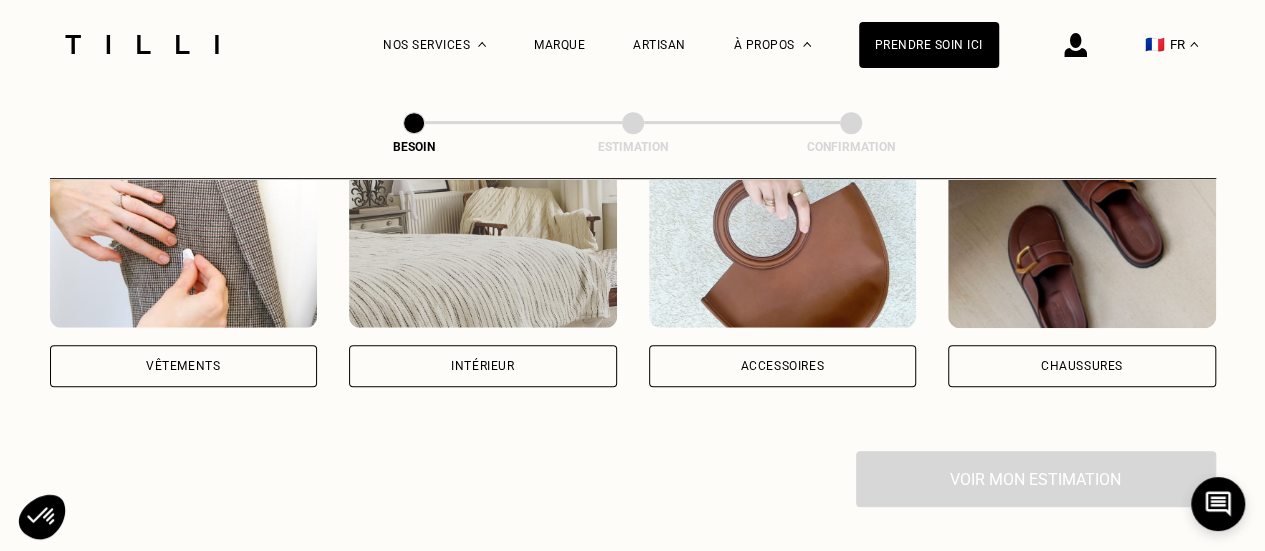 scroll, scrollTop: 429, scrollLeft: 0, axis: vertical 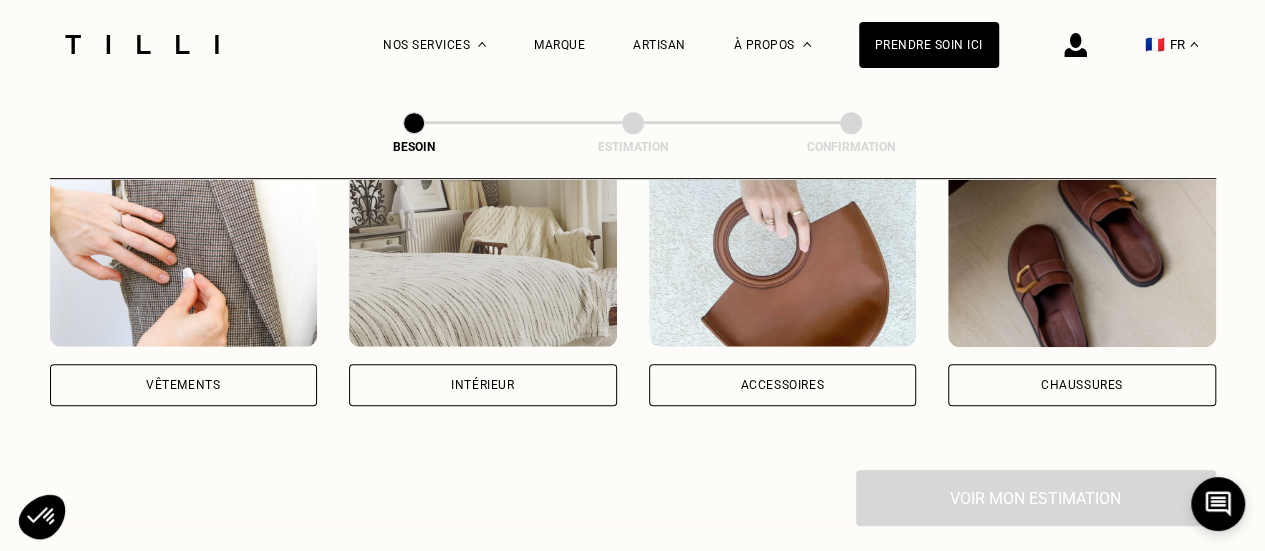 click on "Vêtements" at bounding box center [184, 385] 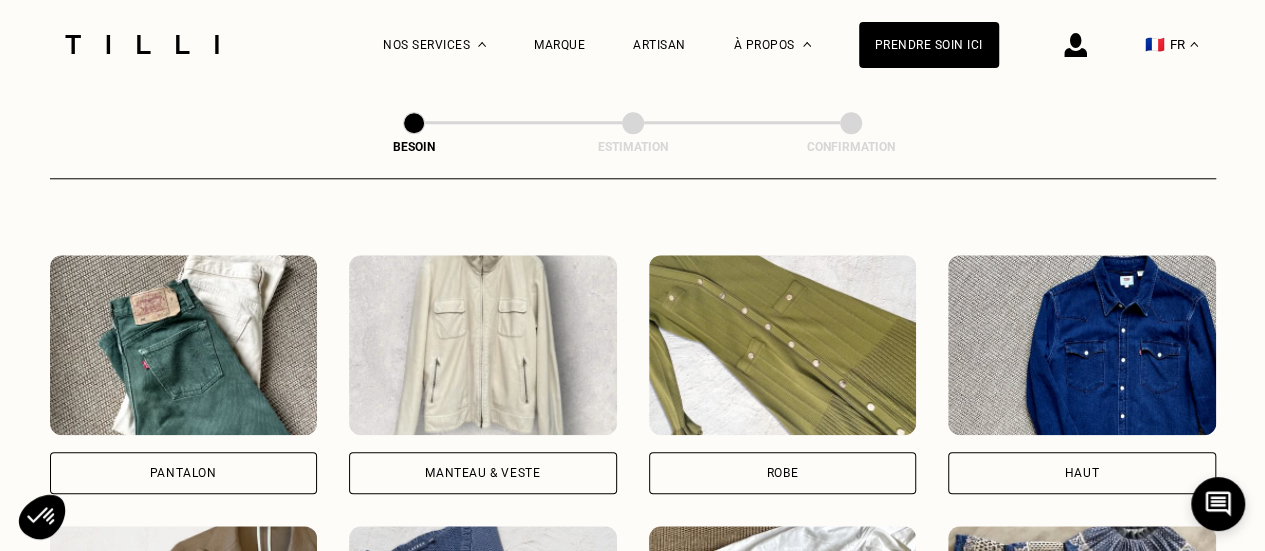 scroll, scrollTop: 878, scrollLeft: 0, axis: vertical 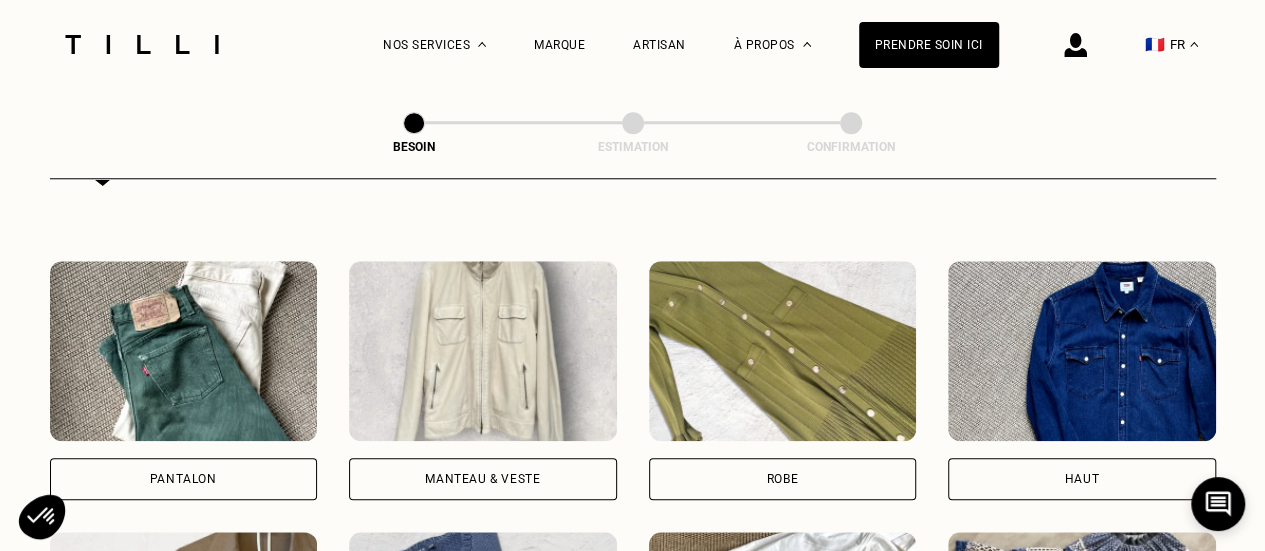 click on "Pantalon" at bounding box center (184, 479) 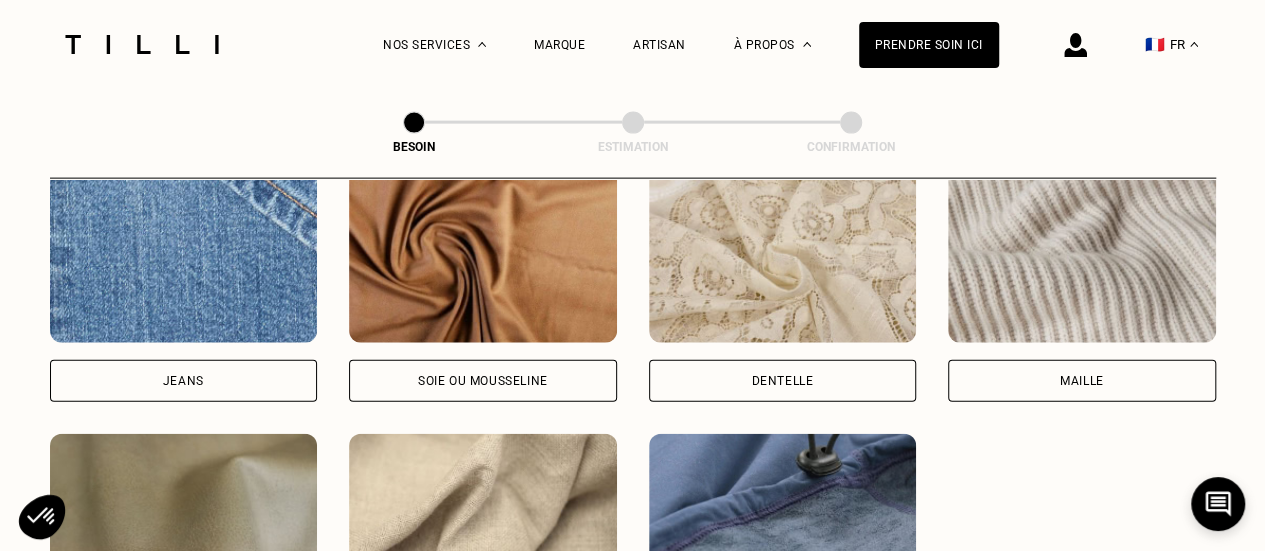 scroll, scrollTop: 2192, scrollLeft: 0, axis: vertical 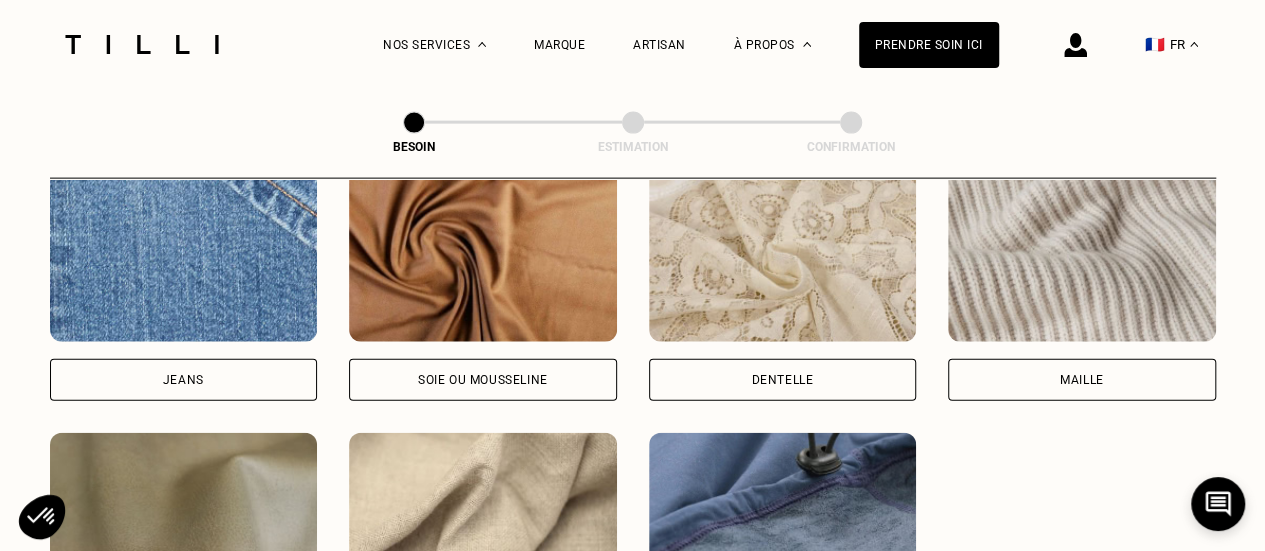 click on "Jeans" at bounding box center (184, 380) 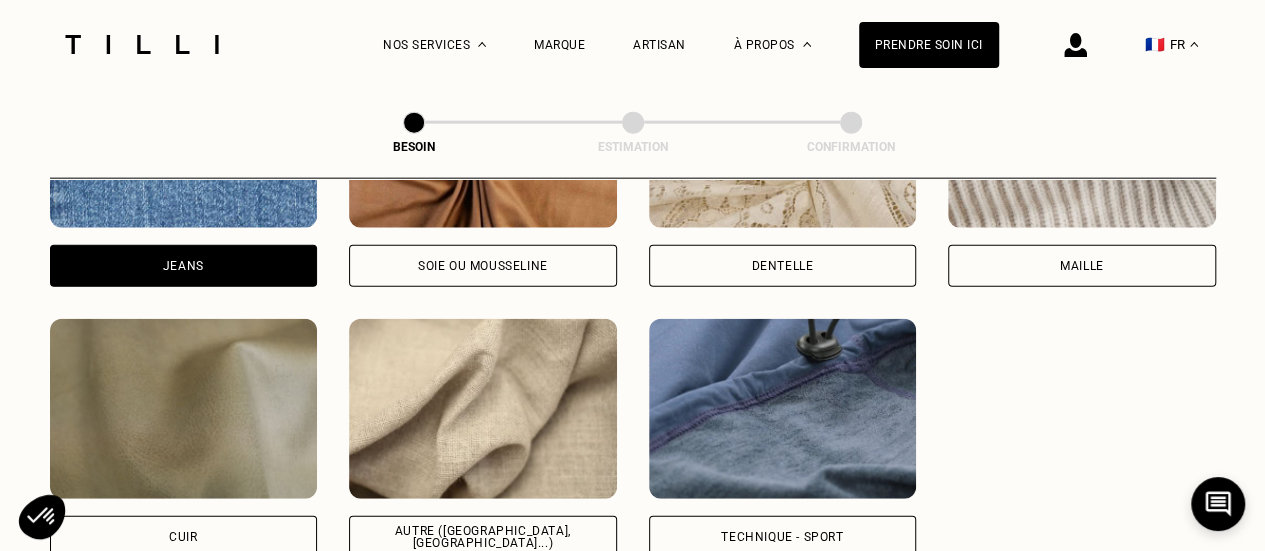 scroll, scrollTop: 2370, scrollLeft: 0, axis: vertical 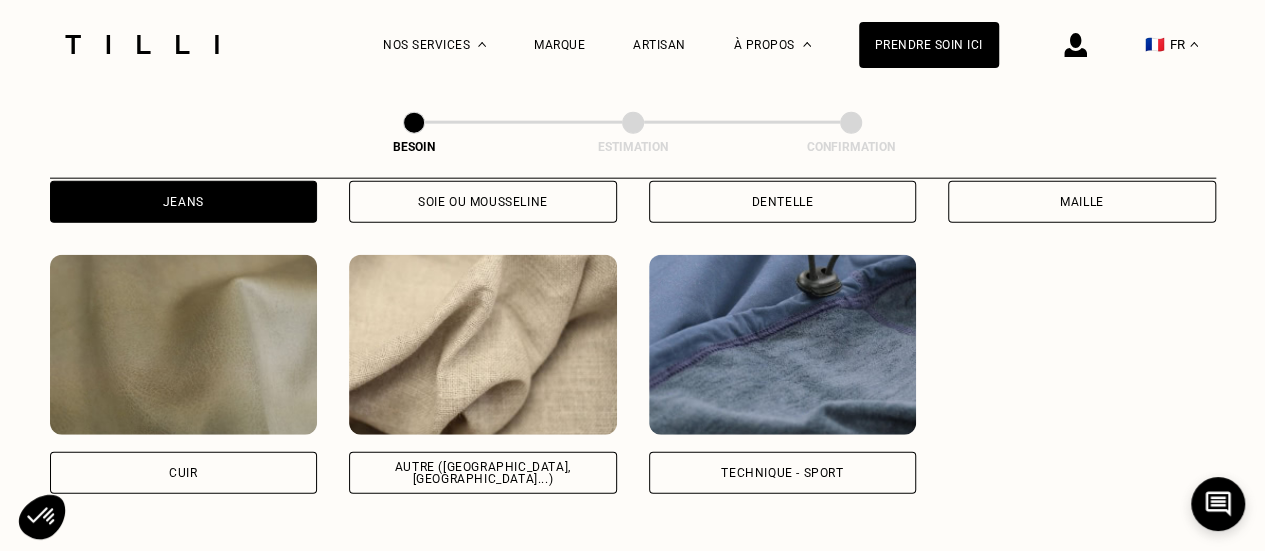click on "Autre ([GEOGRAPHIC_DATA], [GEOGRAPHIC_DATA]...)" at bounding box center (483, 473) 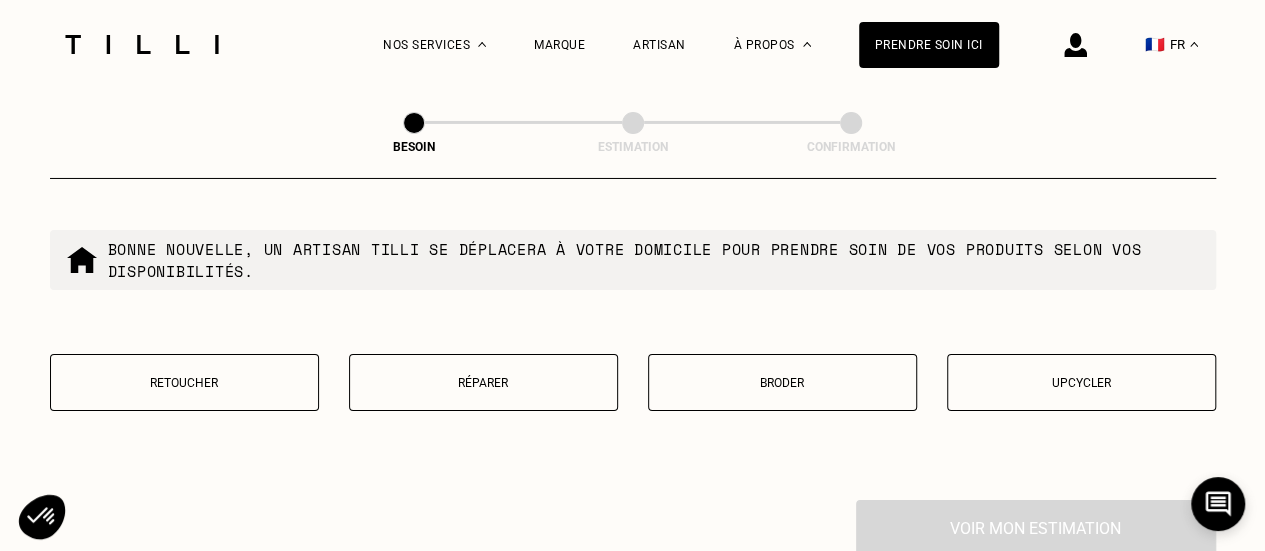 scroll, scrollTop: 3477, scrollLeft: 0, axis: vertical 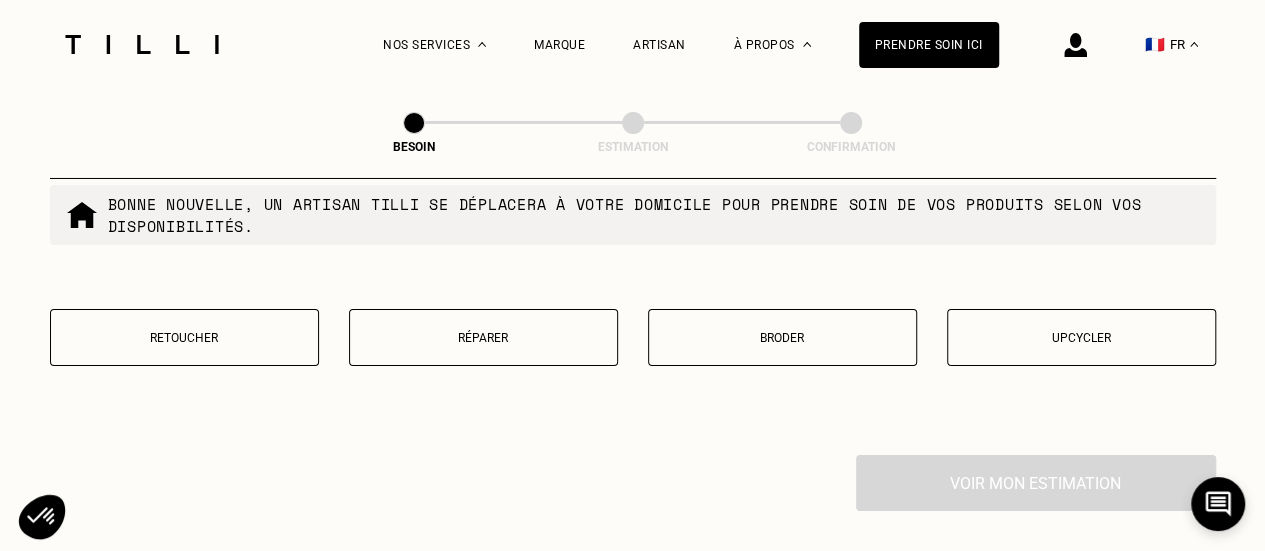 click on "Retoucher" at bounding box center (184, 337) 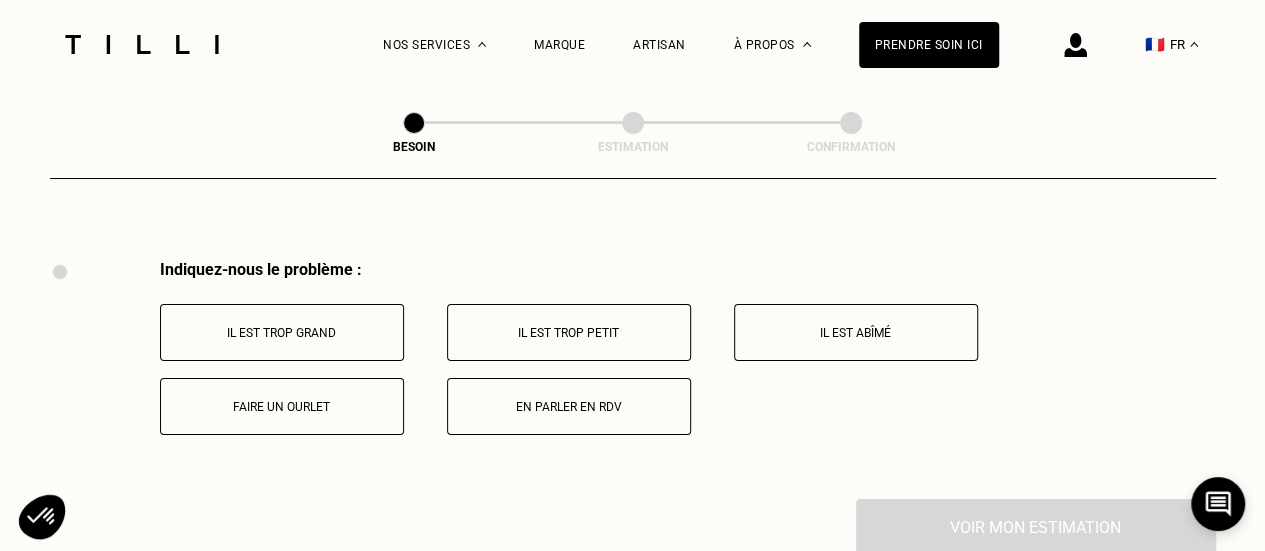 scroll, scrollTop: 3696, scrollLeft: 0, axis: vertical 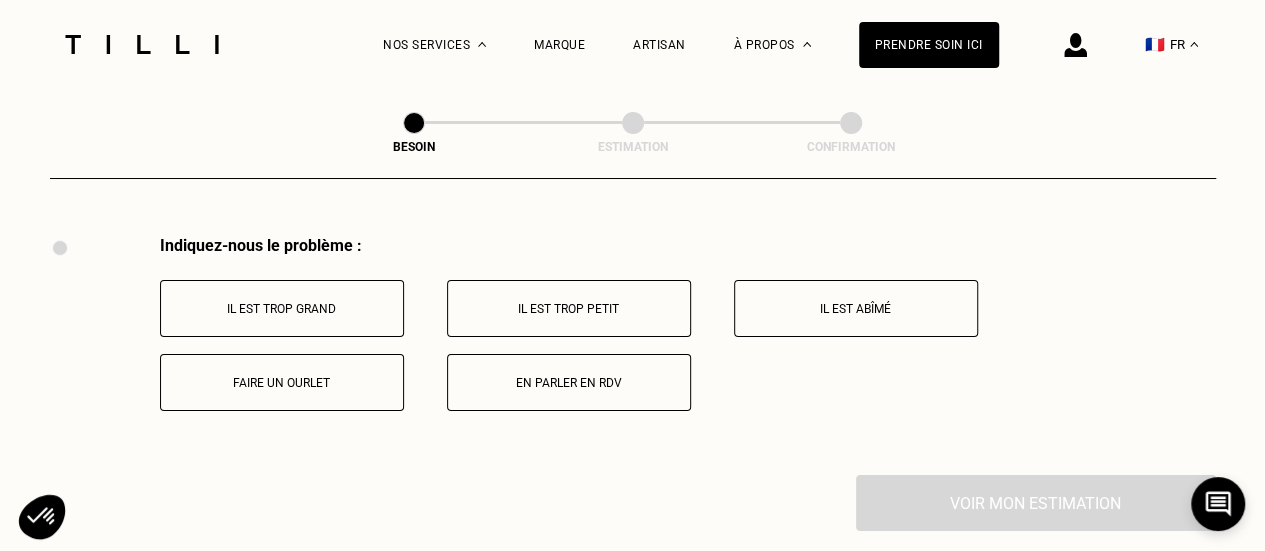 click on "Il est trop grand" at bounding box center (282, 309) 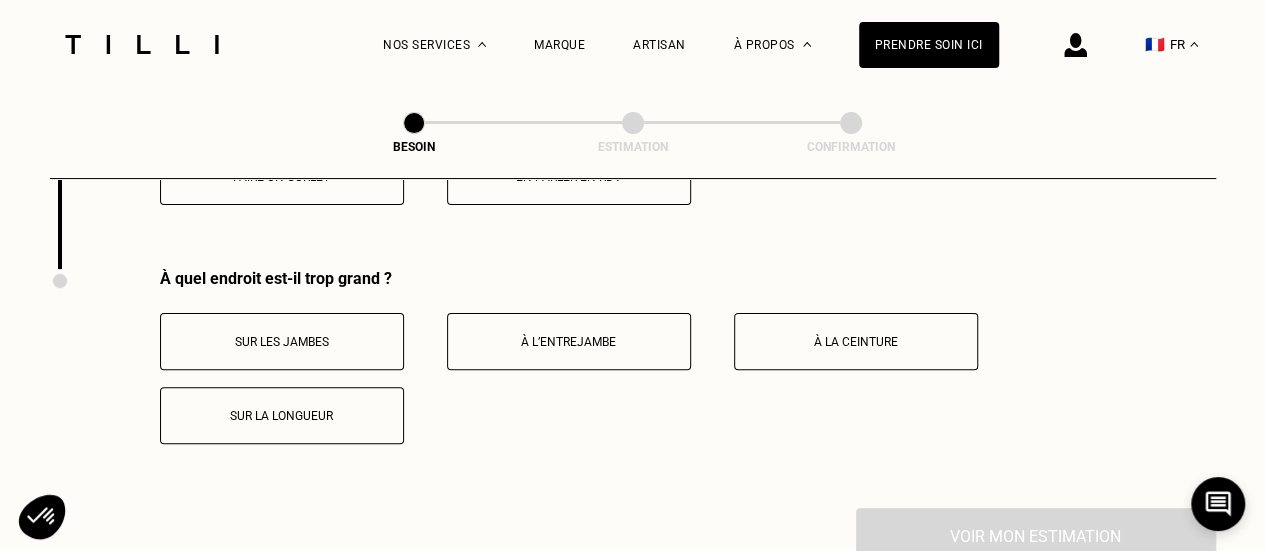 scroll, scrollTop: 3935, scrollLeft: 0, axis: vertical 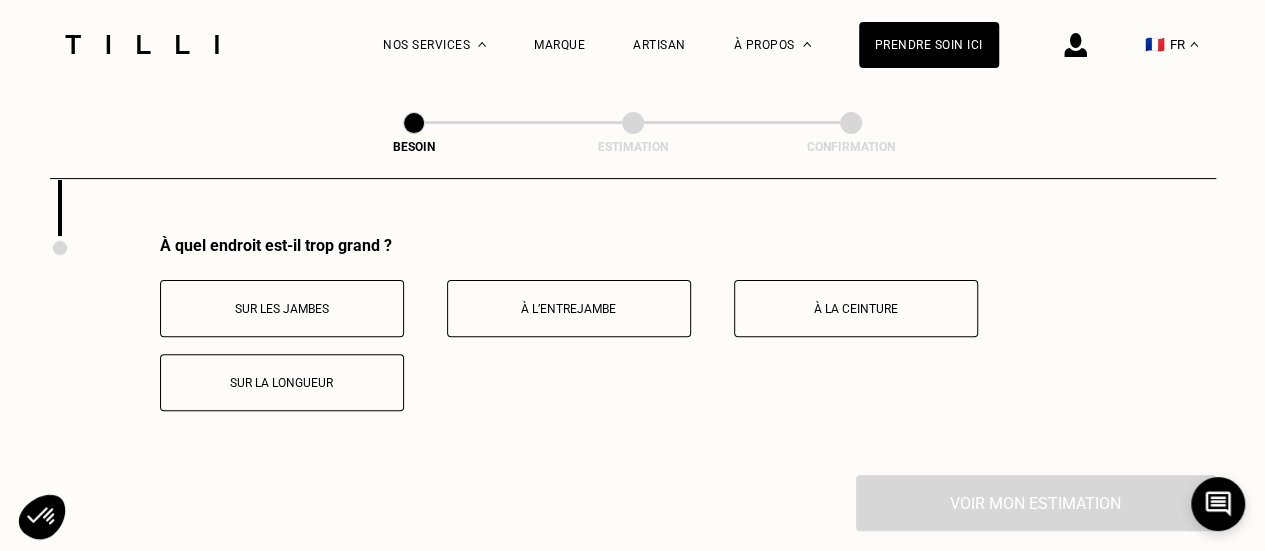 click on "À la ceinture" at bounding box center (856, 308) 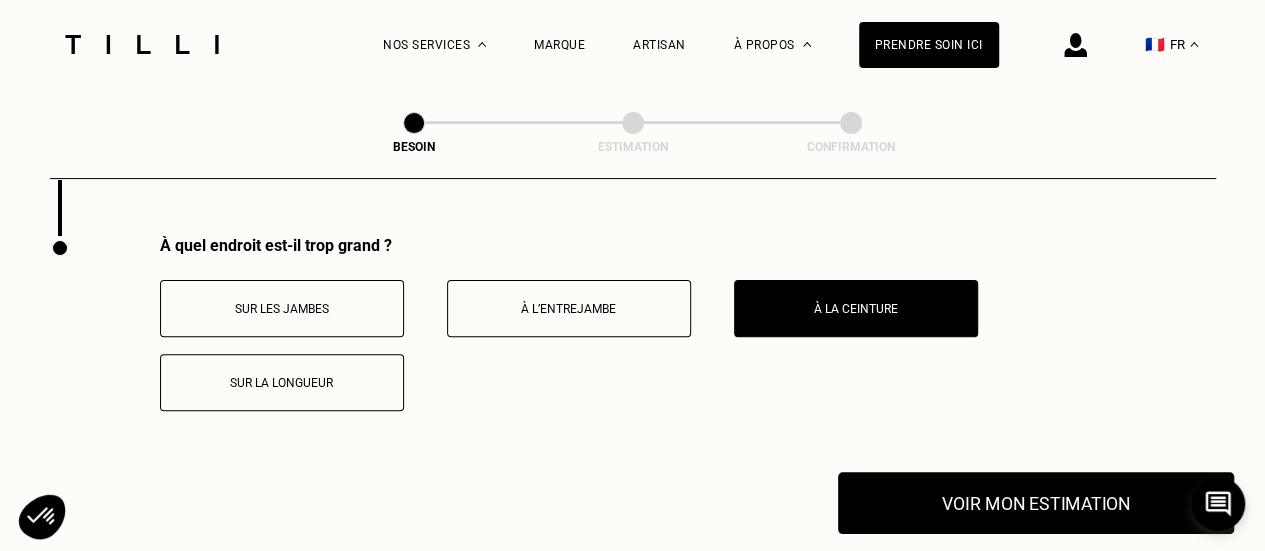 click on "Voir mon estimation" at bounding box center (1036, 503) 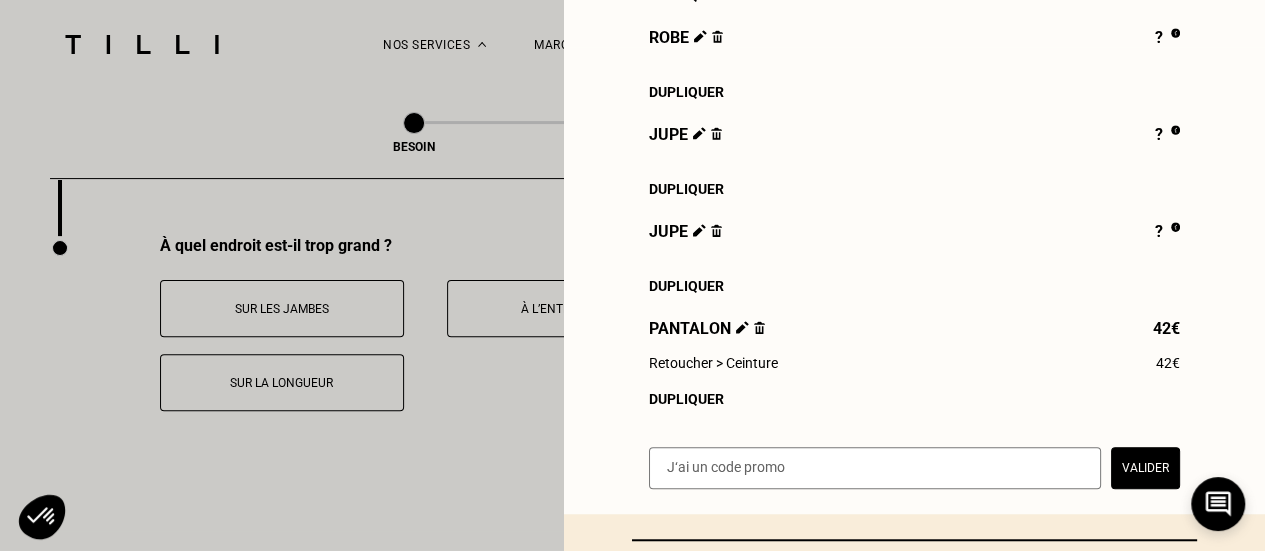 scroll, scrollTop: 528, scrollLeft: 0, axis: vertical 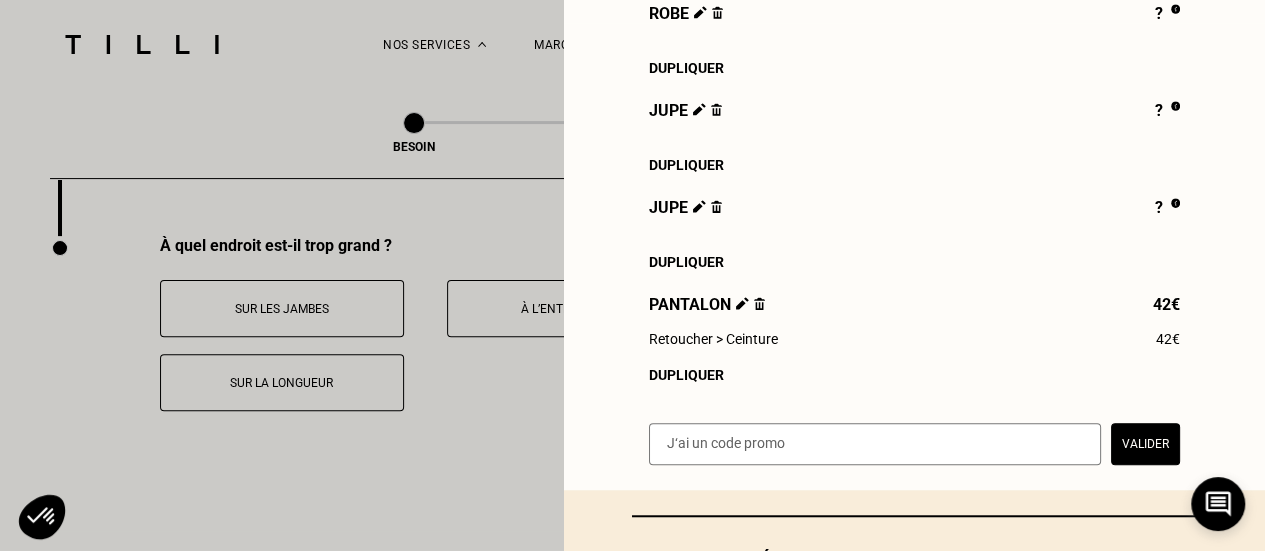 click at bounding box center [742, 303] 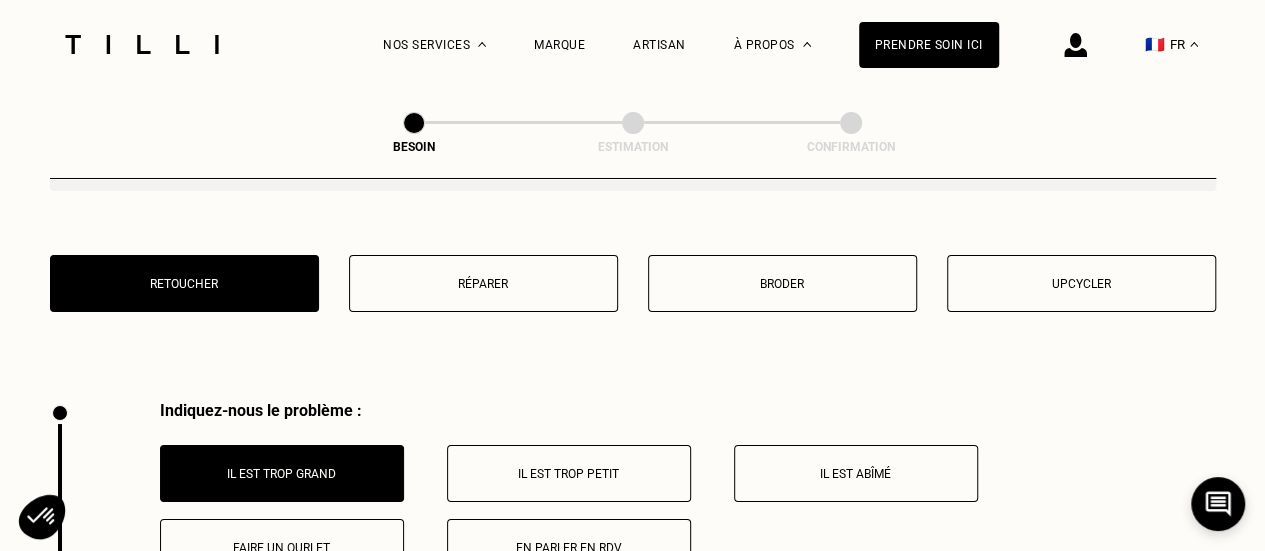 scroll, scrollTop: 3687, scrollLeft: 0, axis: vertical 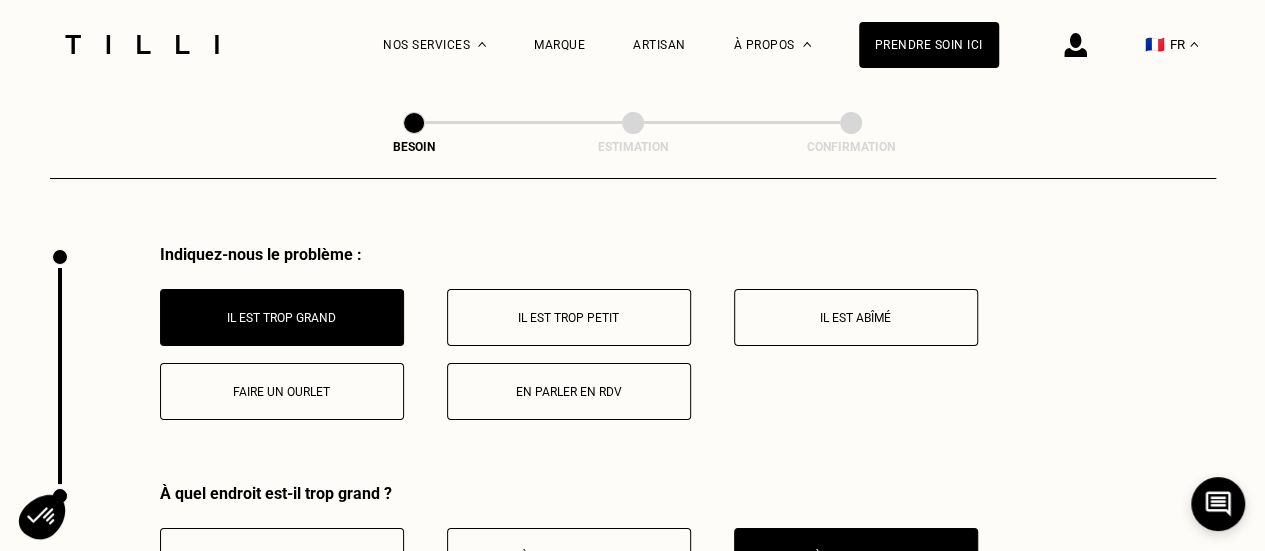 click on "En parler en RDV" at bounding box center [569, 391] 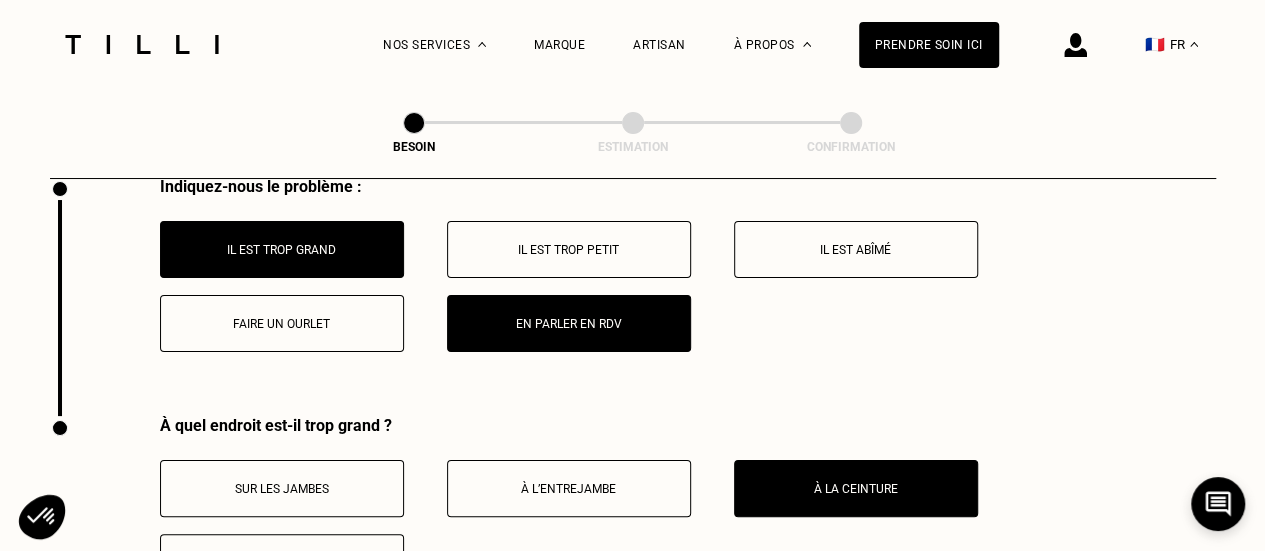 scroll, scrollTop: 3935, scrollLeft: 0, axis: vertical 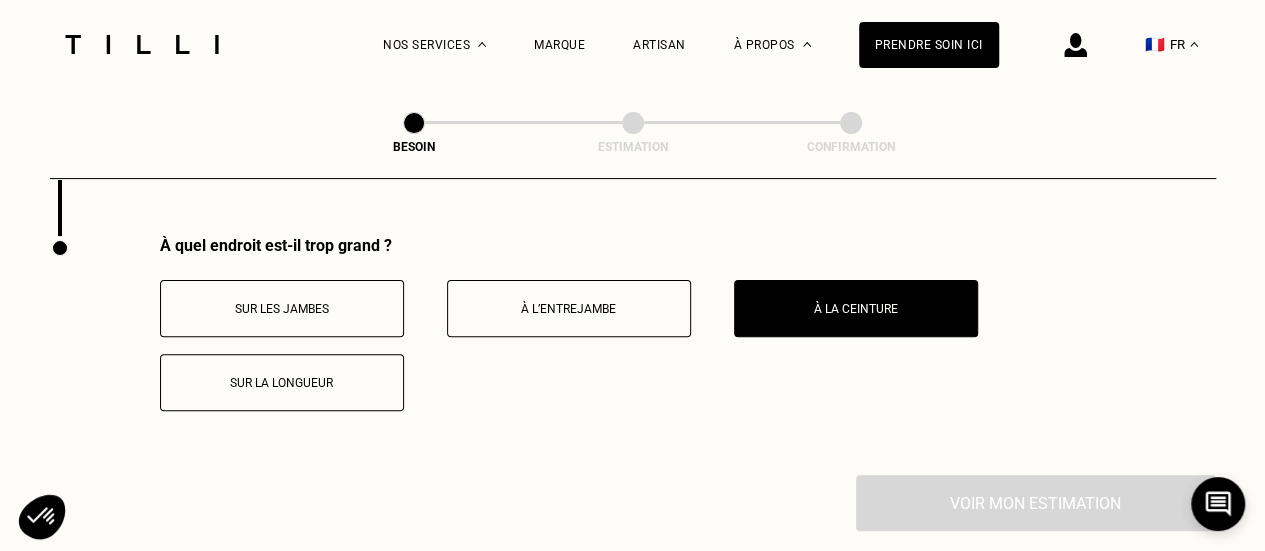 click on "À la ceinture" at bounding box center [856, 309] 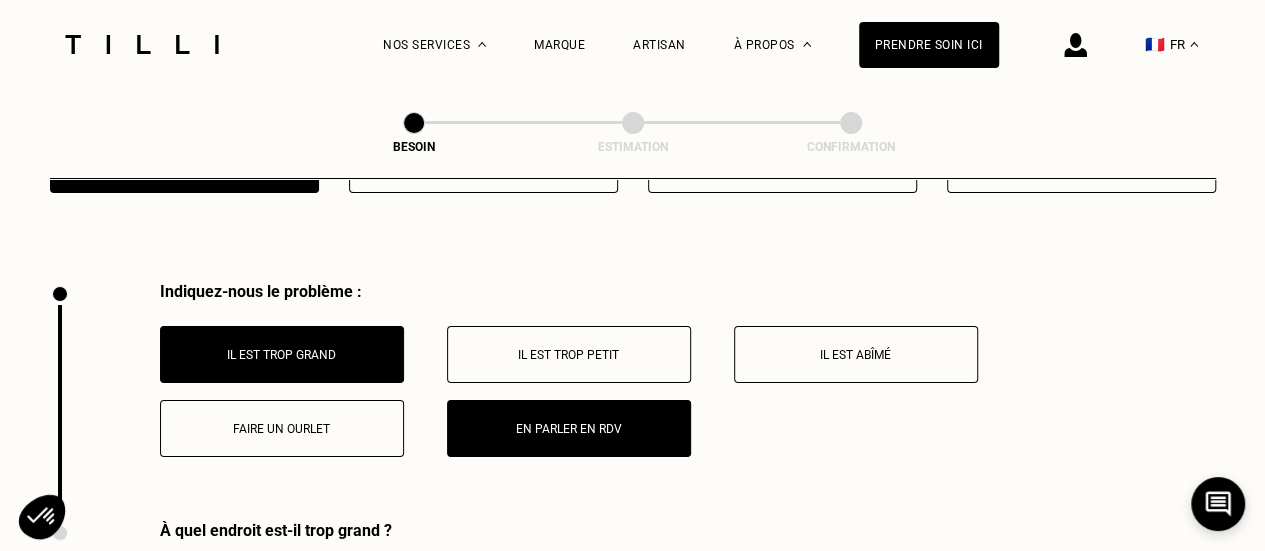 scroll, scrollTop: 3649, scrollLeft: 0, axis: vertical 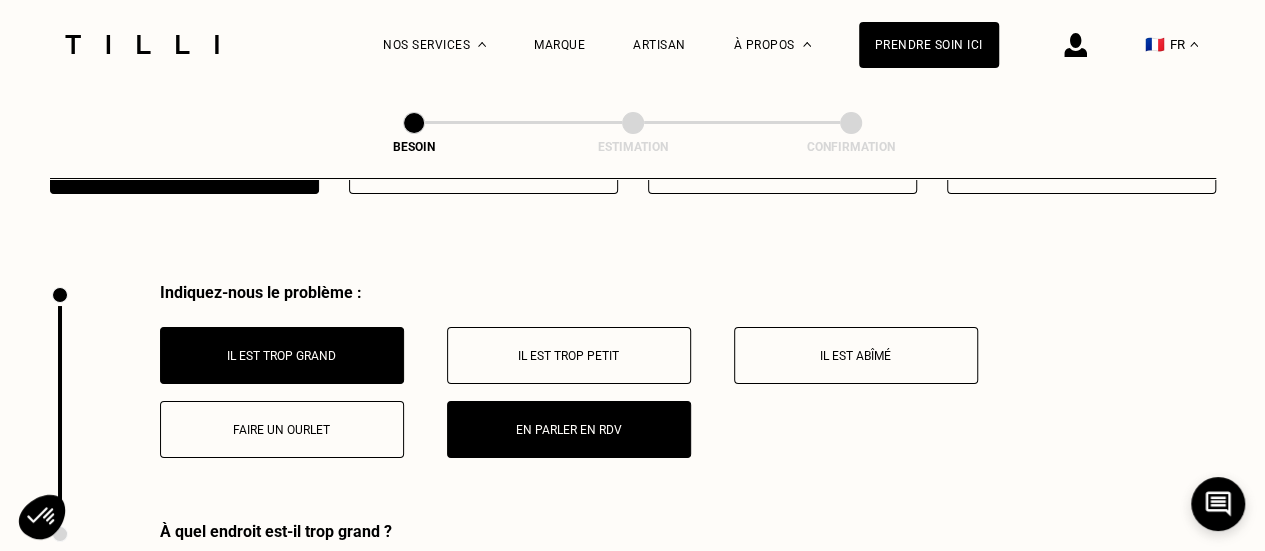 click on "Il est trop grand" at bounding box center [282, 355] 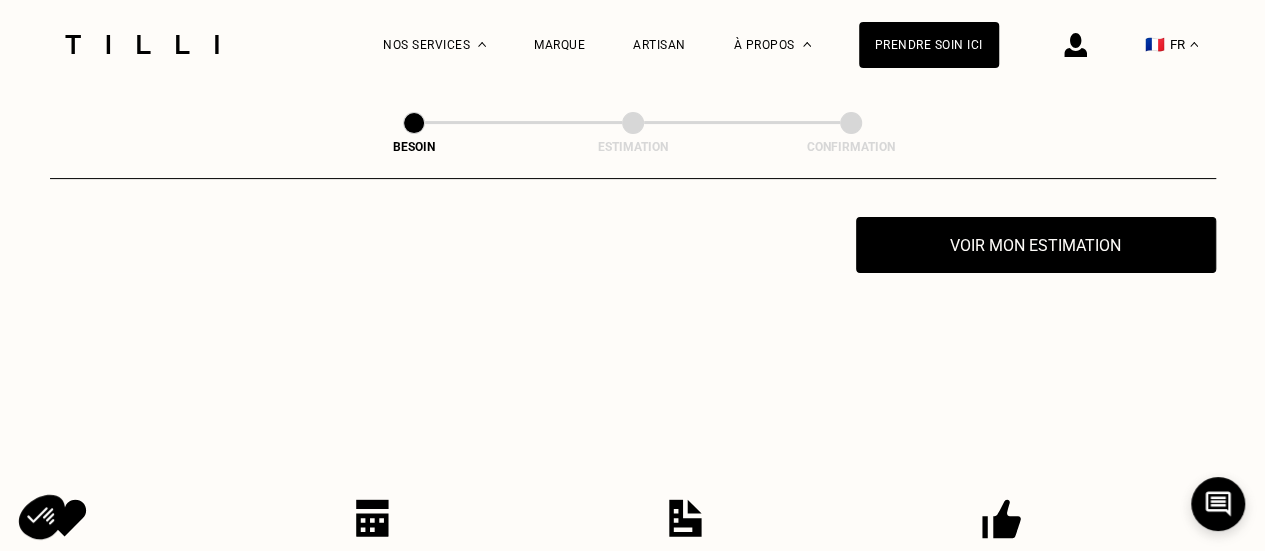 scroll, scrollTop: 3956, scrollLeft: 0, axis: vertical 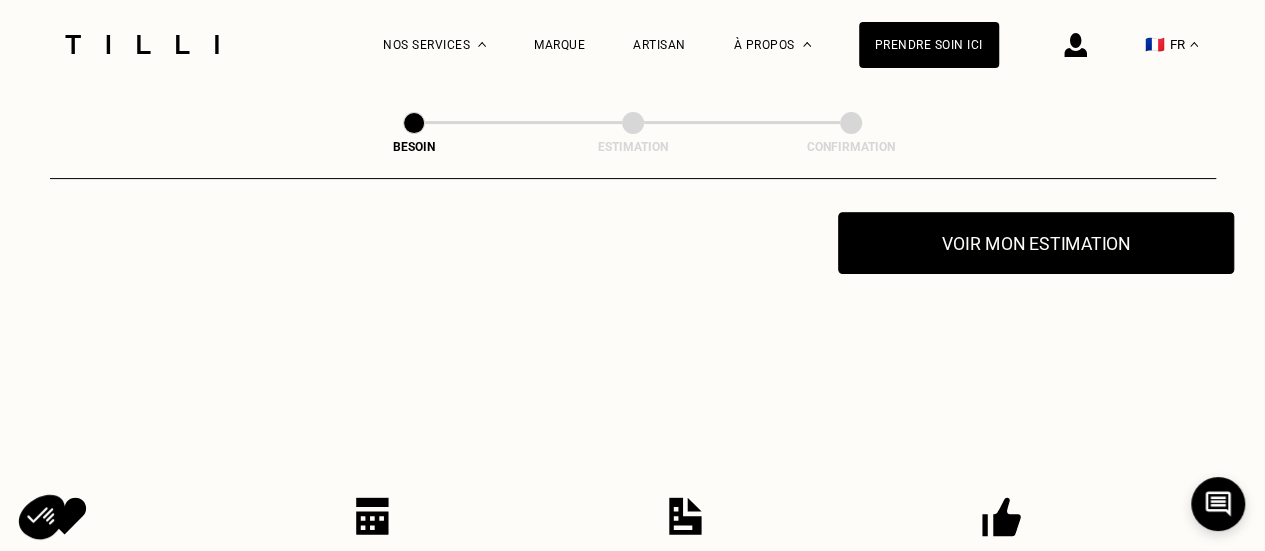 click on "Voir mon estimation" at bounding box center (1036, 243) 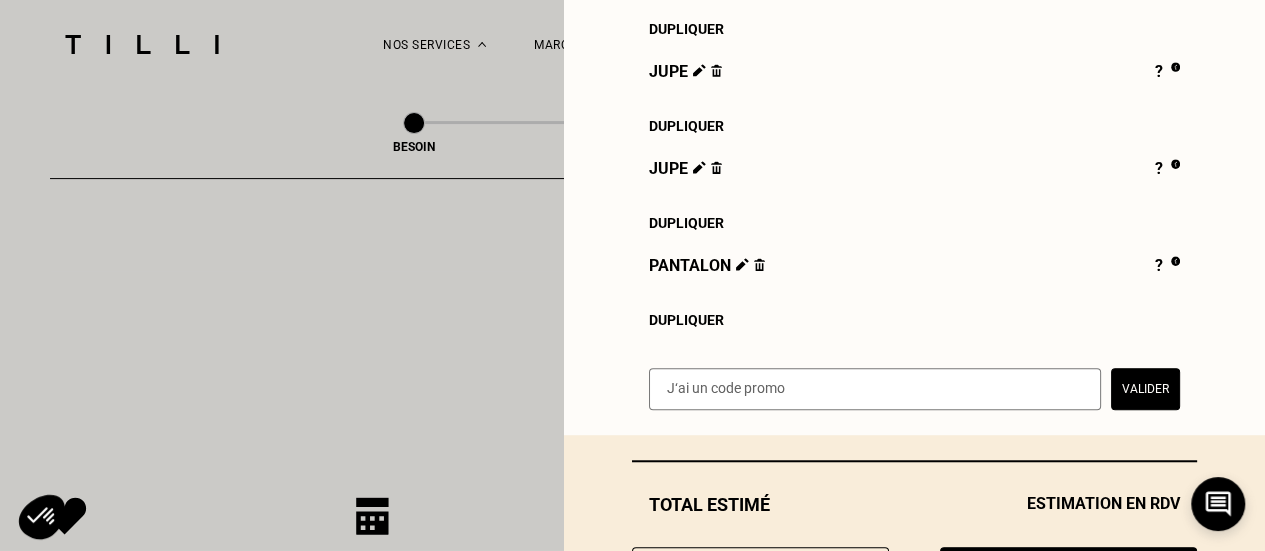 scroll, scrollTop: 678, scrollLeft: 0, axis: vertical 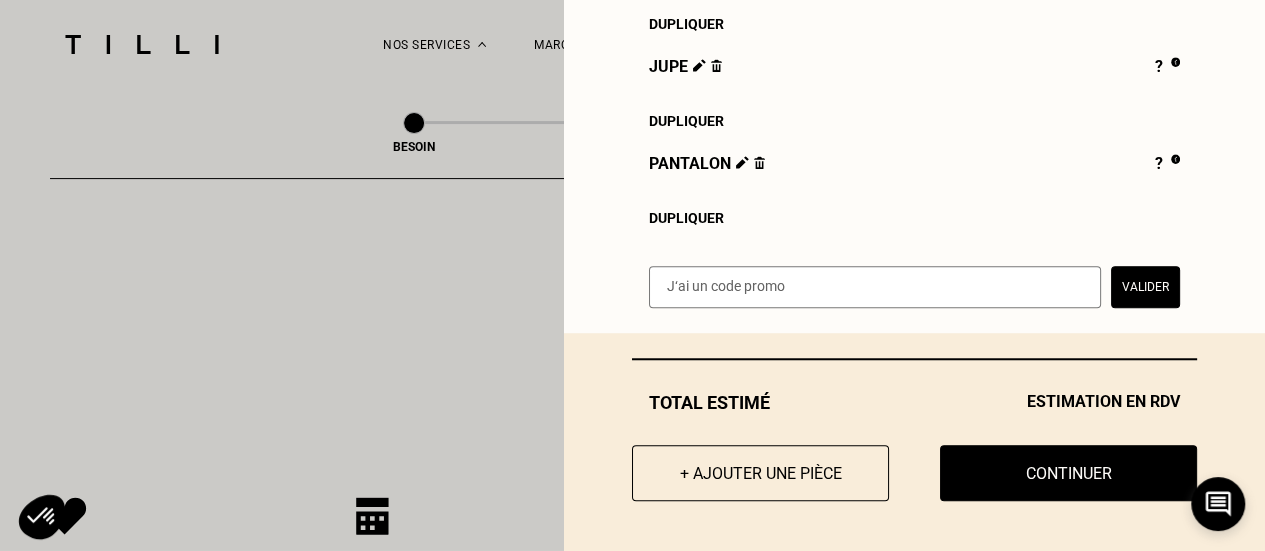 click on "Continuer" at bounding box center (1068, 473) 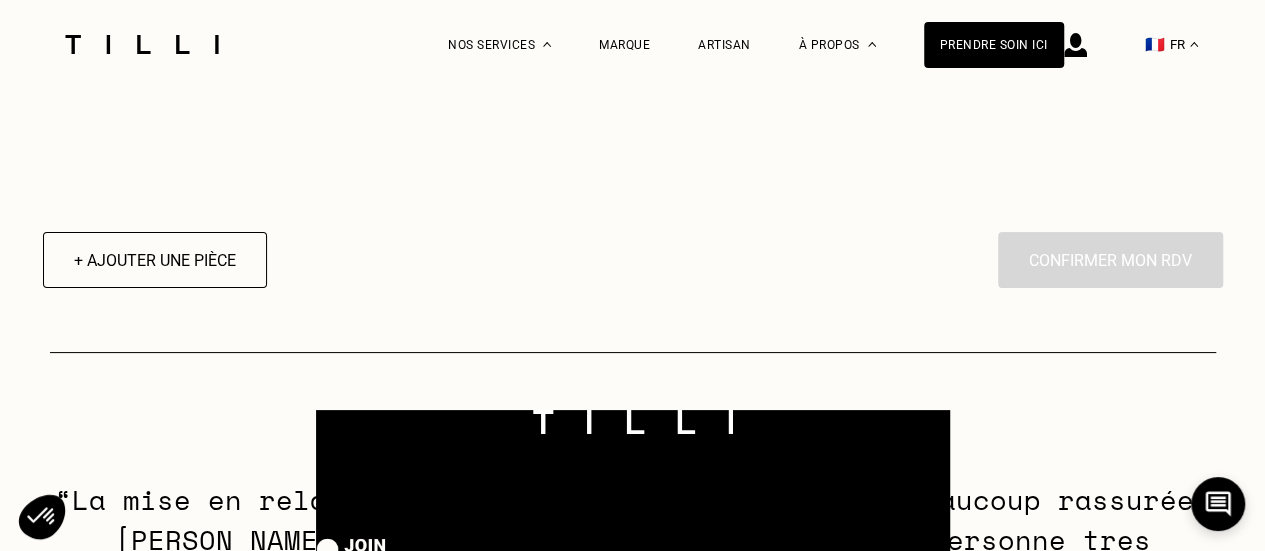select on "FR" 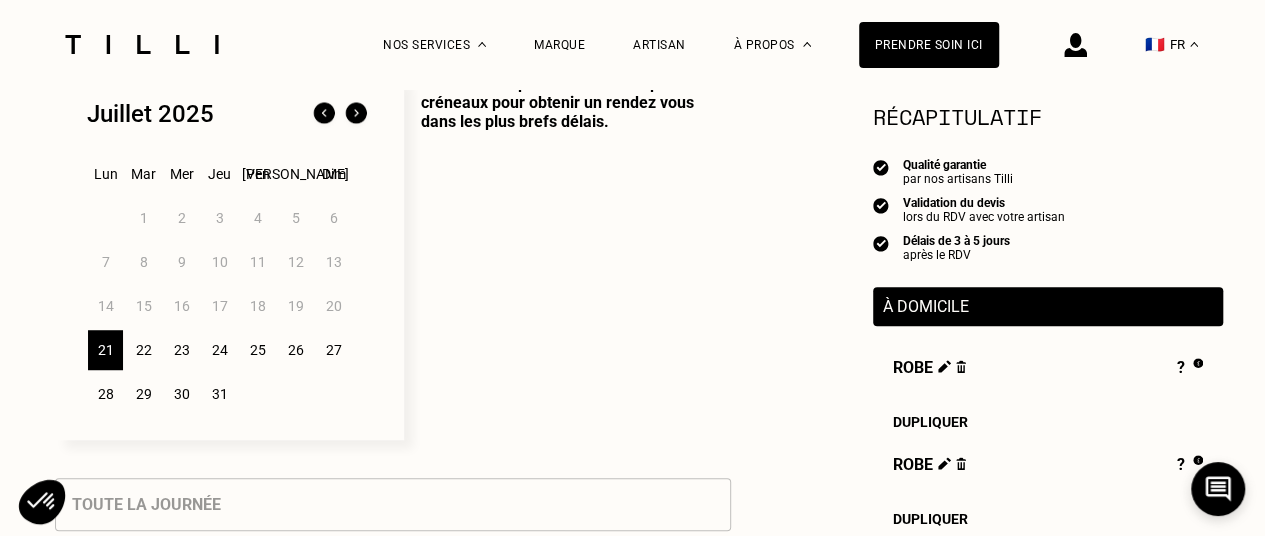 scroll, scrollTop: 550, scrollLeft: 0, axis: vertical 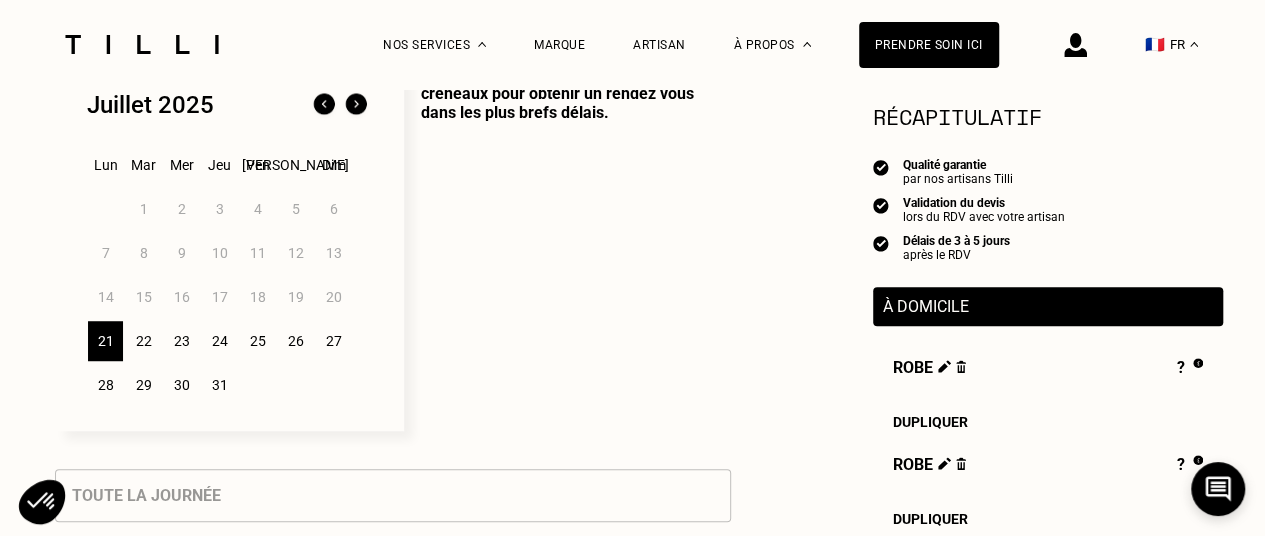 click on "25" at bounding box center (257, 341) 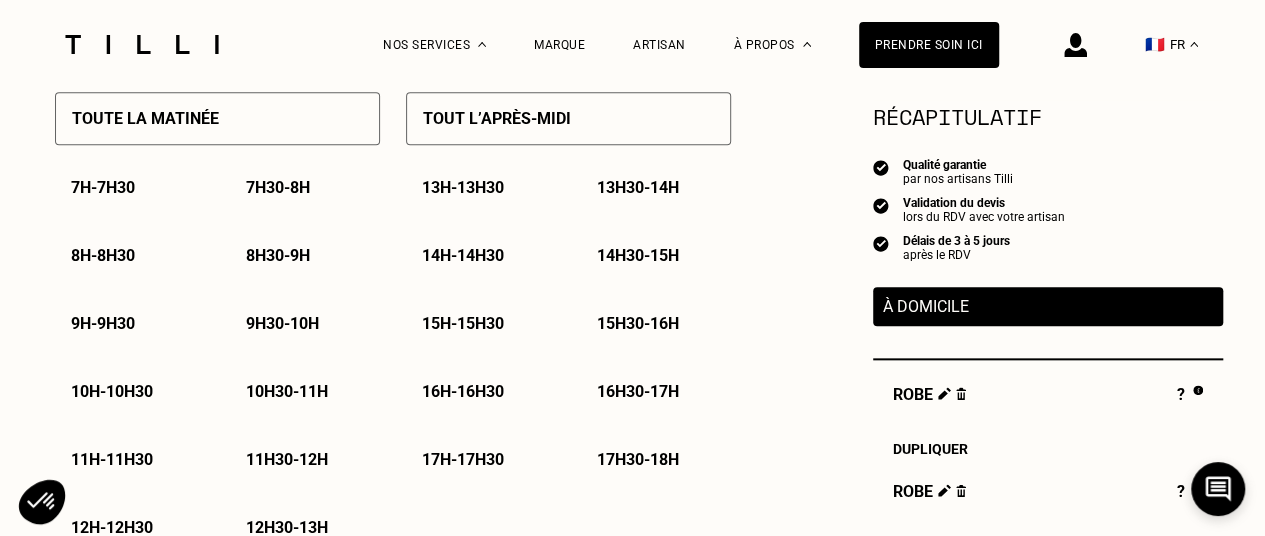 scroll, scrollTop: 998, scrollLeft: 0, axis: vertical 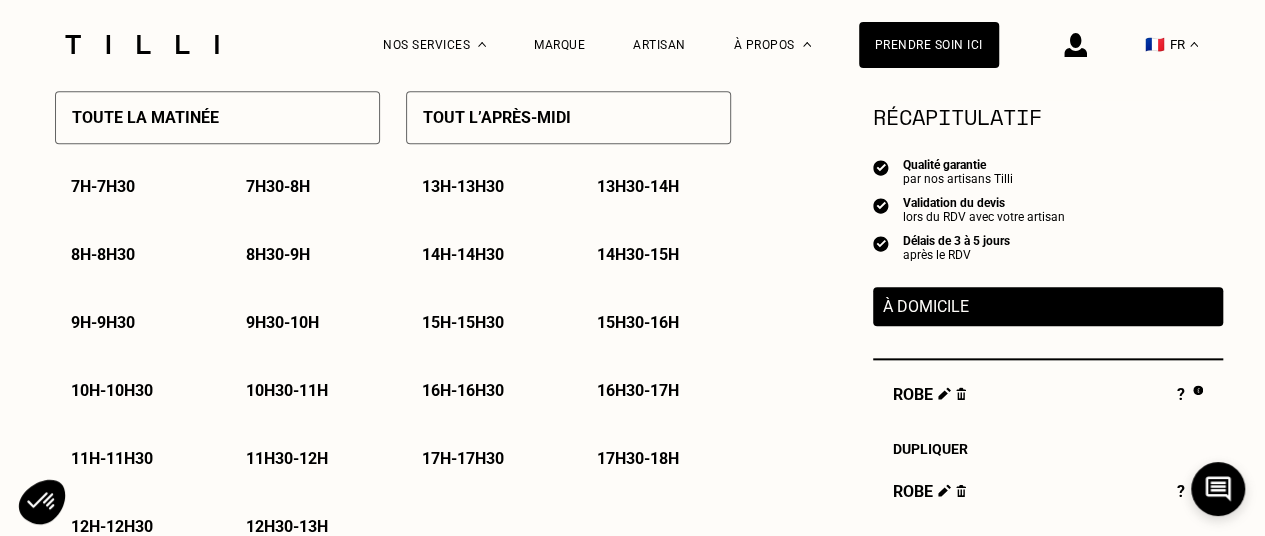 click on "13h  -  13h30" at bounding box center (463, 186) 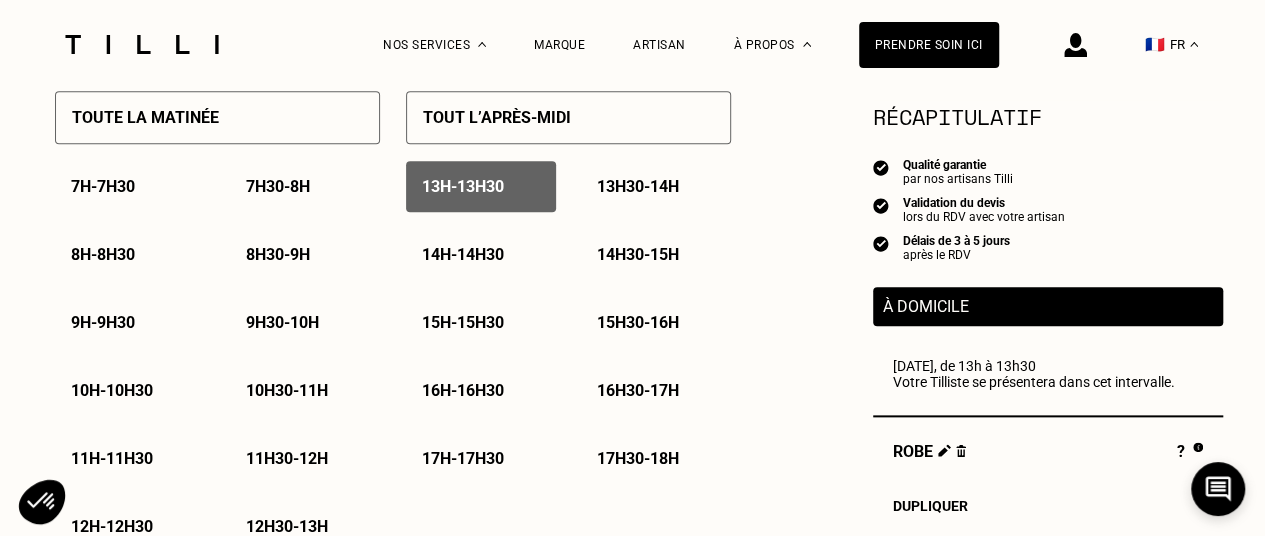 click on "13h30  -  14h" at bounding box center [638, 186] 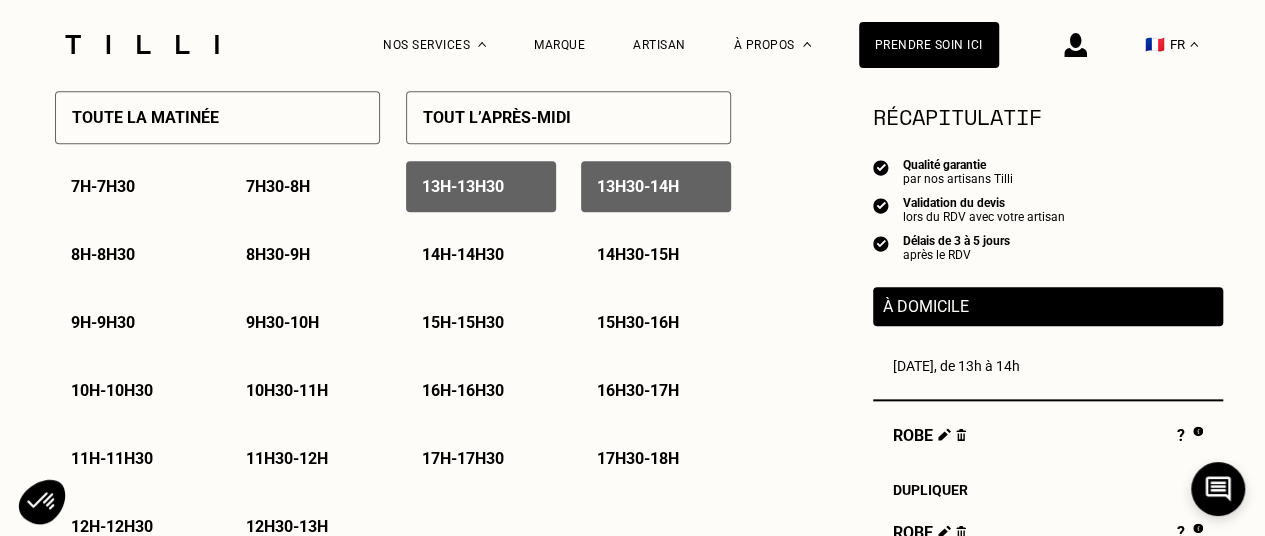 click on "14h  -  14h30" at bounding box center (463, 254) 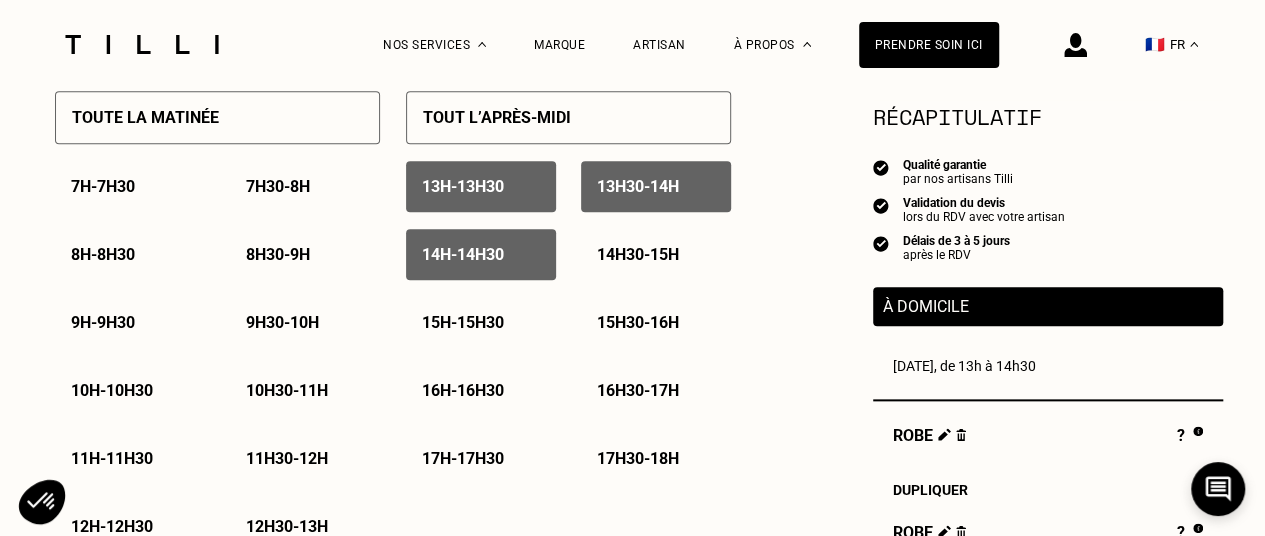 click on "14h30  -  15h" at bounding box center (638, 254) 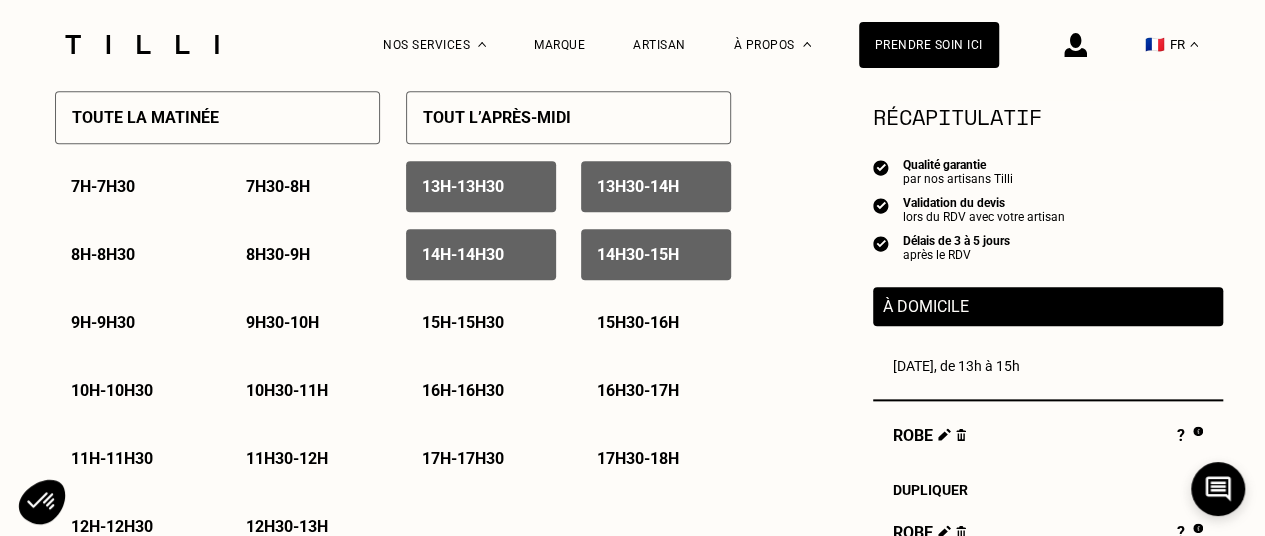 click on "15h  -  15h30" at bounding box center [463, 322] 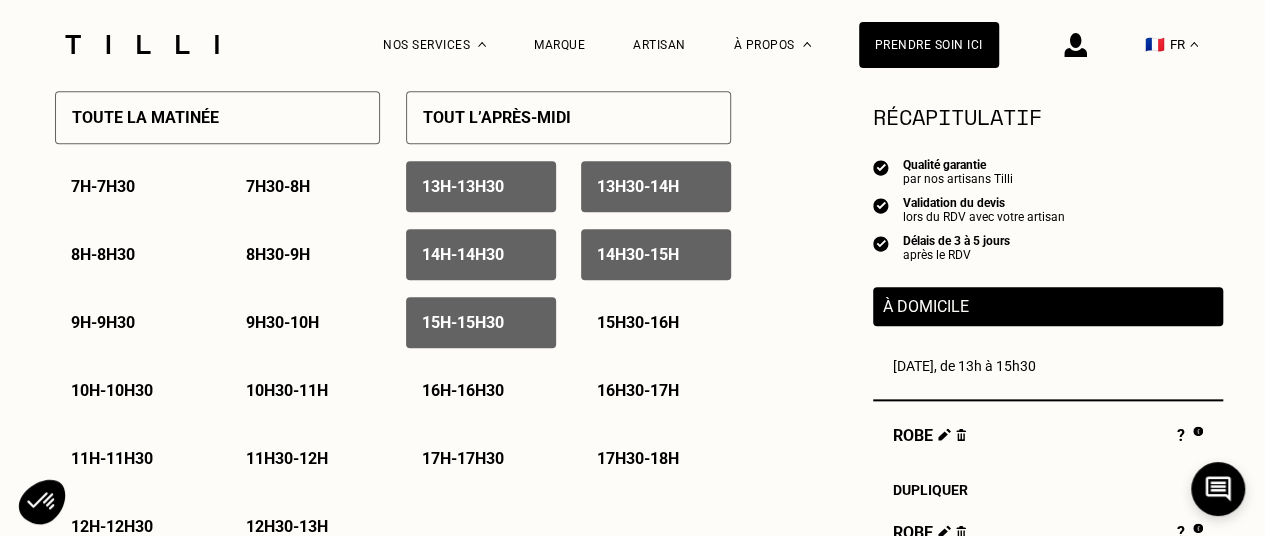click on "15h30  -  16h" at bounding box center [638, 322] 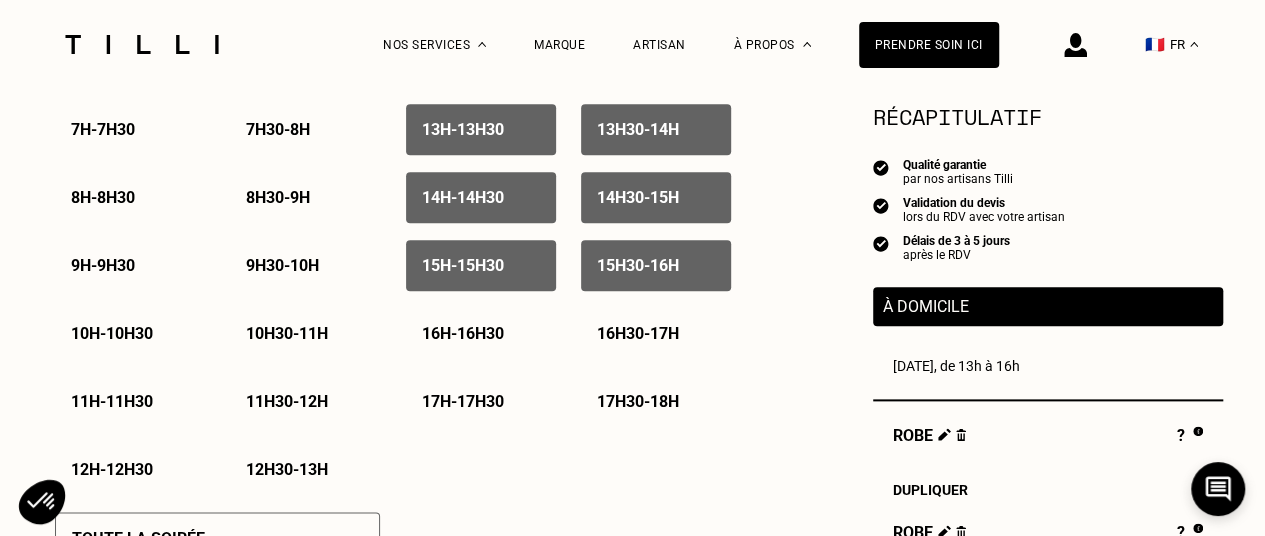 scroll, scrollTop: 1045, scrollLeft: 0, axis: vertical 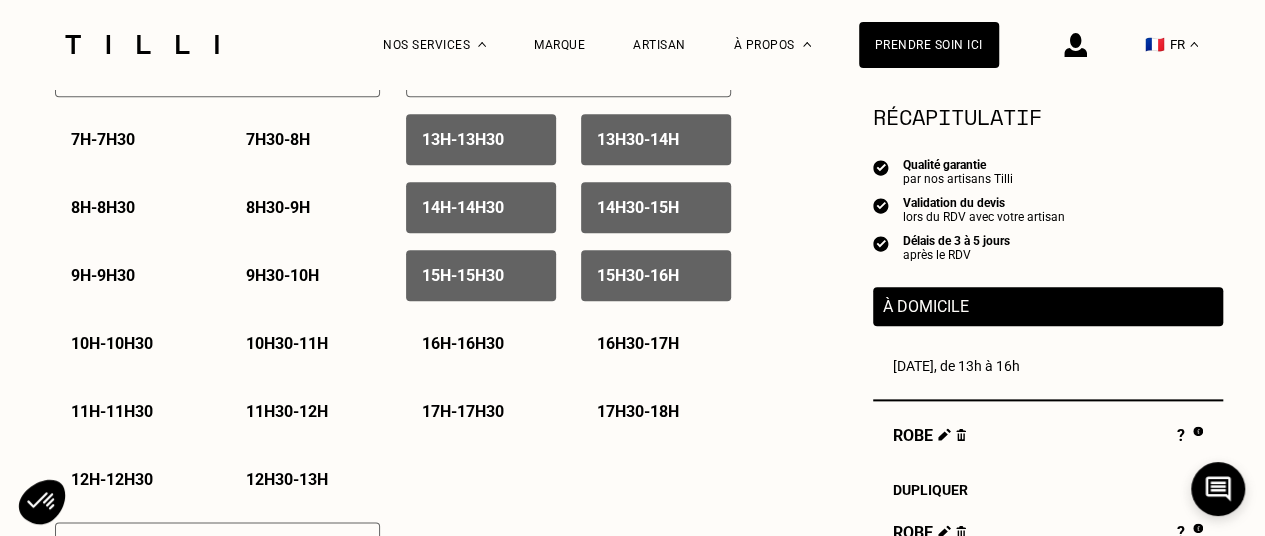 click on "15h30  -  16h" at bounding box center (656, 275) 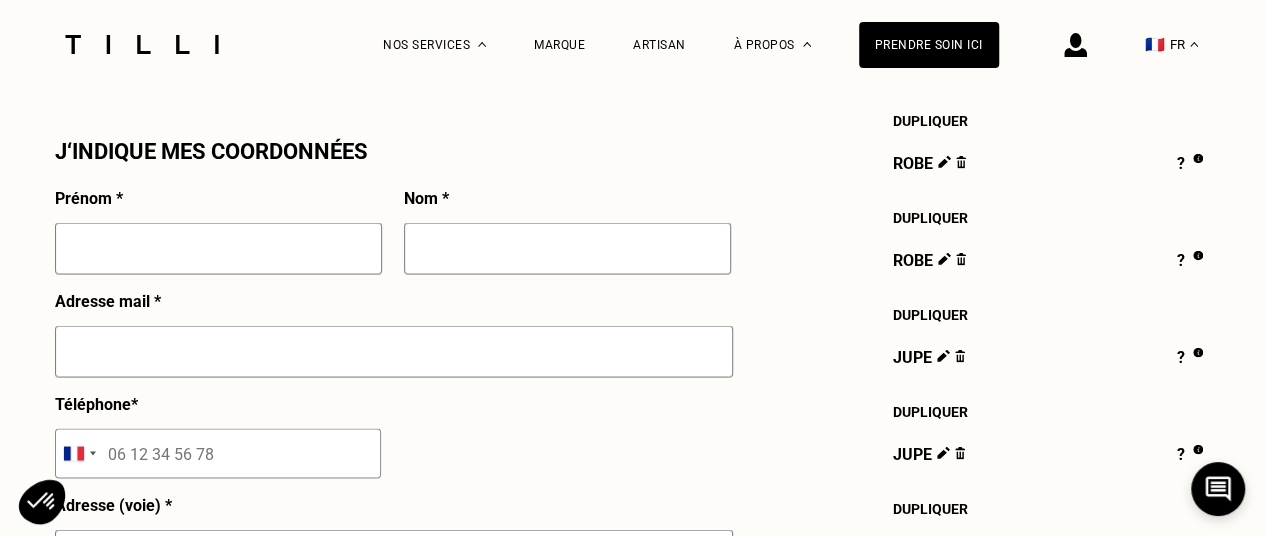 scroll, scrollTop: 1805, scrollLeft: 0, axis: vertical 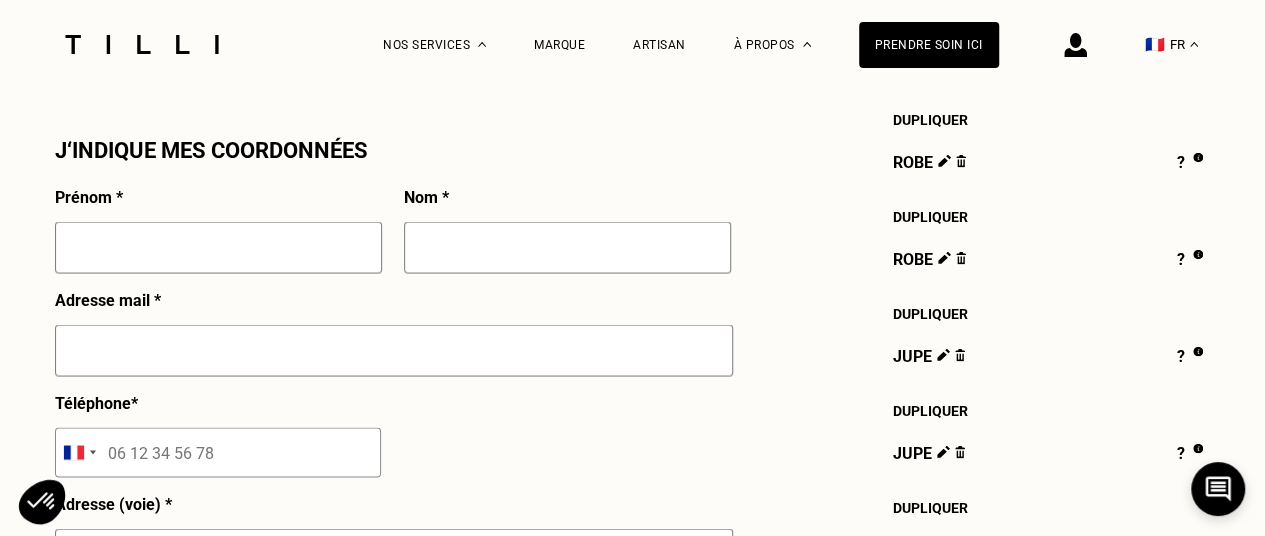 click at bounding box center (218, 247) 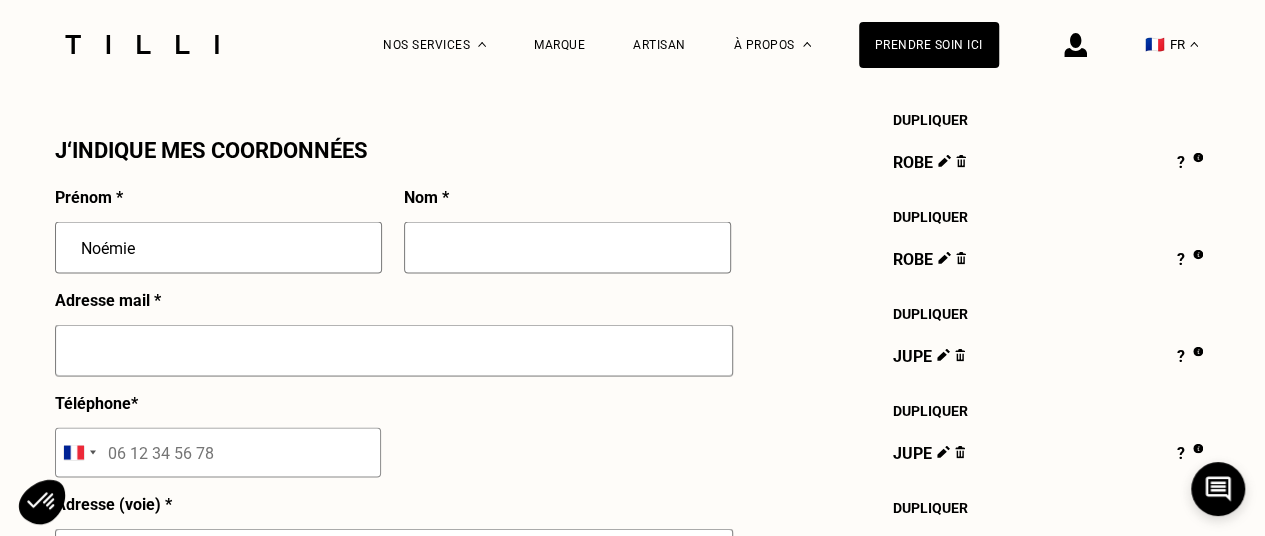 type on "Noémie" 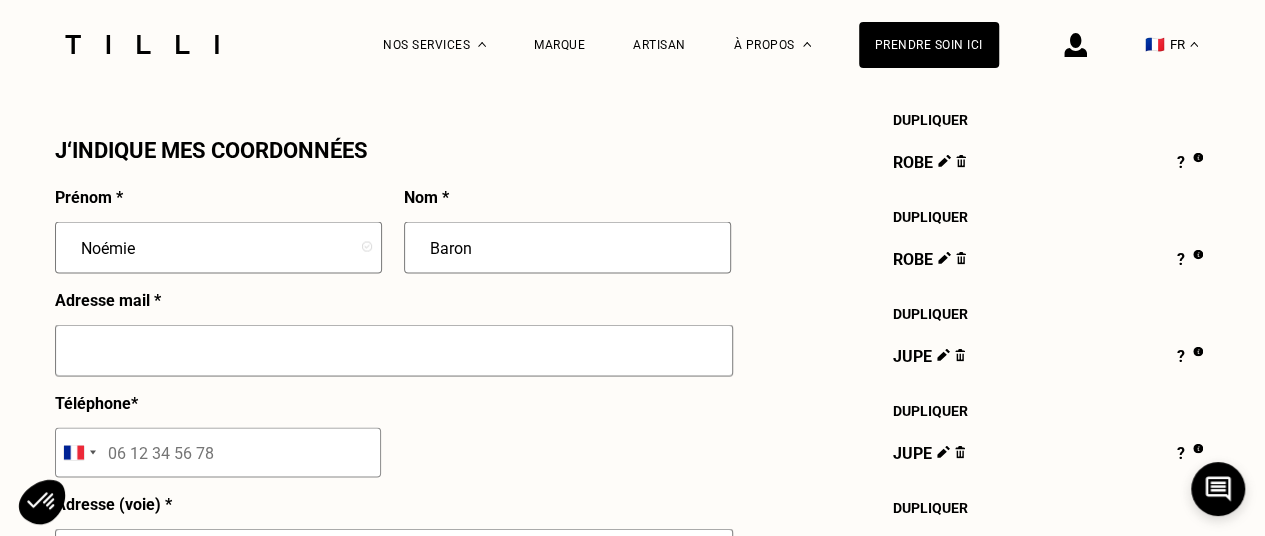 type on "Baron" 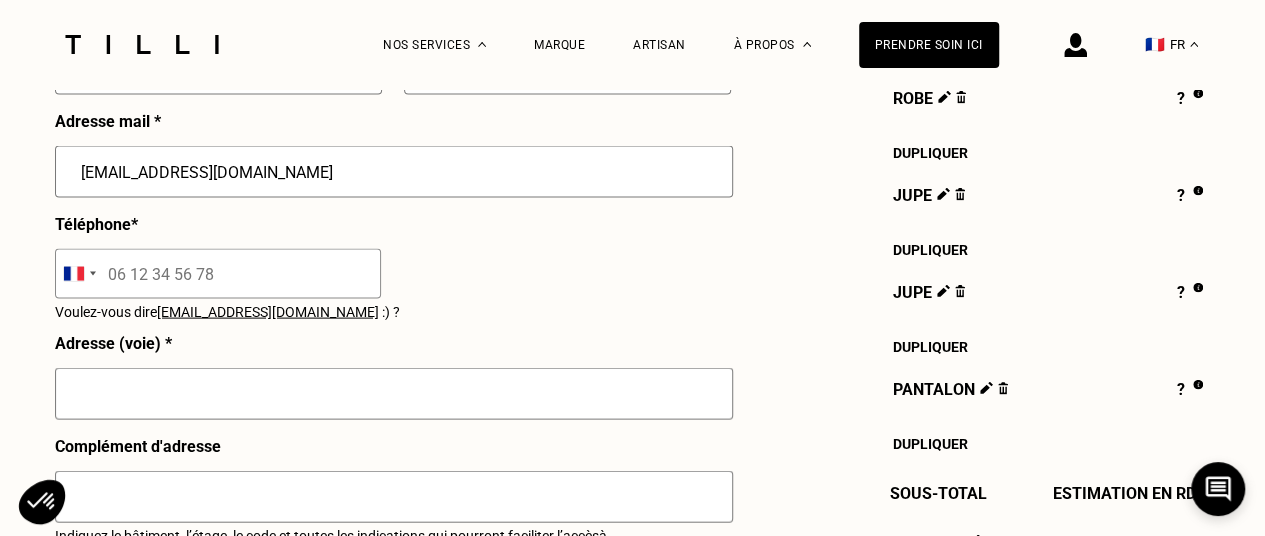 scroll, scrollTop: 1987, scrollLeft: 0, axis: vertical 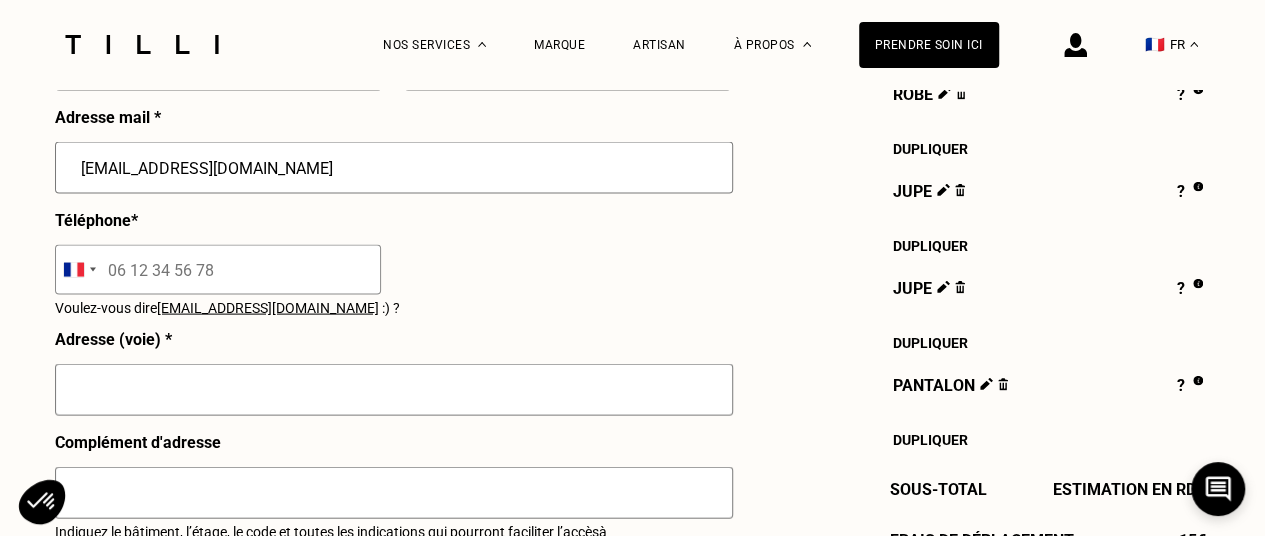 type on "noemie1930@hotmail.fr" 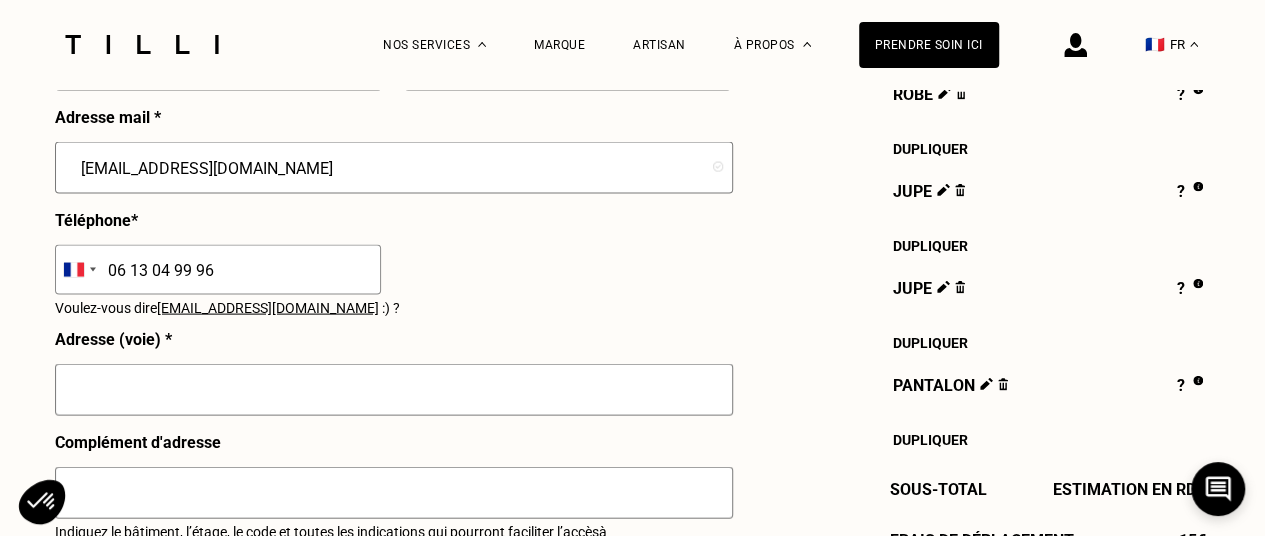 type on "06 13 04 99 96" 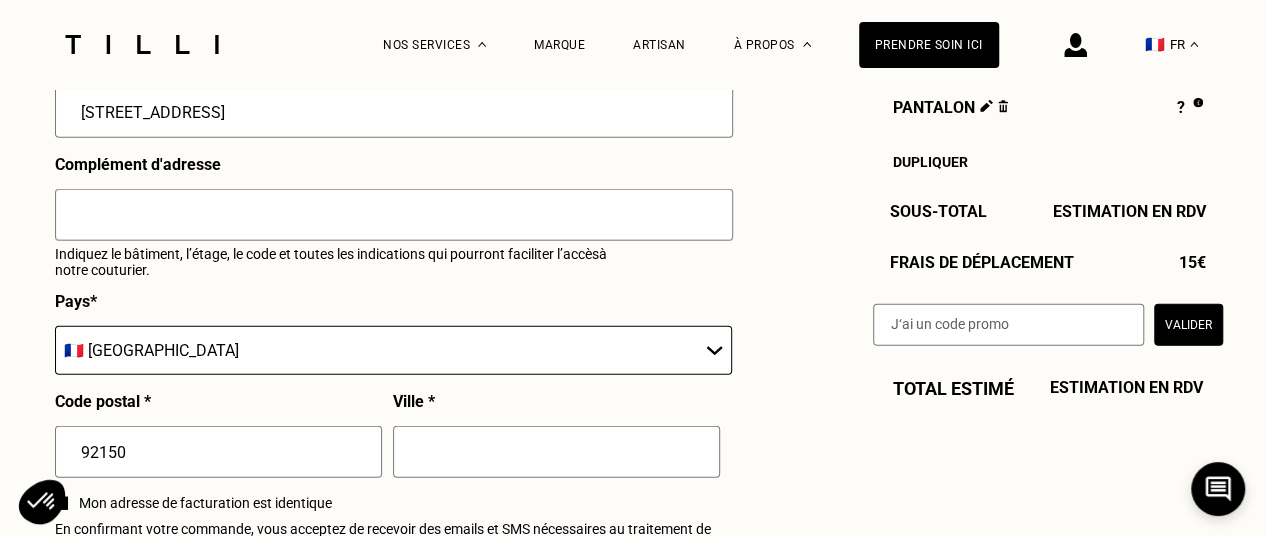 scroll, scrollTop: 2268, scrollLeft: 0, axis: vertical 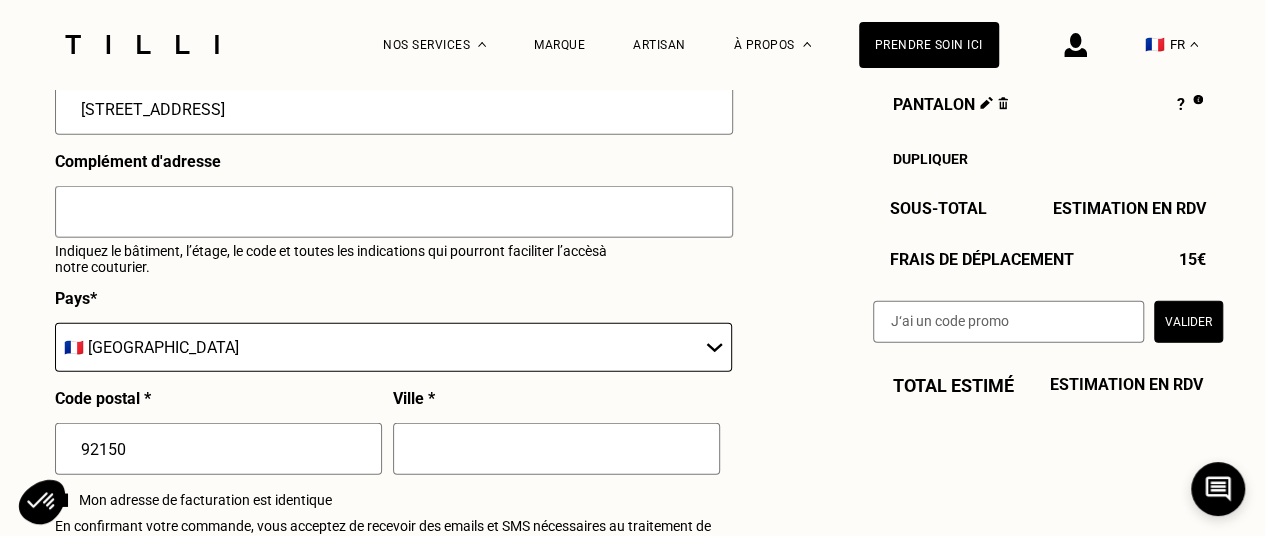 type on "14 rue du ratrait" 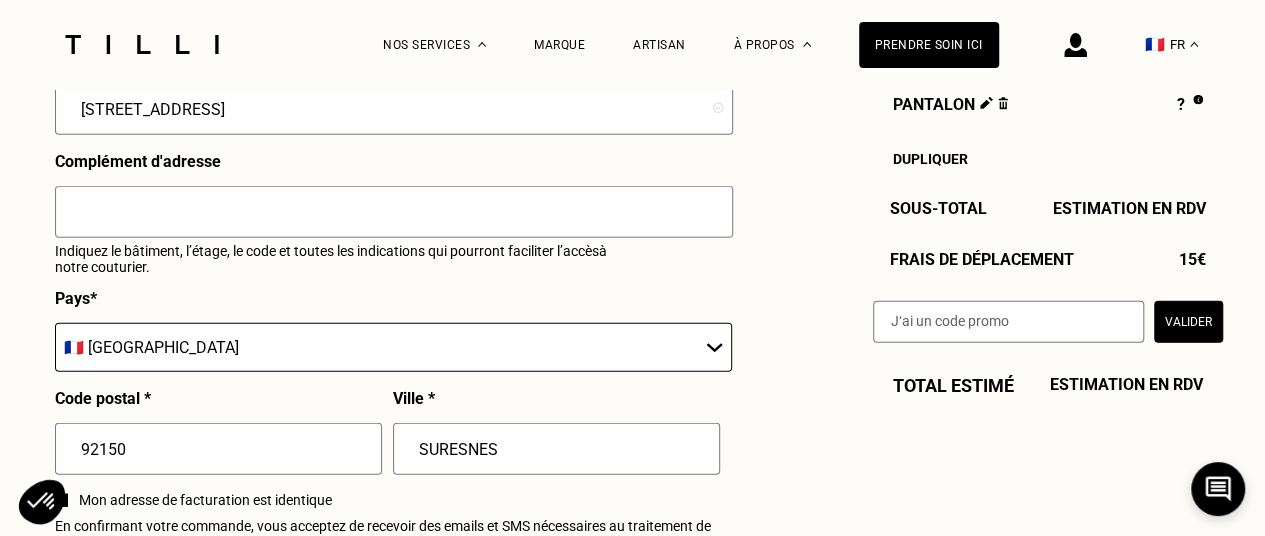 type on "SURESNES" 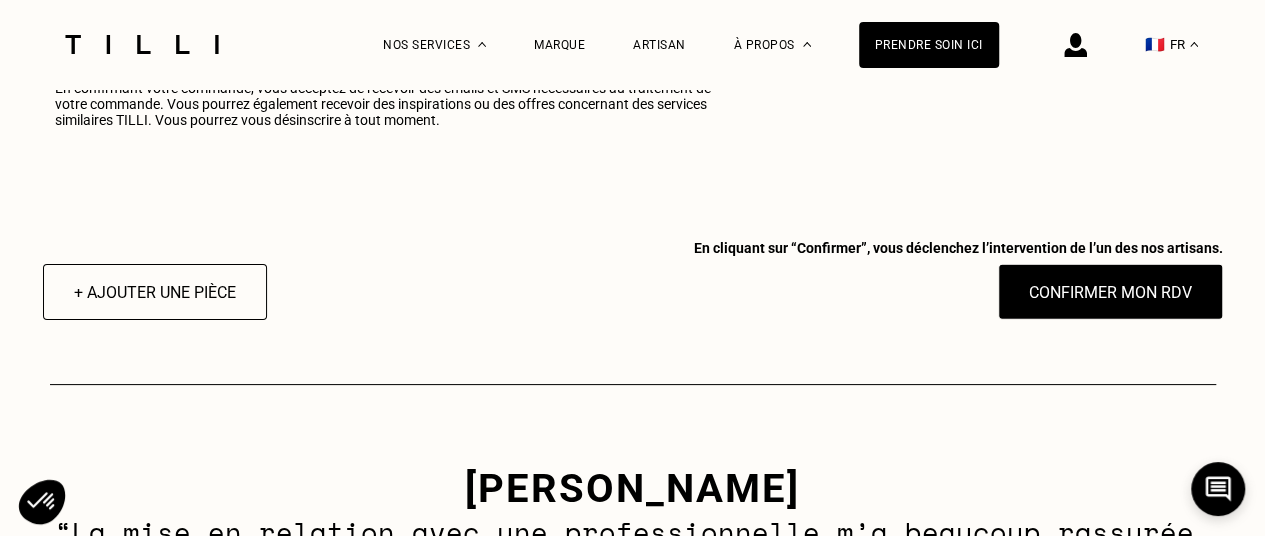 scroll, scrollTop: 2744, scrollLeft: 0, axis: vertical 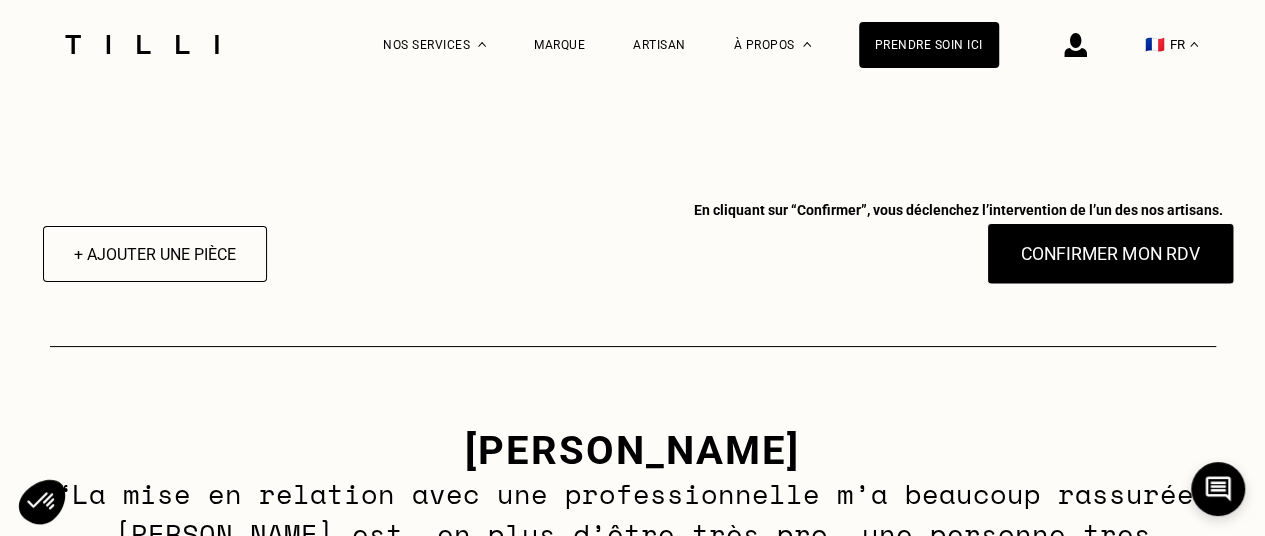 click on "Confirmer mon RDV" at bounding box center (1110, 254) 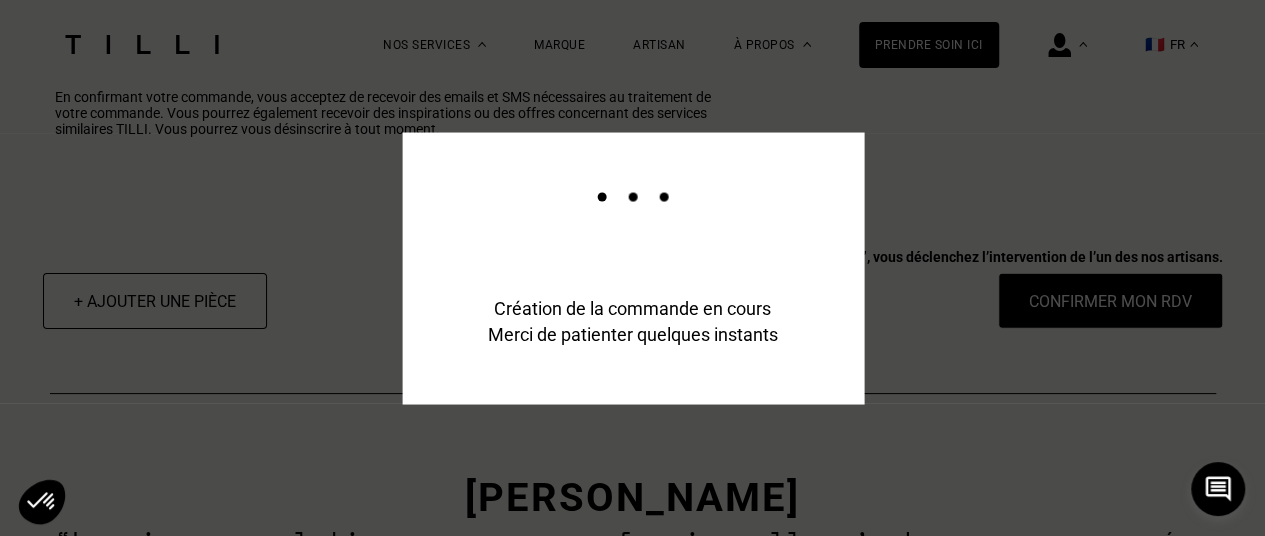 scroll, scrollTop: 2792, scrollLeft: 0, axis: vertical 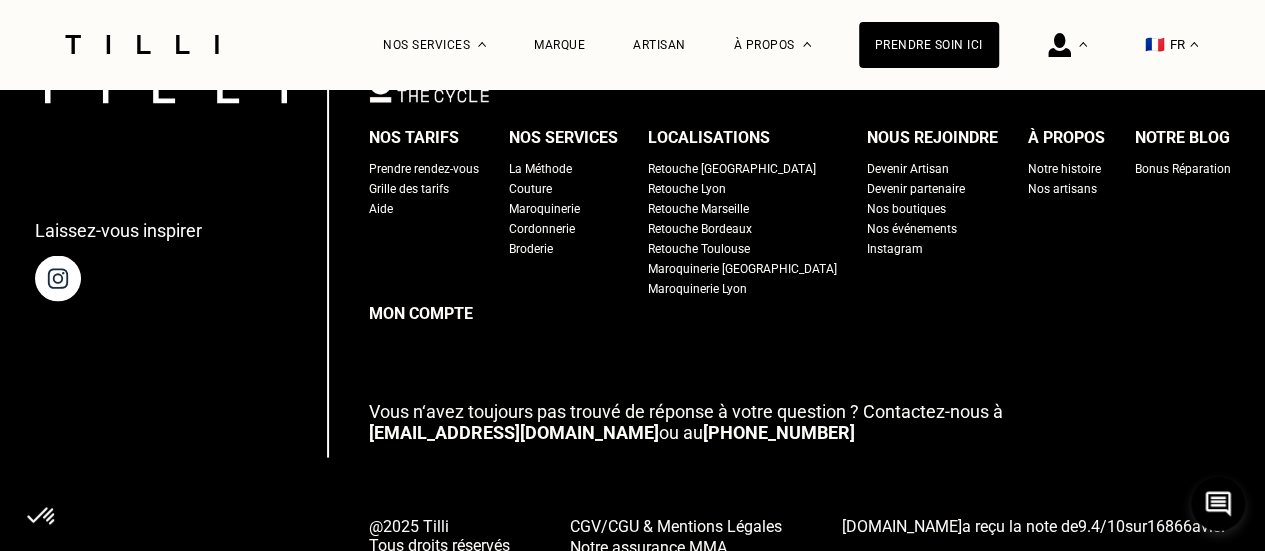 click on "Grille des tarifs" at bounding box center [409, 188] 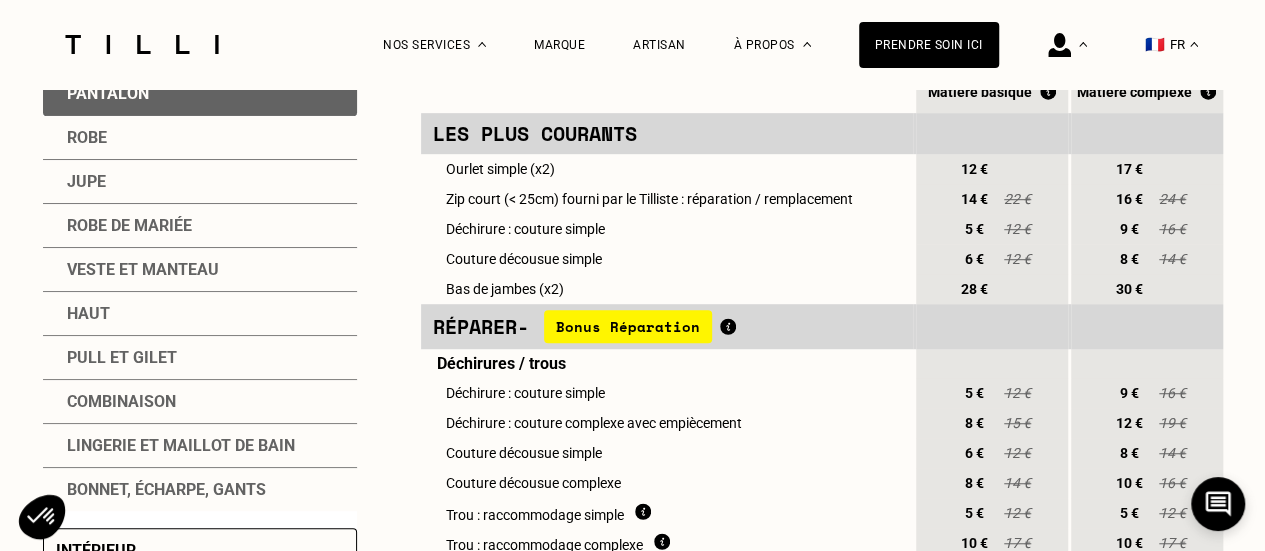 scroll, scrollTop: 511, scrollLeft: 0, axis: vertical 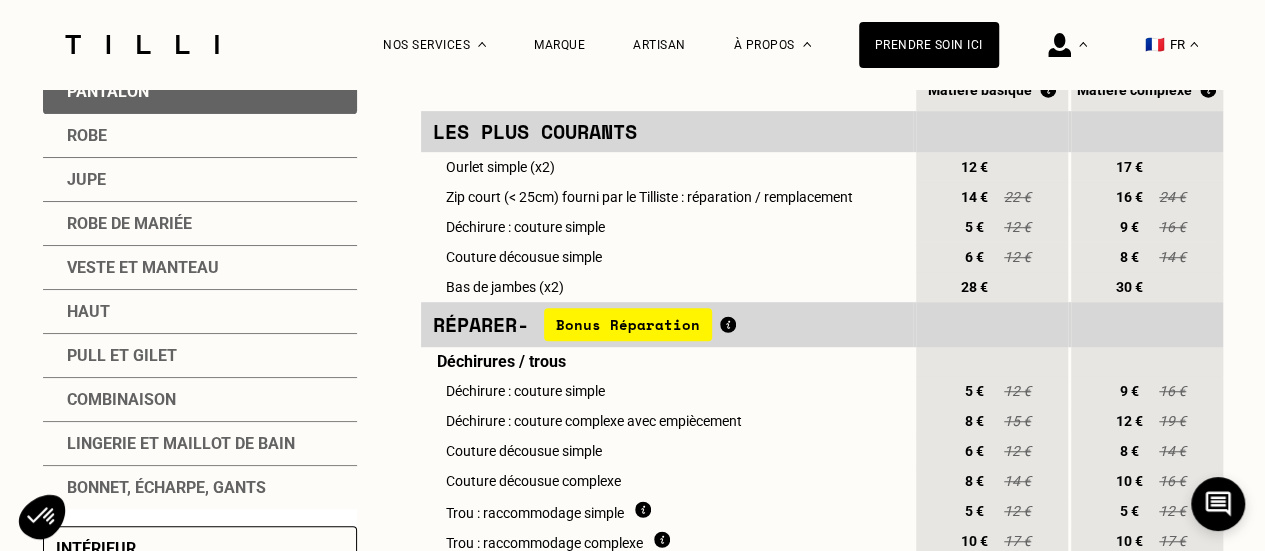 click on "Robe" at bounding box center (200, 136) 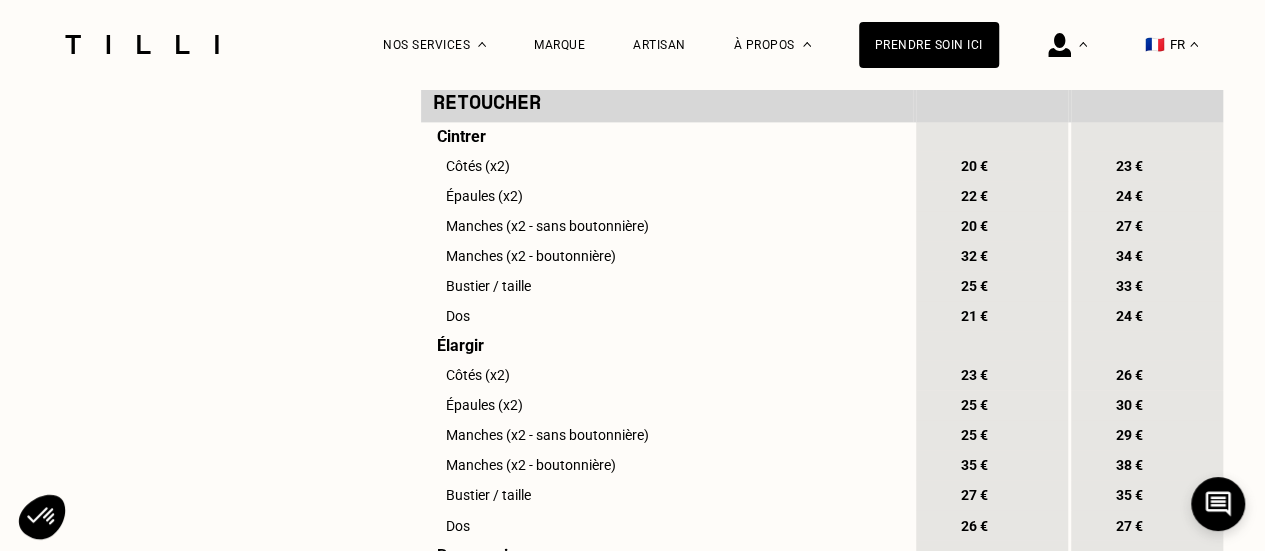 scroll, scrollTop: 1386, scrollLeft: 0, axis: vertical 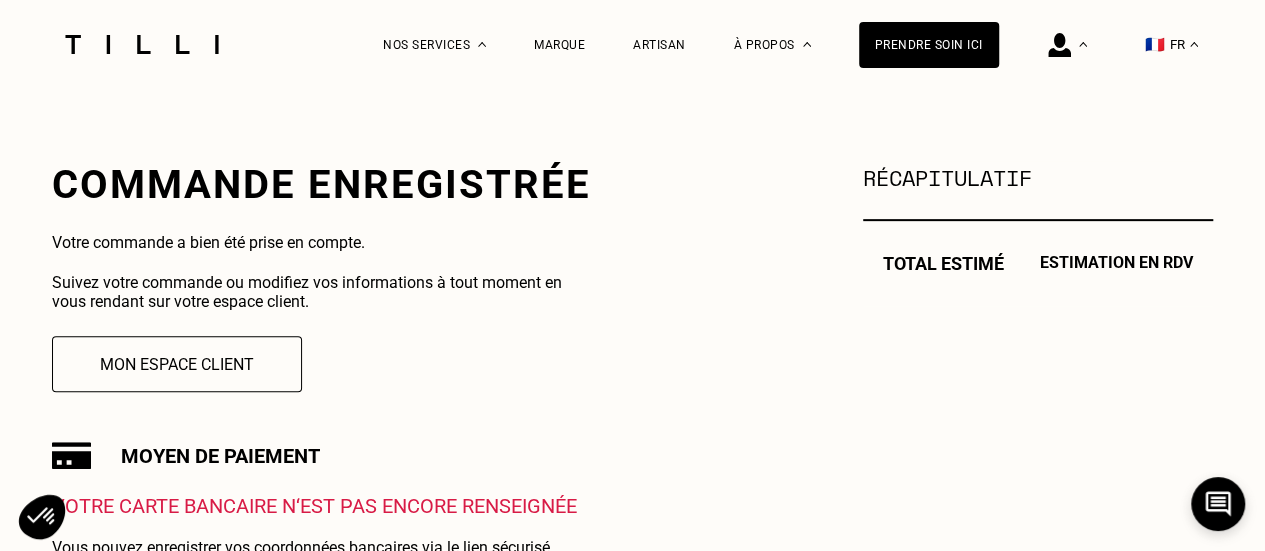 click on "Récapitulatif" at bounding box center [1038, 177] 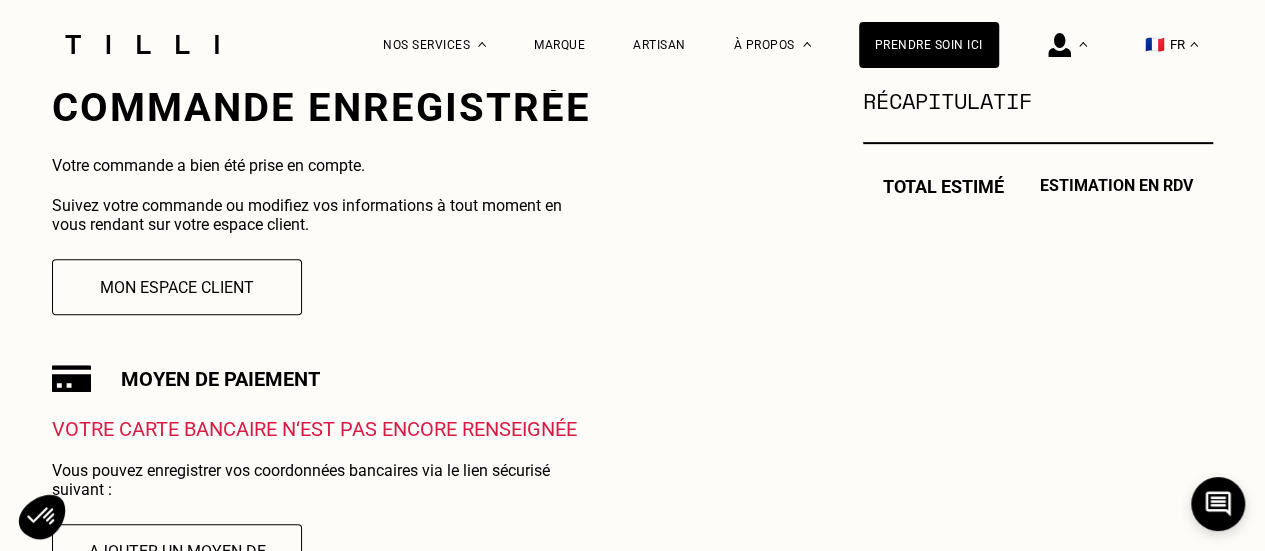 scroll, scrollTop: 399, scrollLeft: 0, axis: vertical 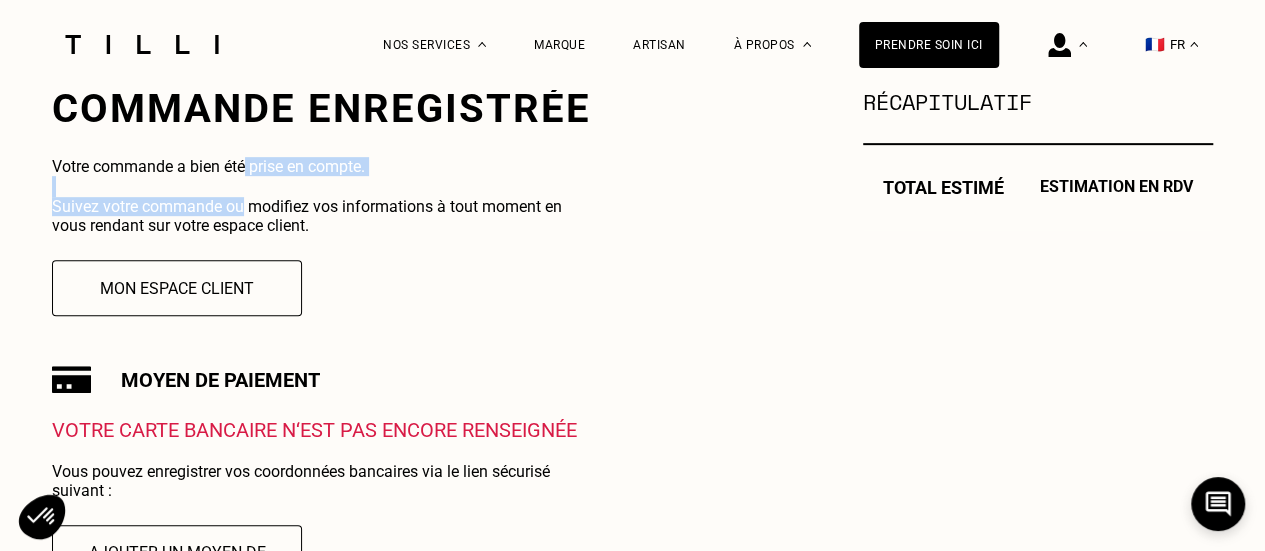 drag, startPoint x: 249, startPoint y: 167, endPoint x: 244, endPoint y: 209, distance: 42.296574 